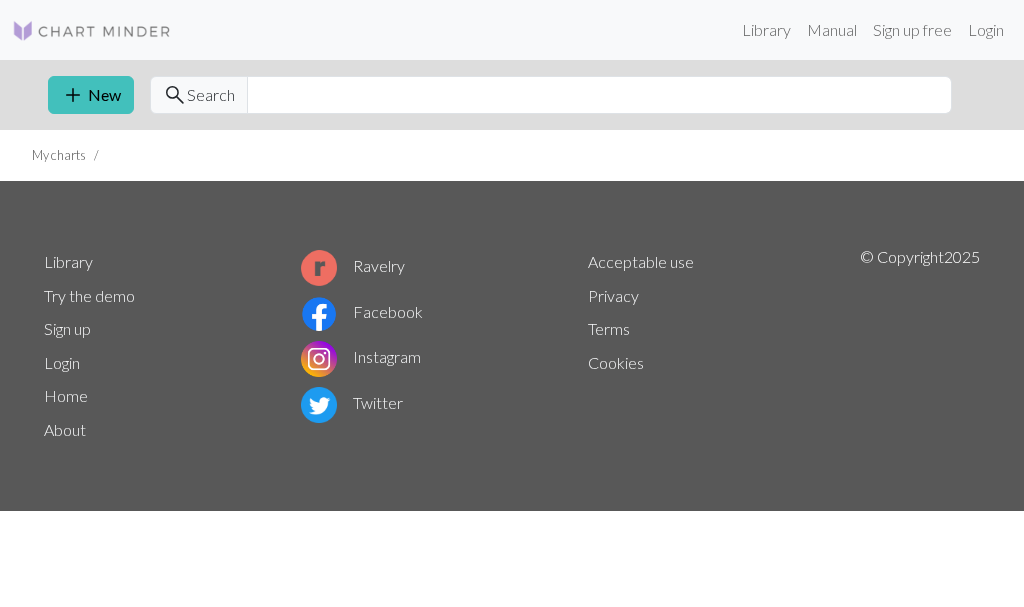 scroll, scrollTop: 0, scrollLeft: 0, axis: both 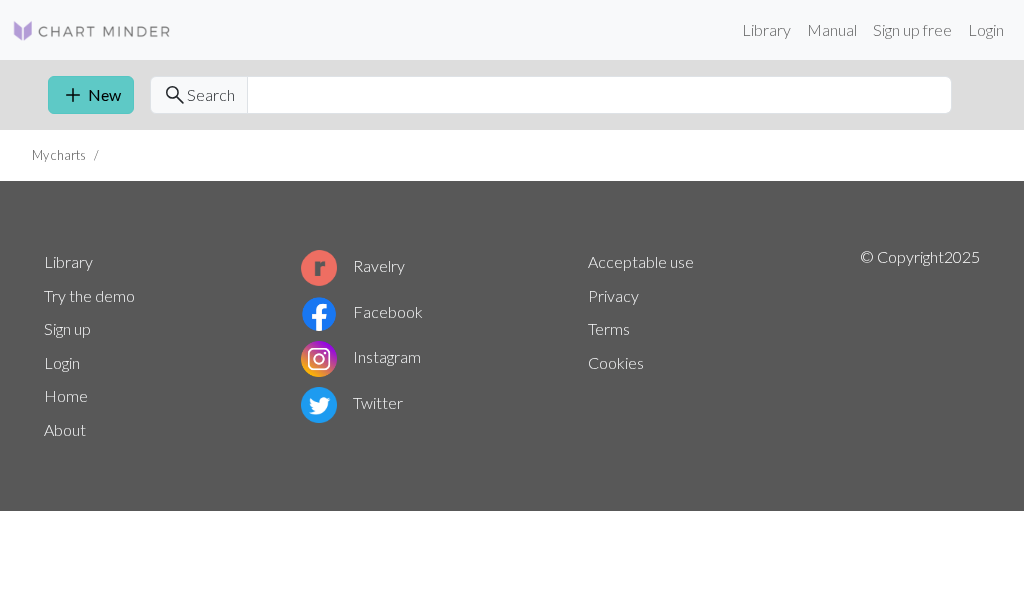 click on "add   New" at bounding box center [91, 95] 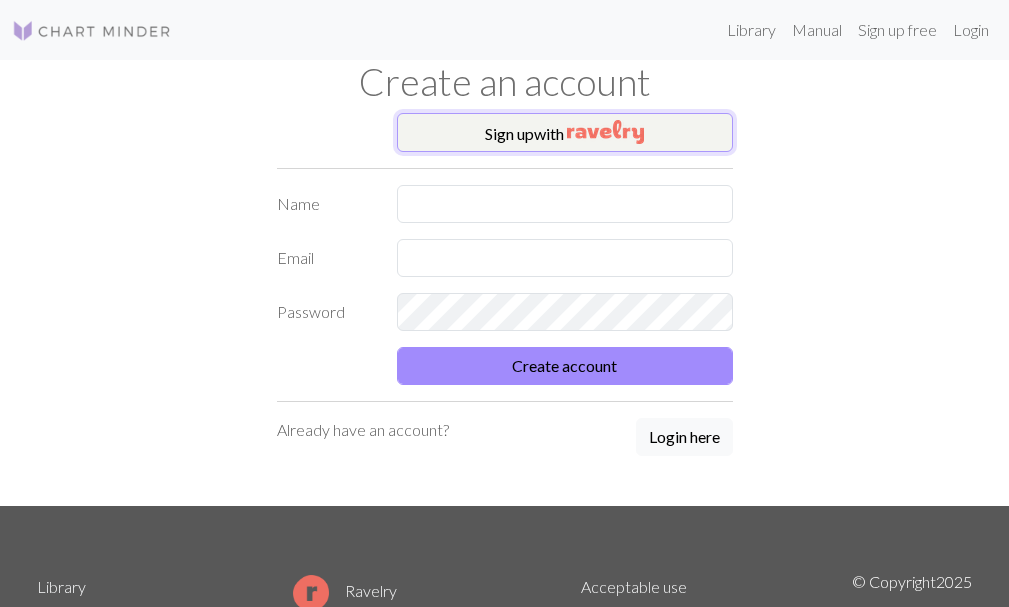click on "Sign up  with" at bounding box center (565, 133) 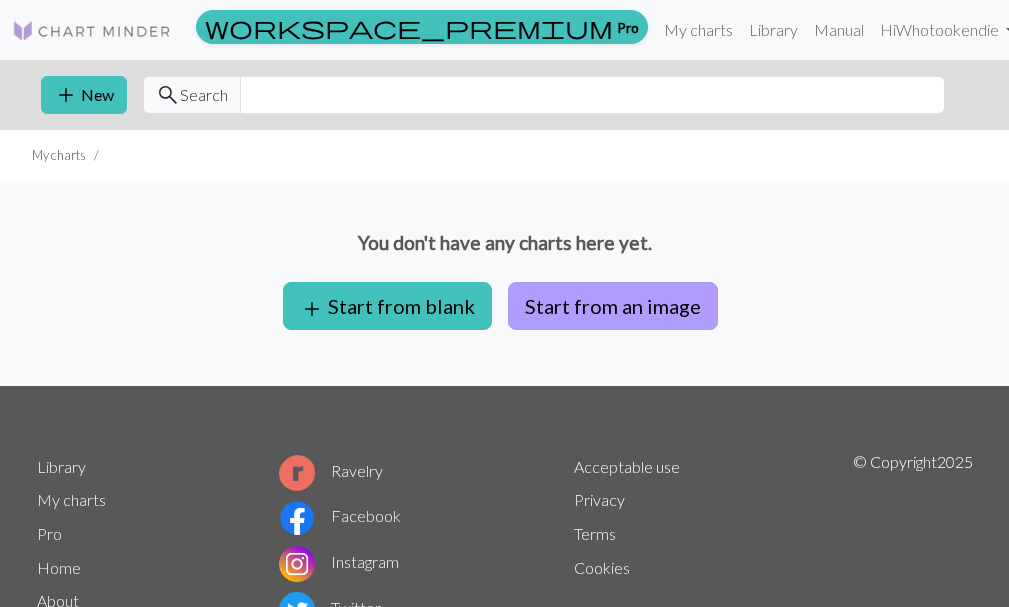 click on "Start from an image" at bounding box center (613, 306) 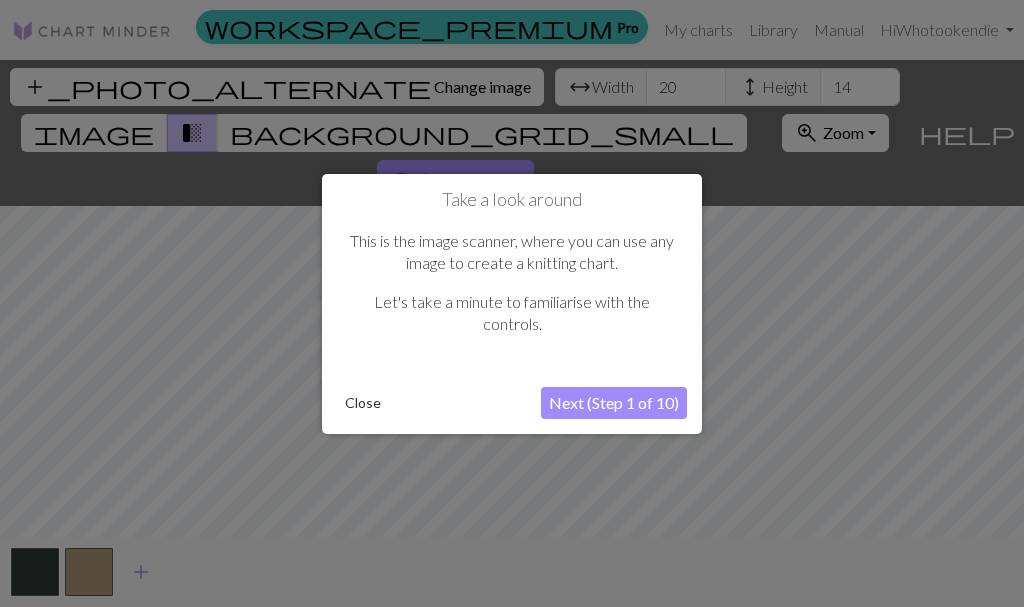 click on "Next (Step 1 of 10)" at bounding box center [614, 403] 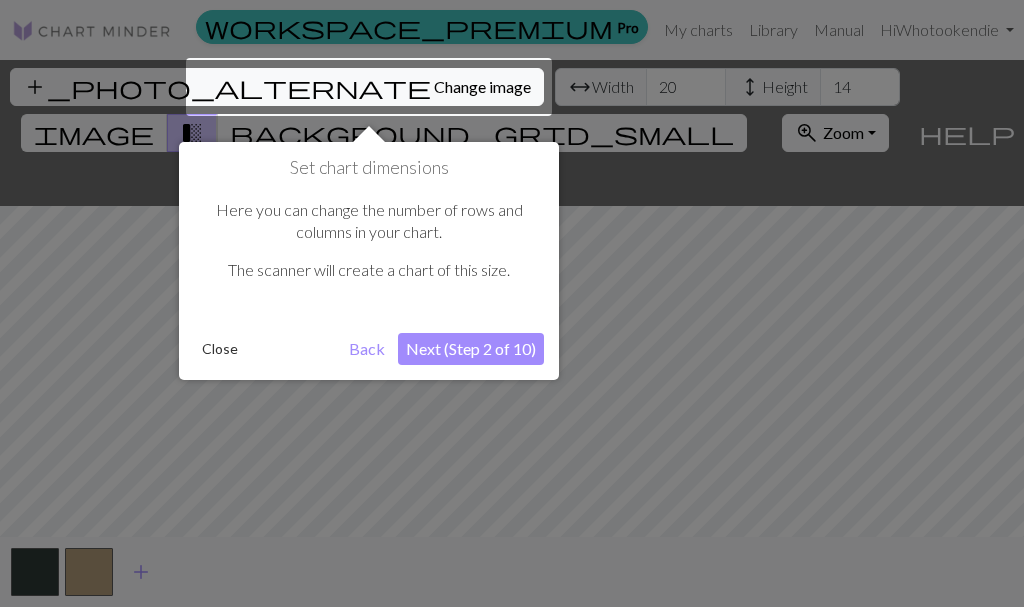 click on "Next (Step 2 of 10)" at bounding box center [471, 349] 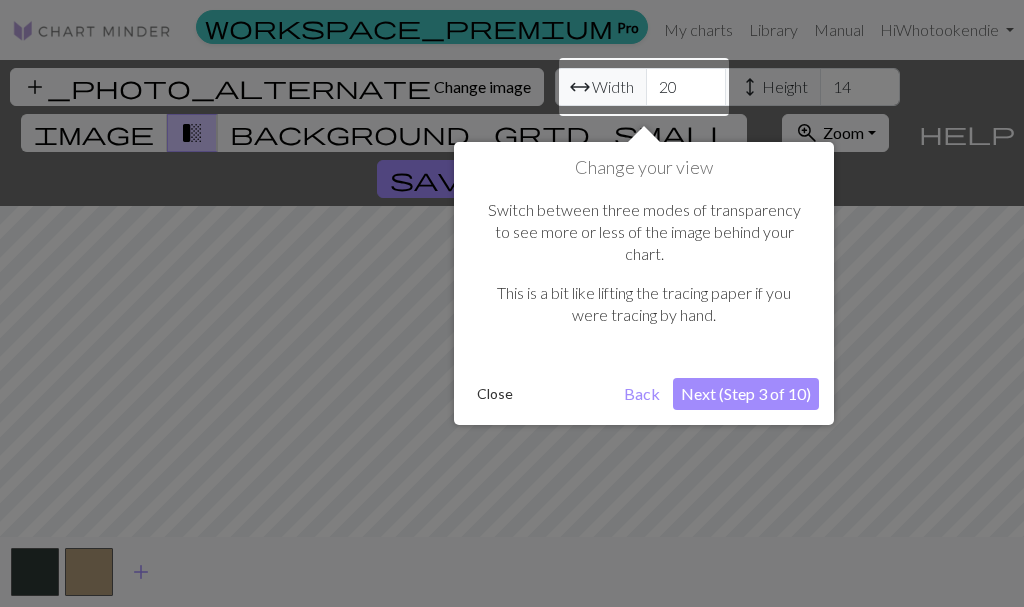 click on "Next (Step 3 of 10)" at bounding box center [746, 394] 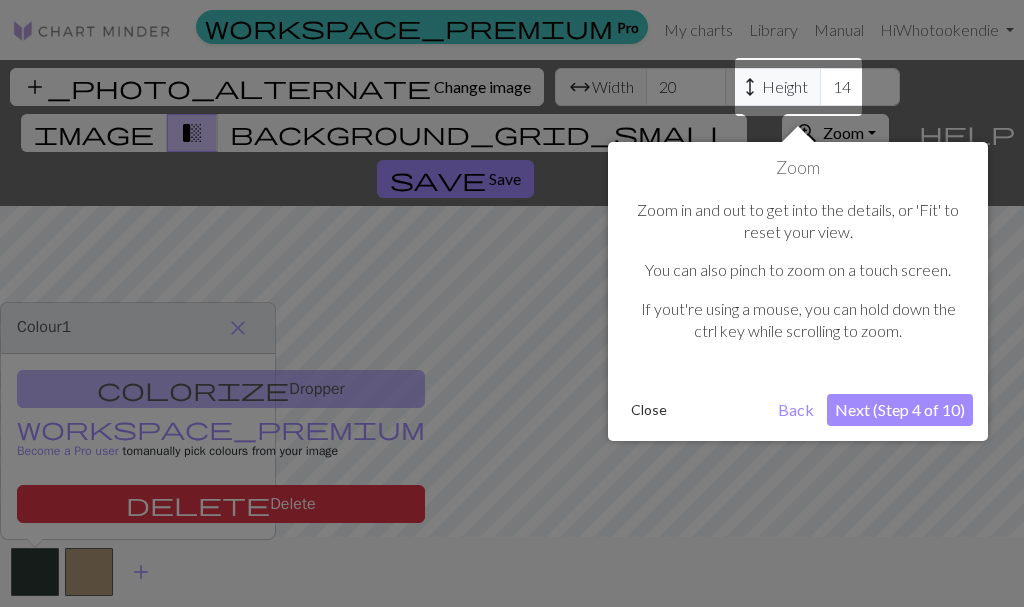 click on "Next (Step 4 of 10)" at bounding box center [900, 410] 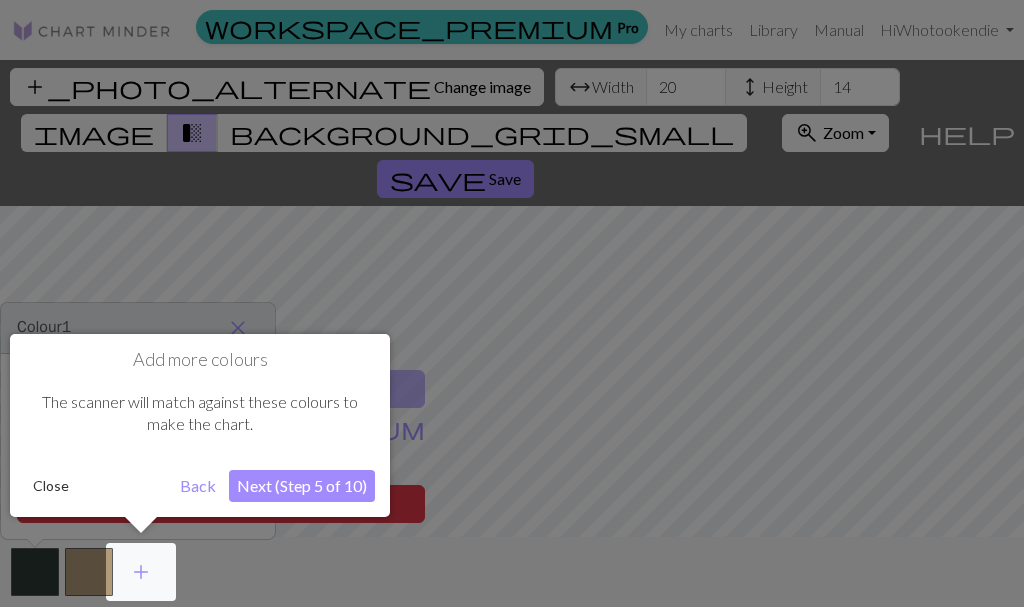click on "Next (Step 5 of 10)" at bounding box center [302, 486] 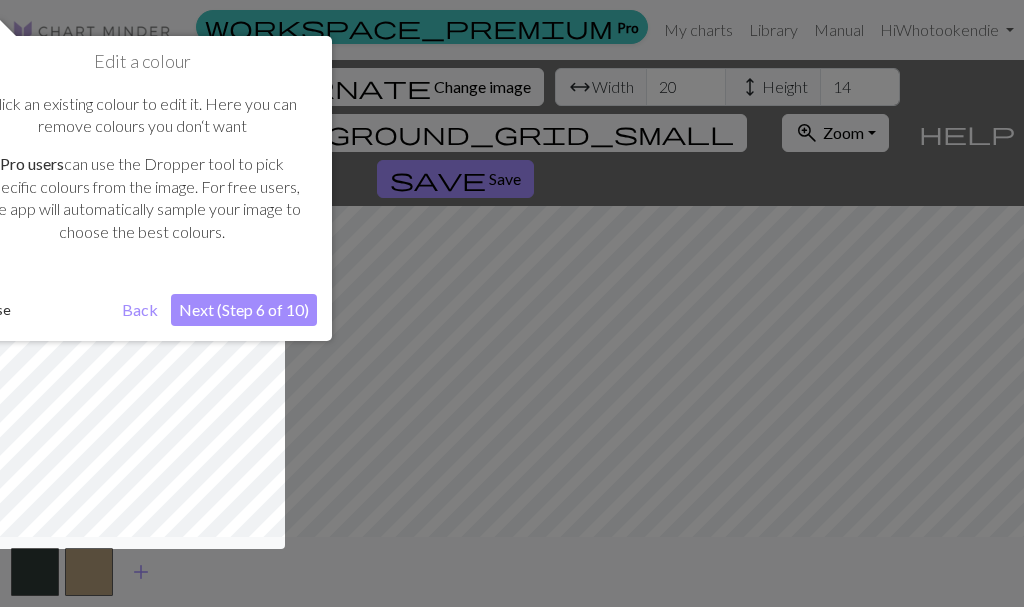 click on "Next (Step 6 of 10)" at bounding box center [244, 310] 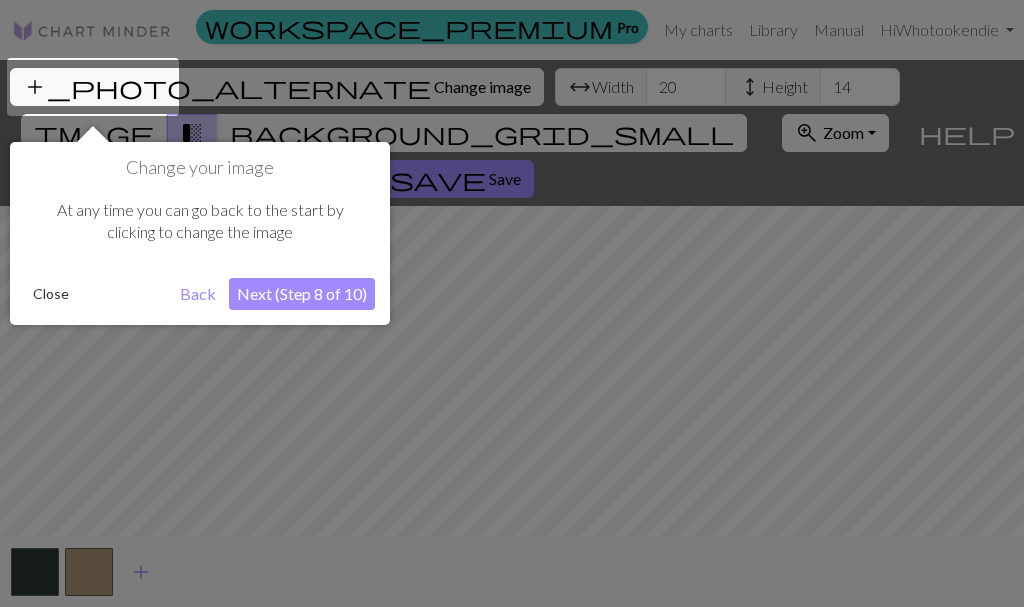 click on "Next (Step 8 of 10)" at bounding box center (302, 294) 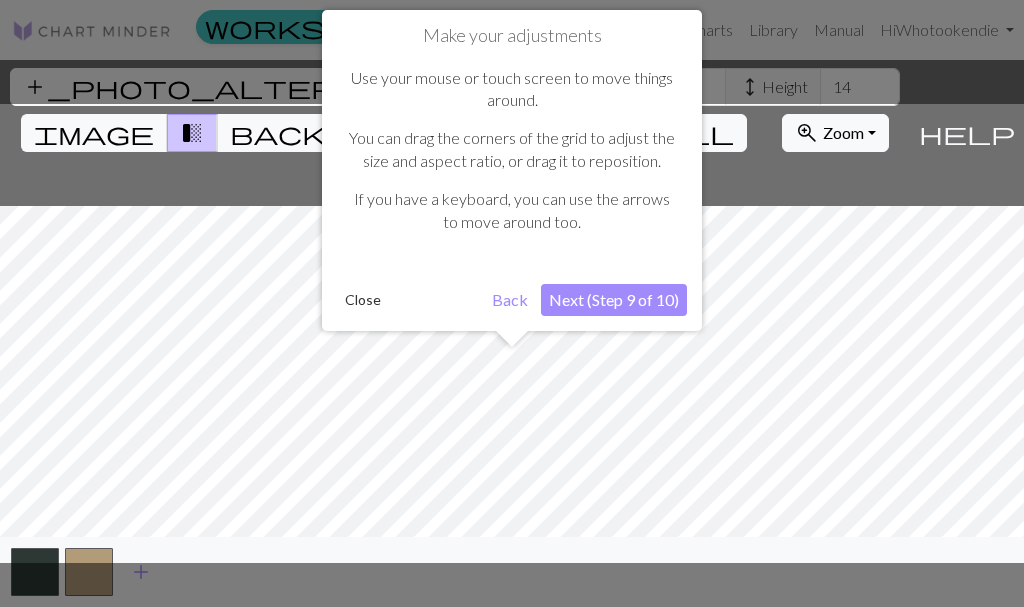 click on "Next (Step 9 of 10)" at bounding box center (614, 300) 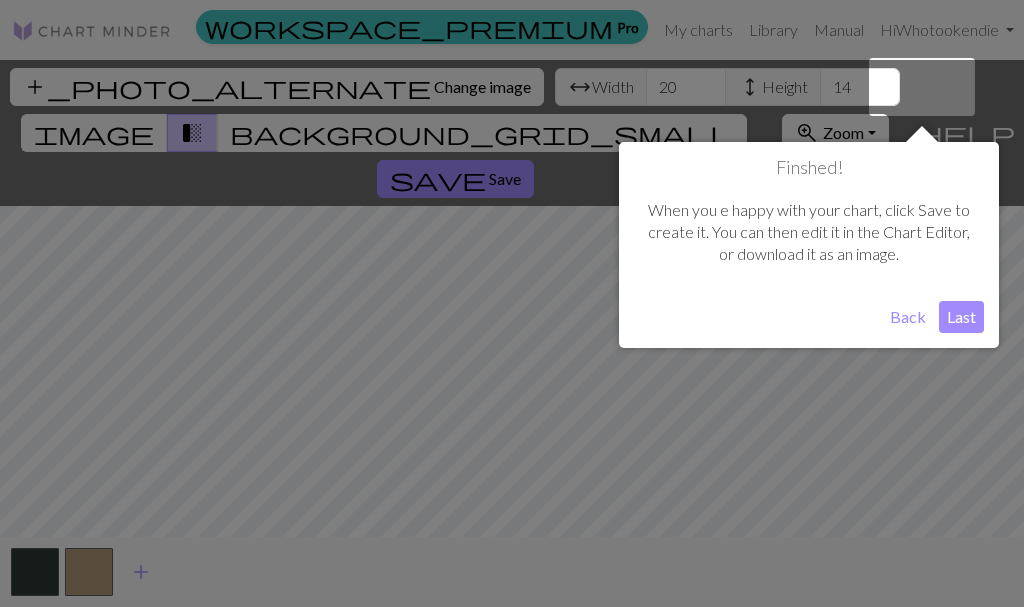 click on "Last" at bounding box center (961, 317) 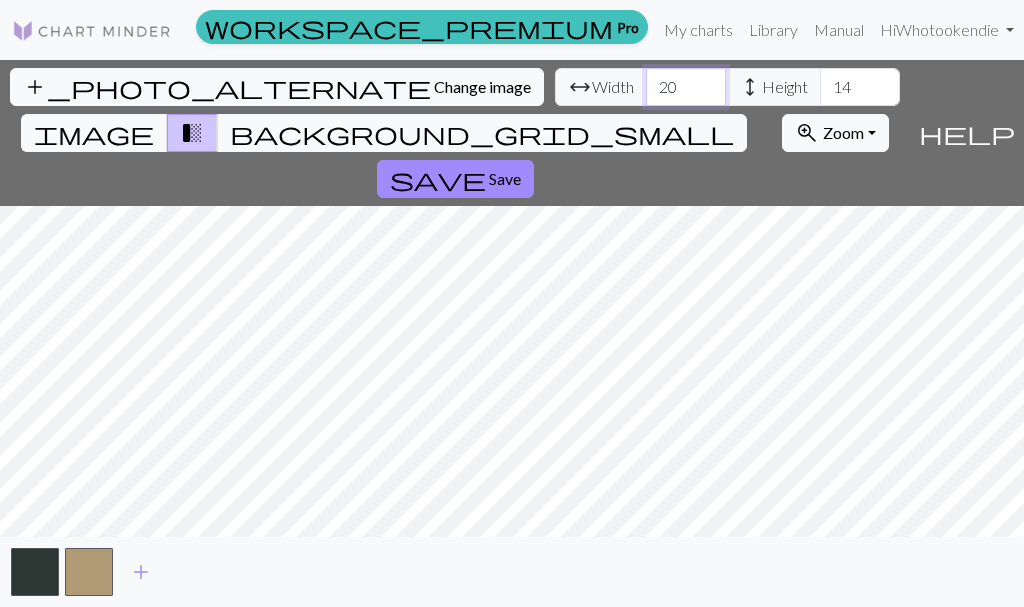 click on "20" at bounding box center (686, 87) 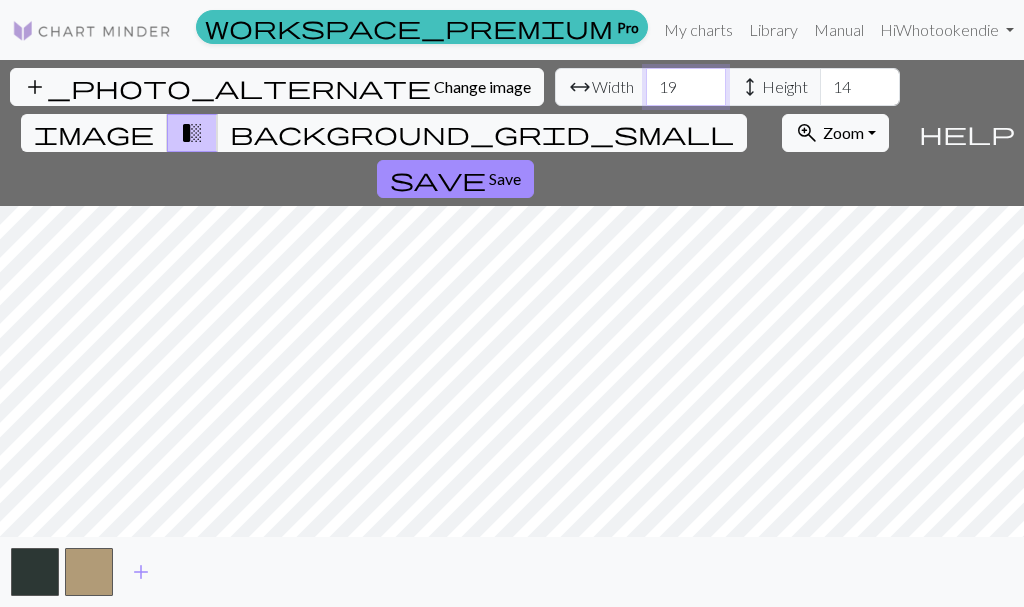 click on "19" at bounding box center (686, 87) 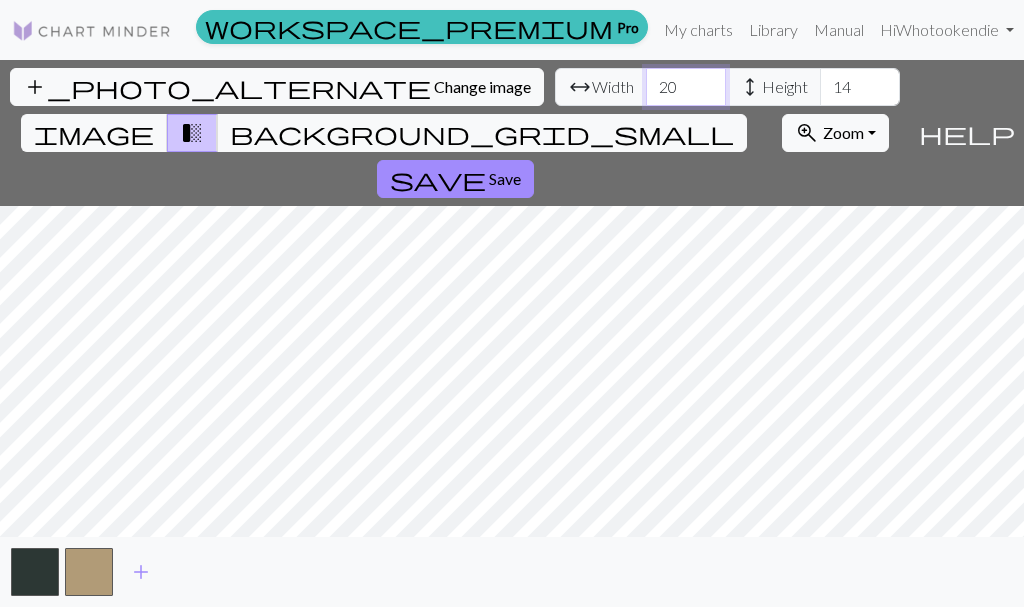 click on "20" at bounding box center [686, 87] 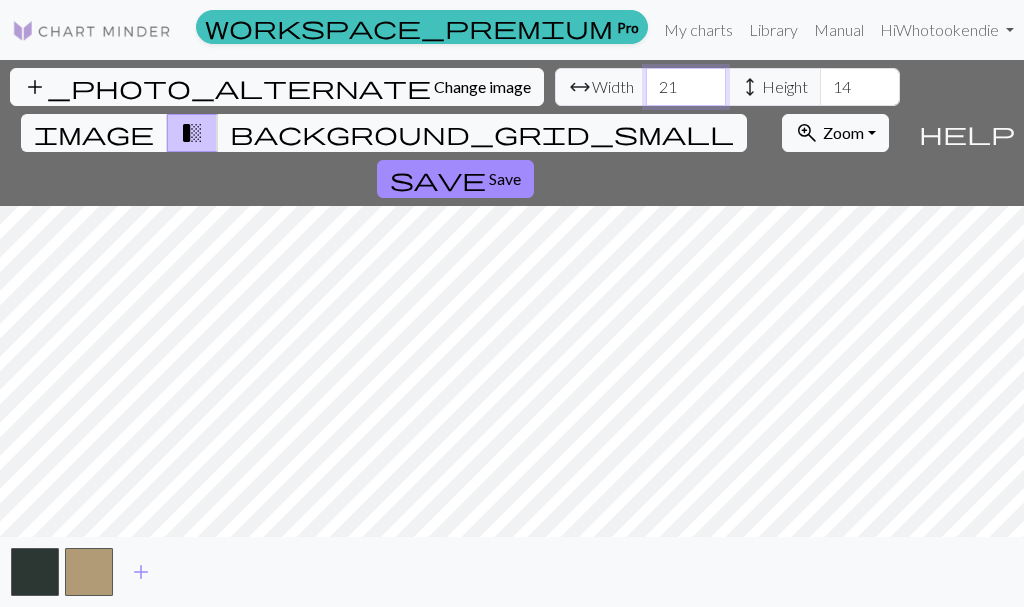 click on "21" at bounding box center [686, 87] 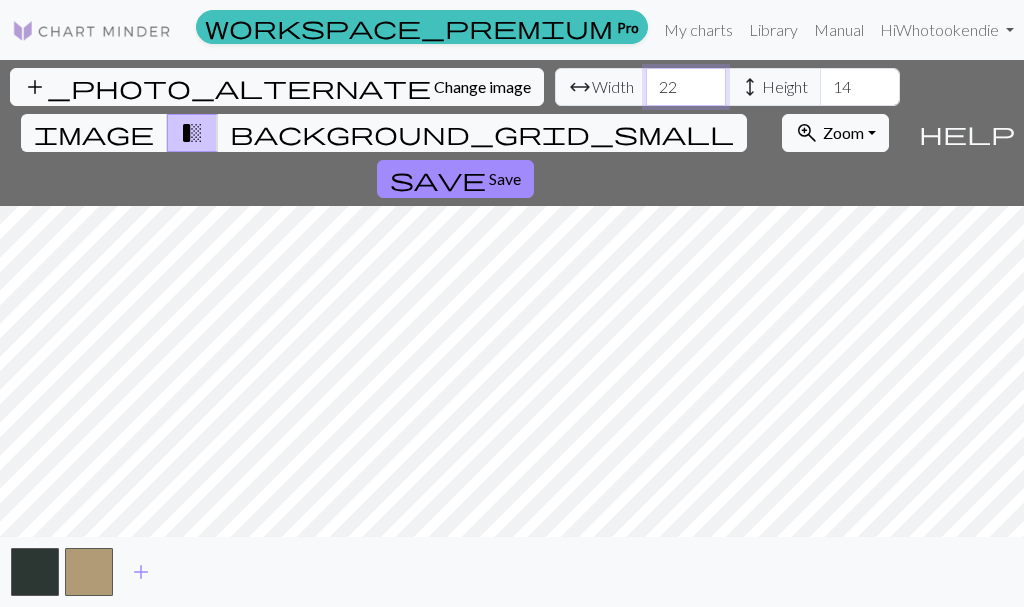 click on "22" at bounding box center (686, 87) 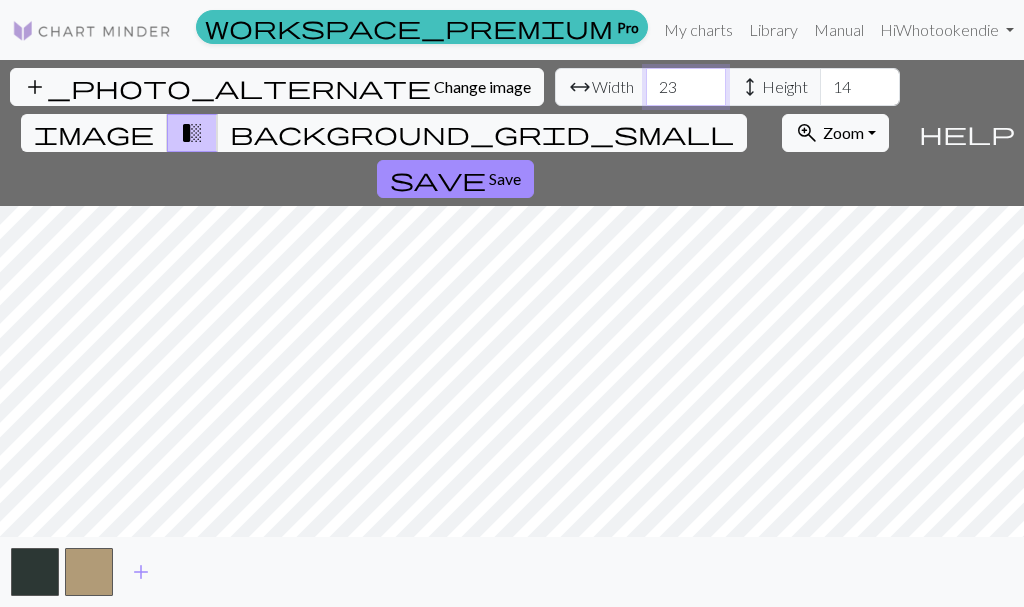 click on "23" at bounding box center (686, 87) 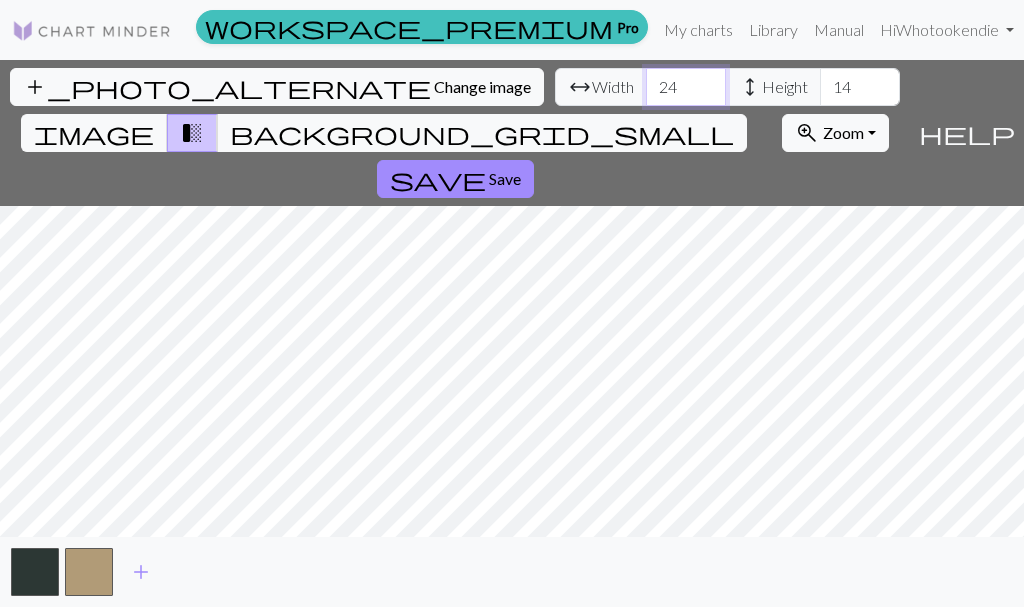click on "24" at bounding box center (686, 87) 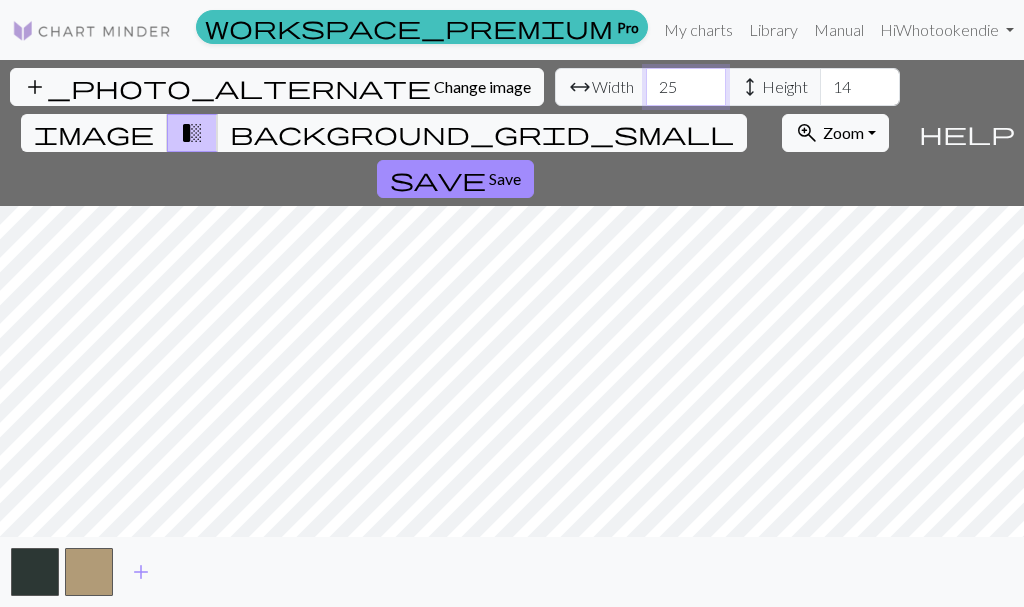 click on "25" at bounding box center (686, 87) 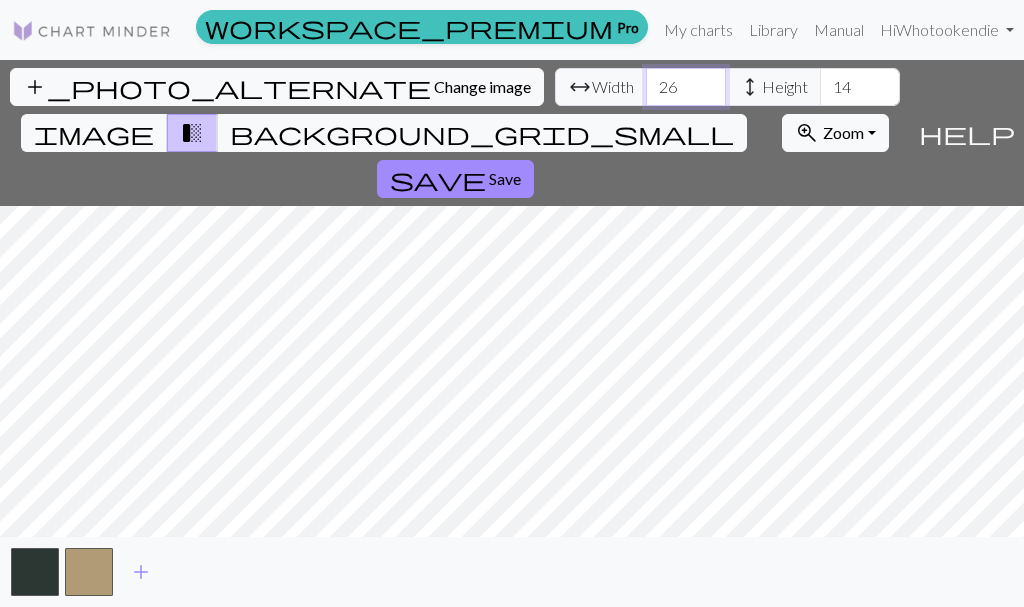 click on "26" at bounding box center [686, 87] 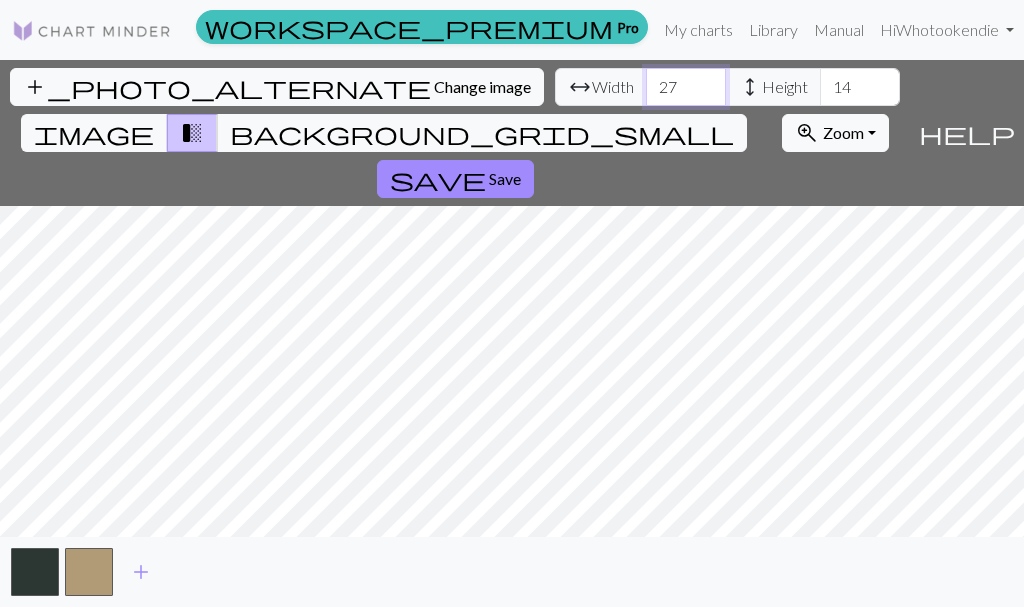 click on "27" at bounding box center [686, 87] 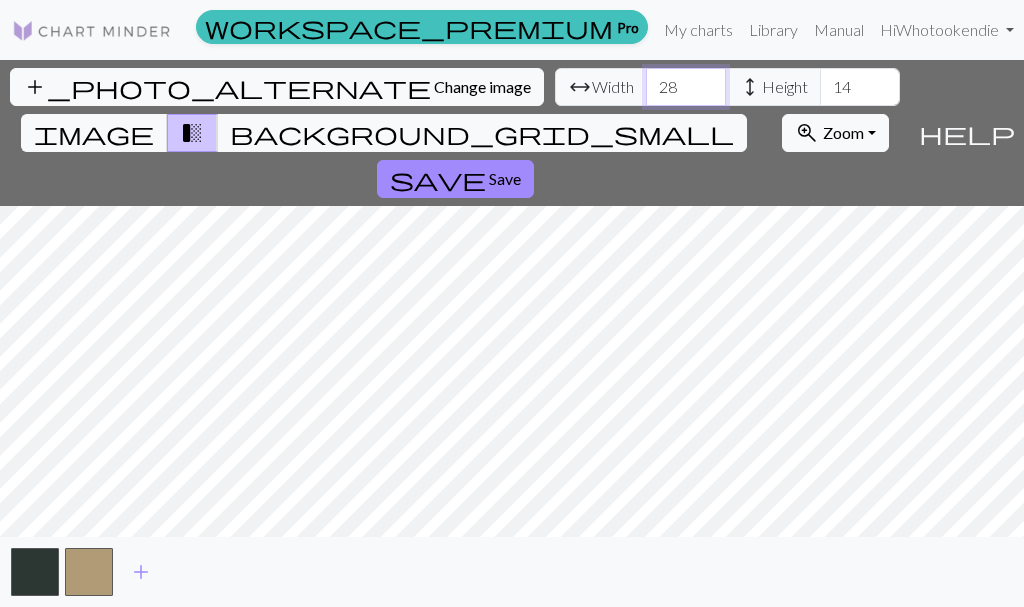click on "28" at bounding box center (686, 87) 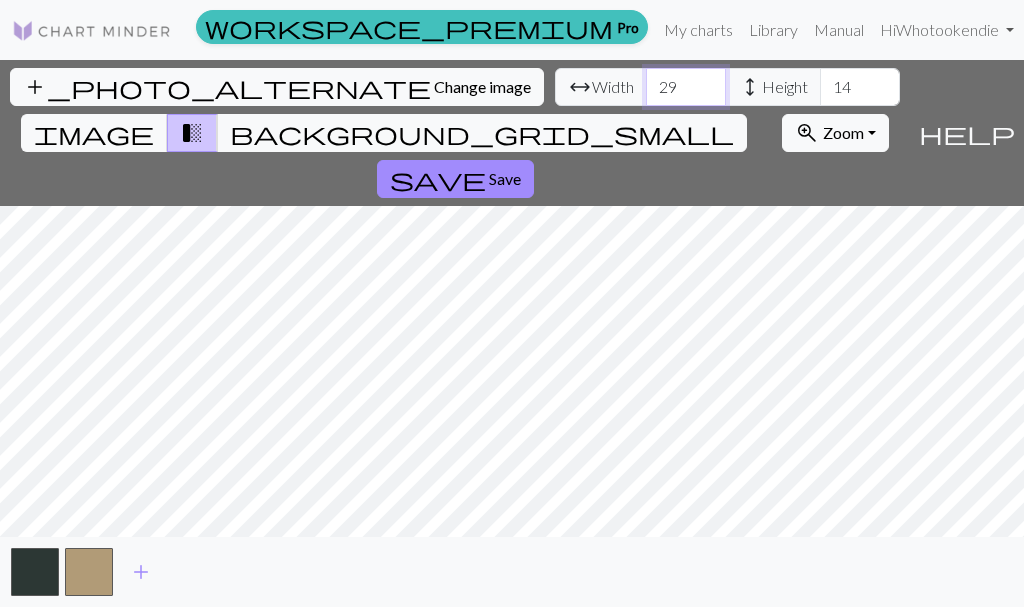 click on "29" at bounding box center [686, 87] 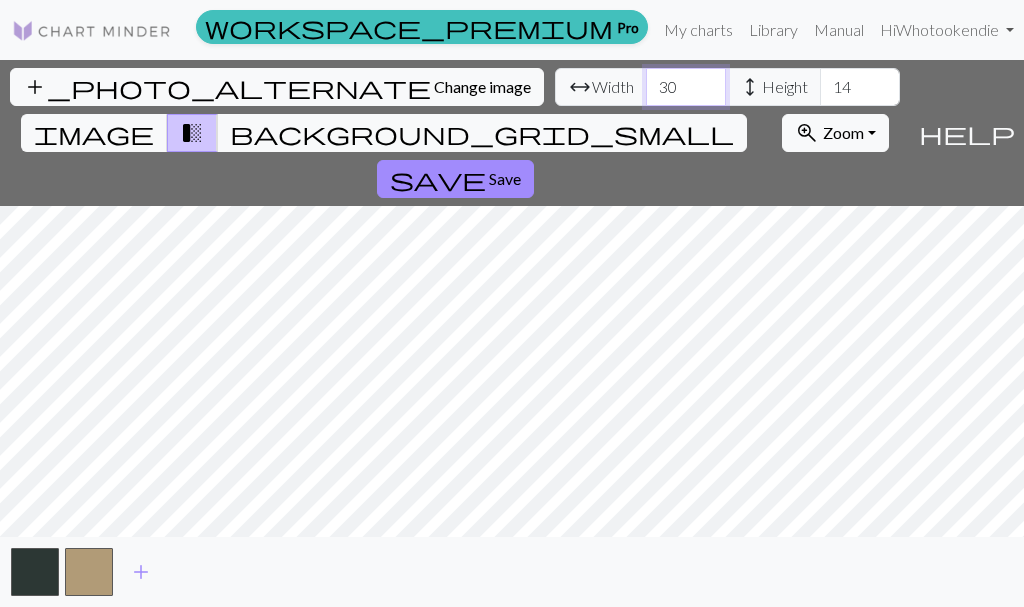 click on "30" at bounding box center [686, 87] 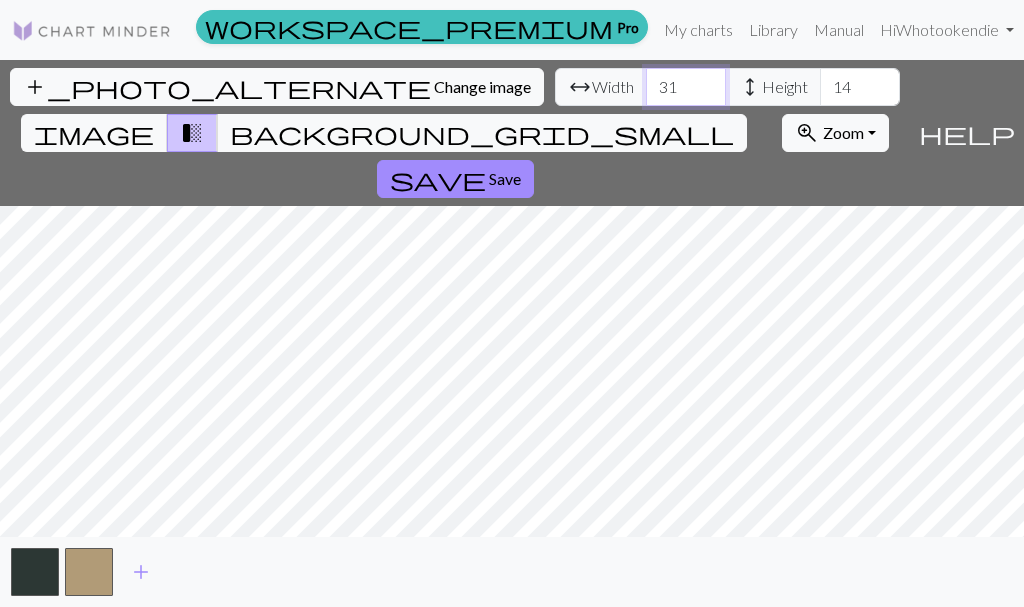 click on "31" at bounding box center [686, 87] 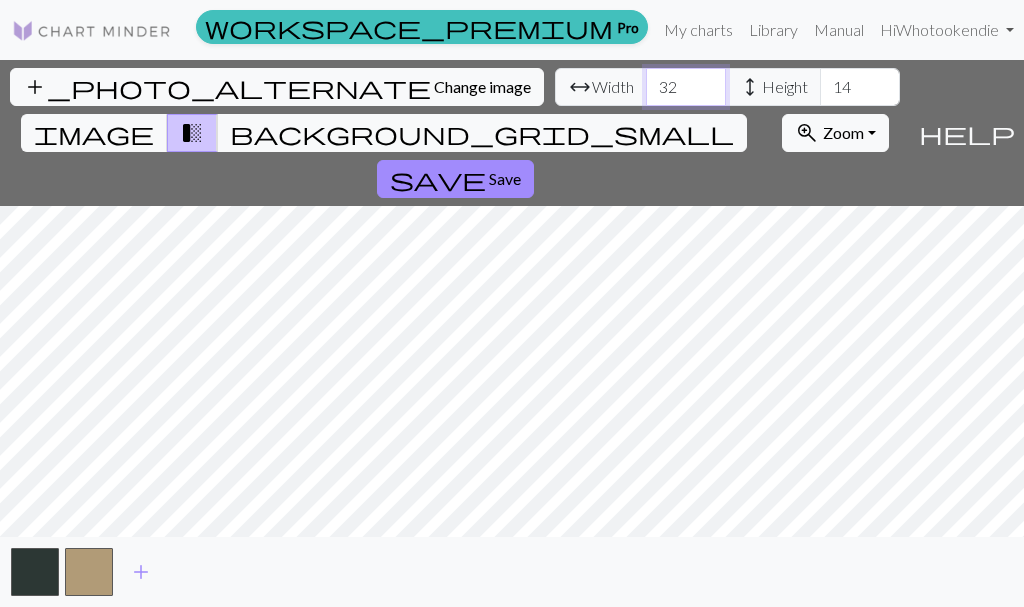 click on "32" at bounding box center (686, 87) 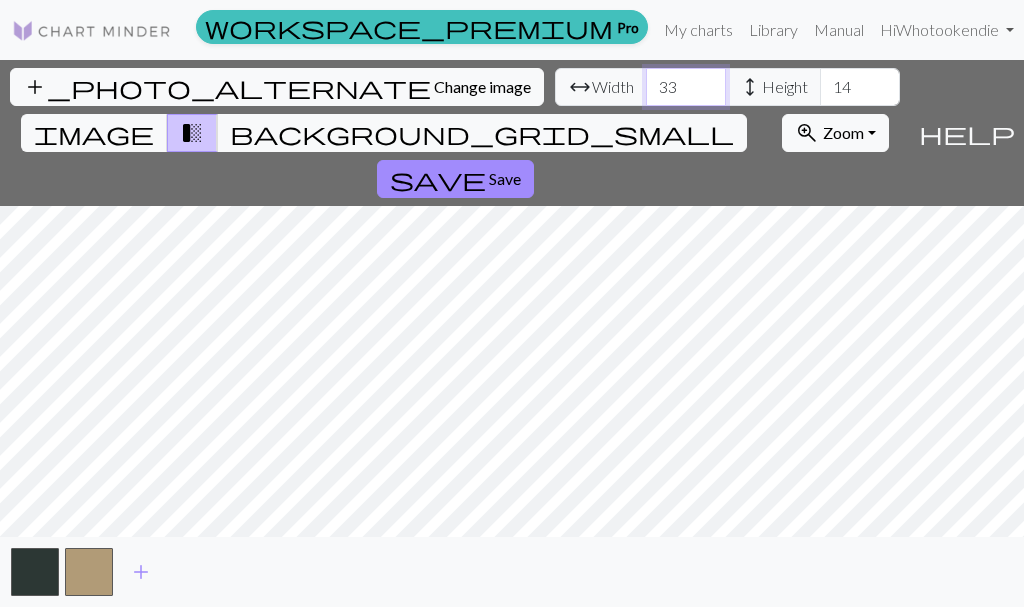 click on "33" at bounding box center [686, 87] 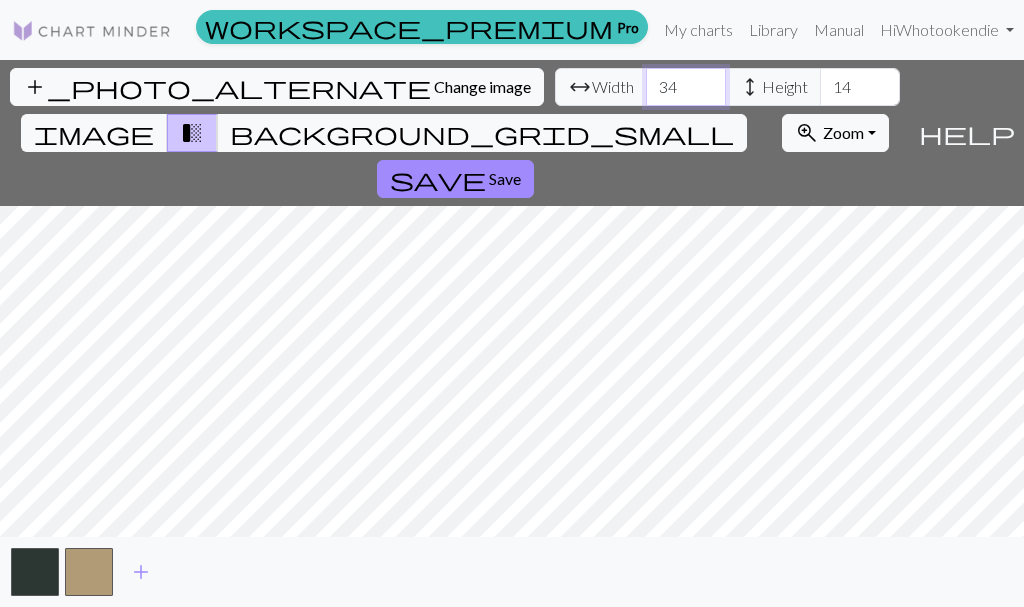 click on "34" at bounding box center (686, 87) 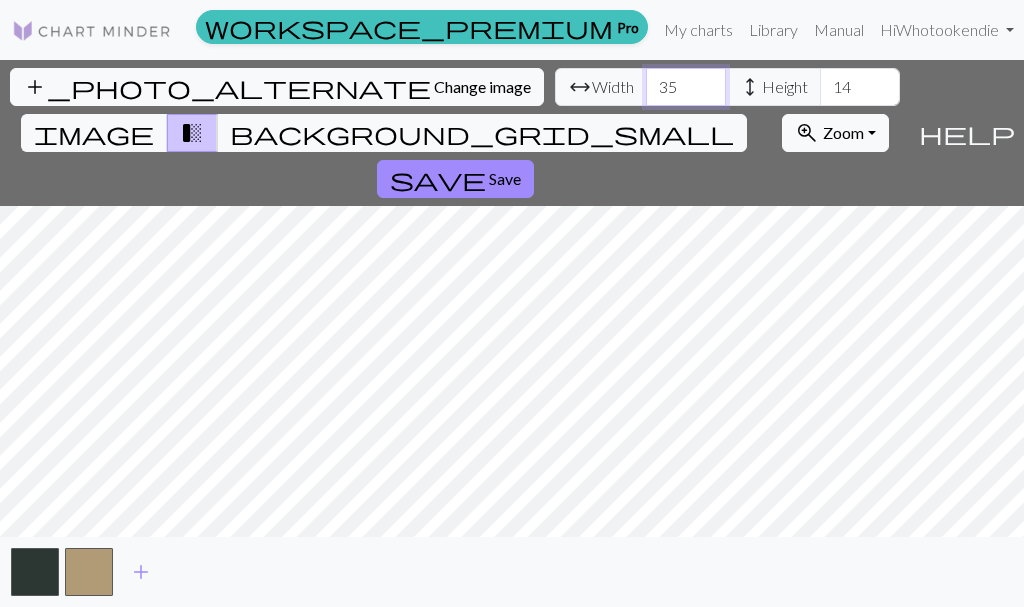 click on "35" at bounding box center (686, 87) 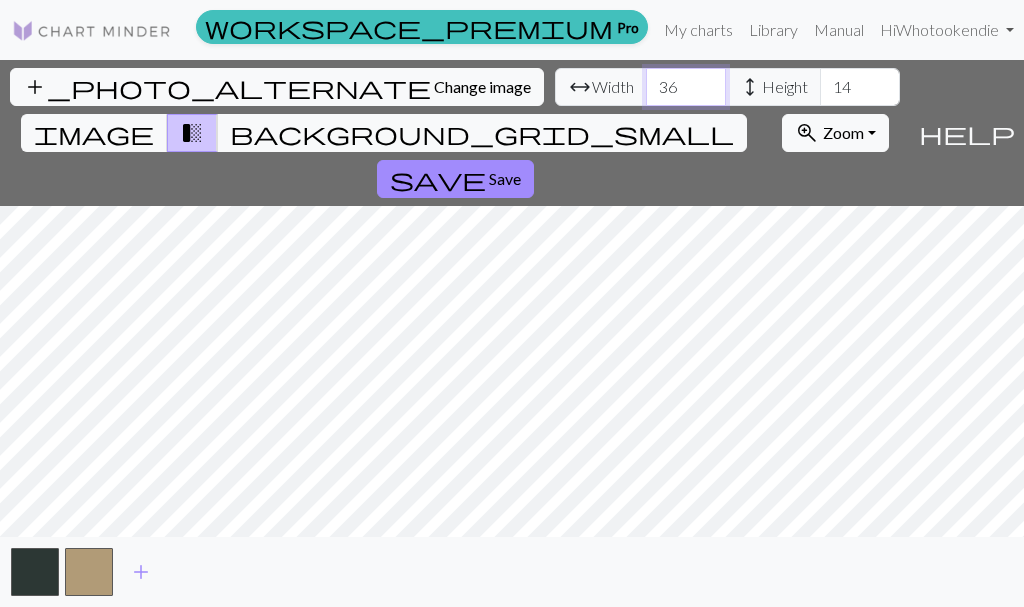 click on "36" at bounding box center [686, 87] 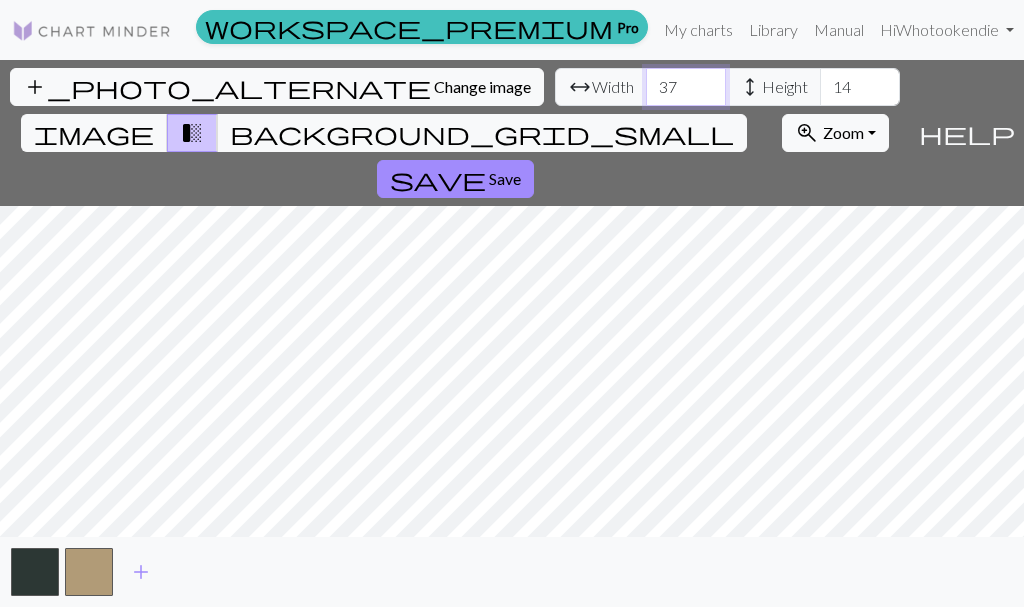 click on "37" at bounding box center (686, 87) 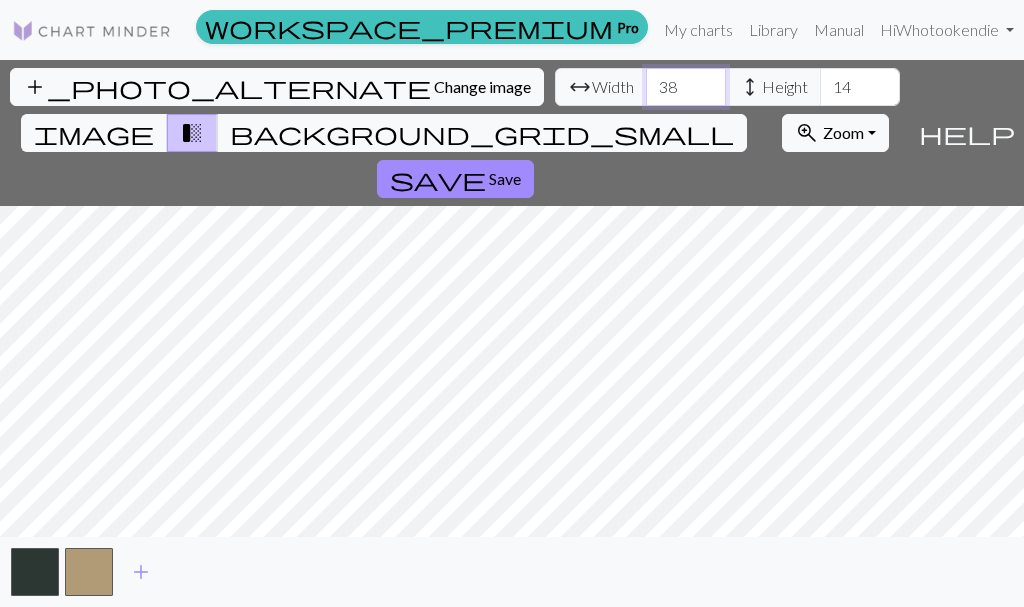 click on "38" at bounding box center (686, 87) 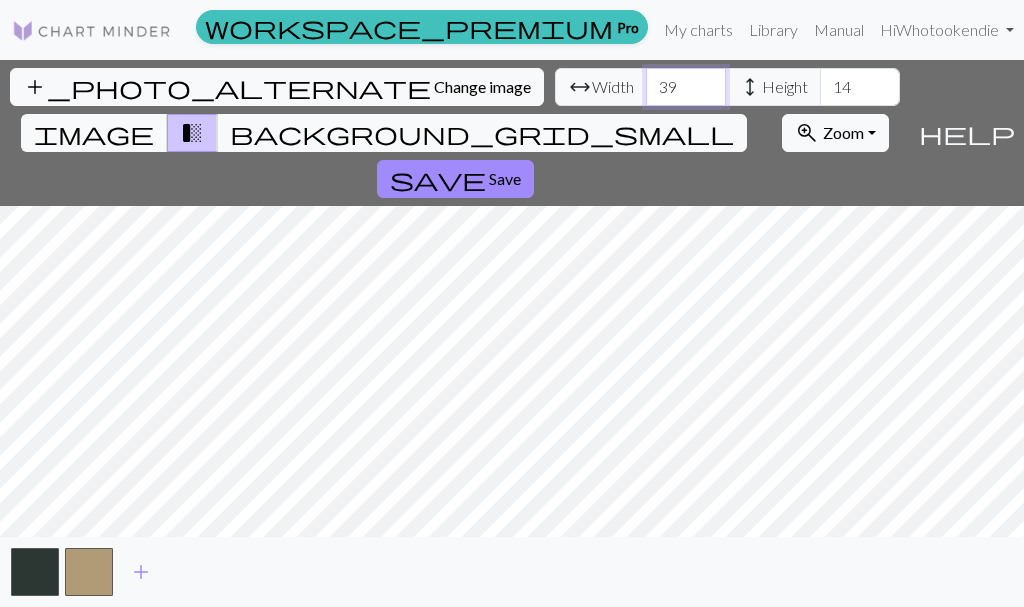 click on "39" at bounding box center (686, 87) 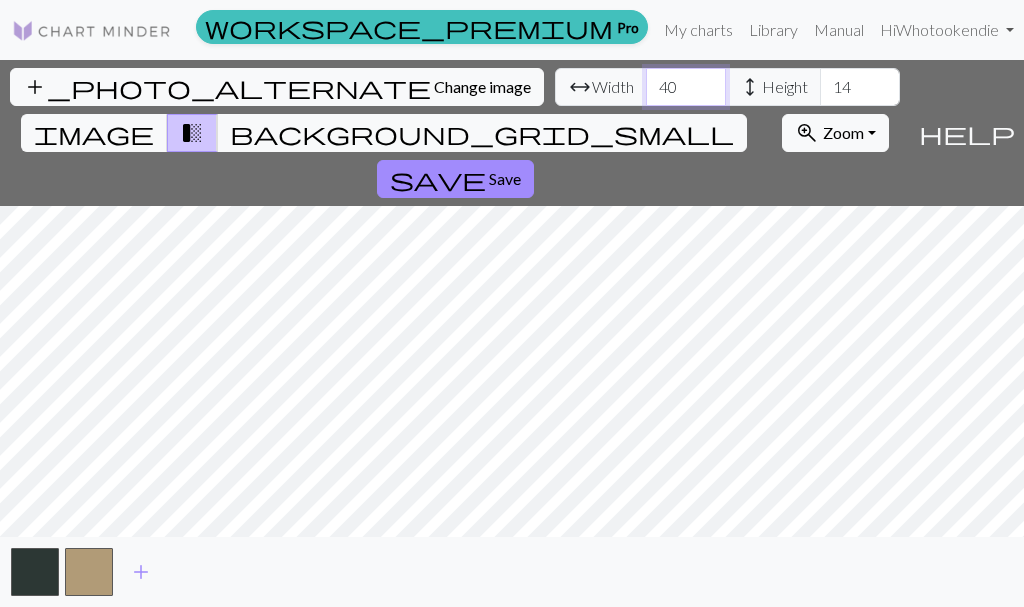 type on "40" 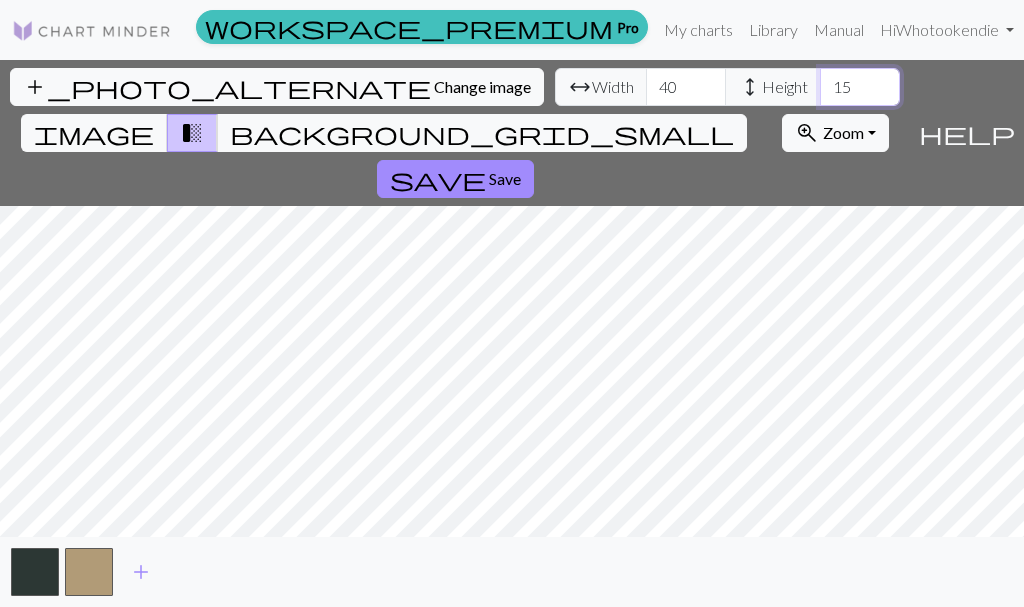 click on "15" at bounding box center (860, 87) 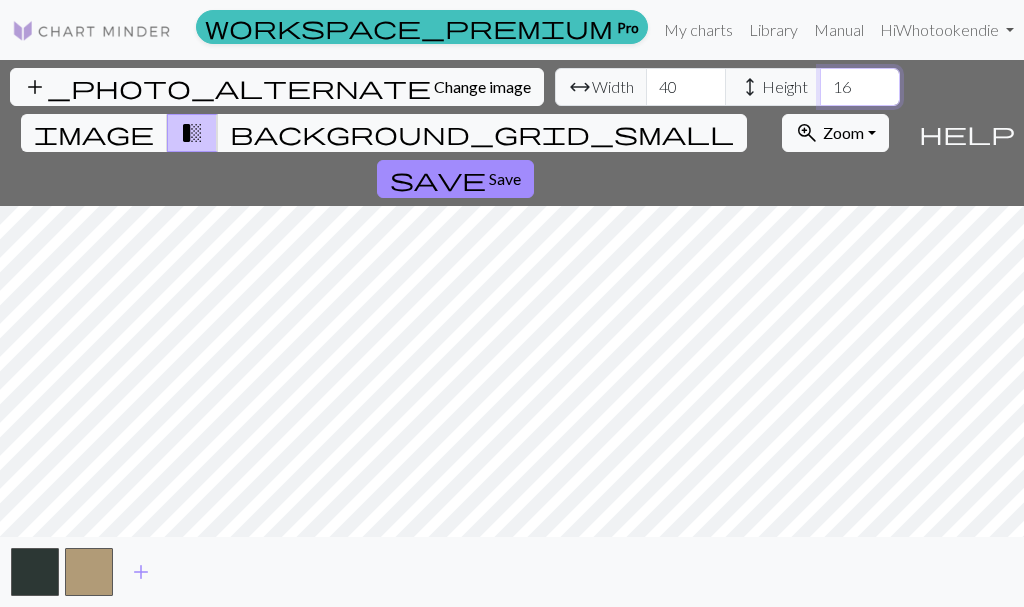 click on "16" at bounding box center [860, 87] 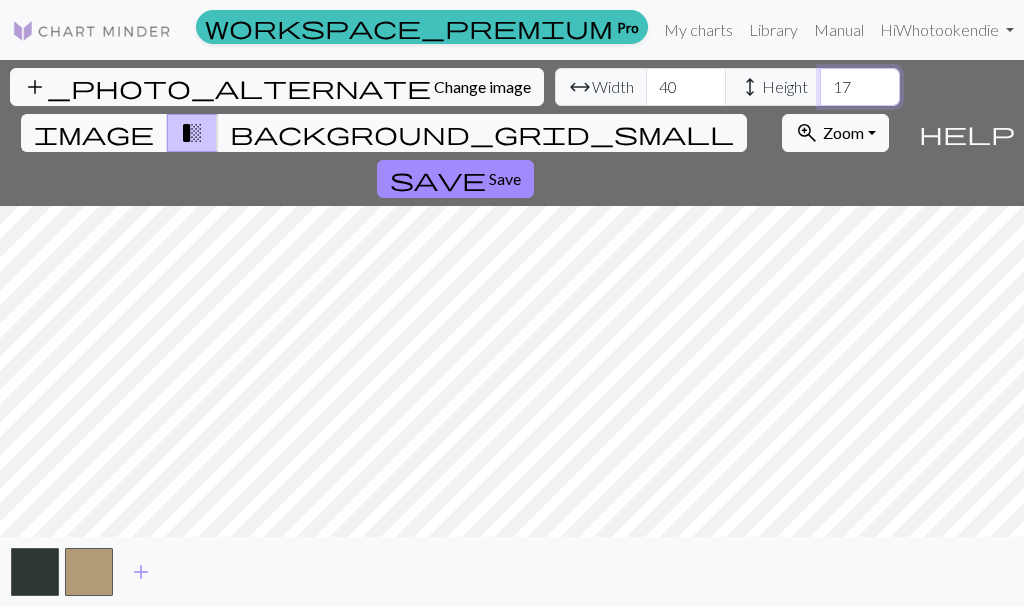 click on "17" at bounding box center [860, 87] 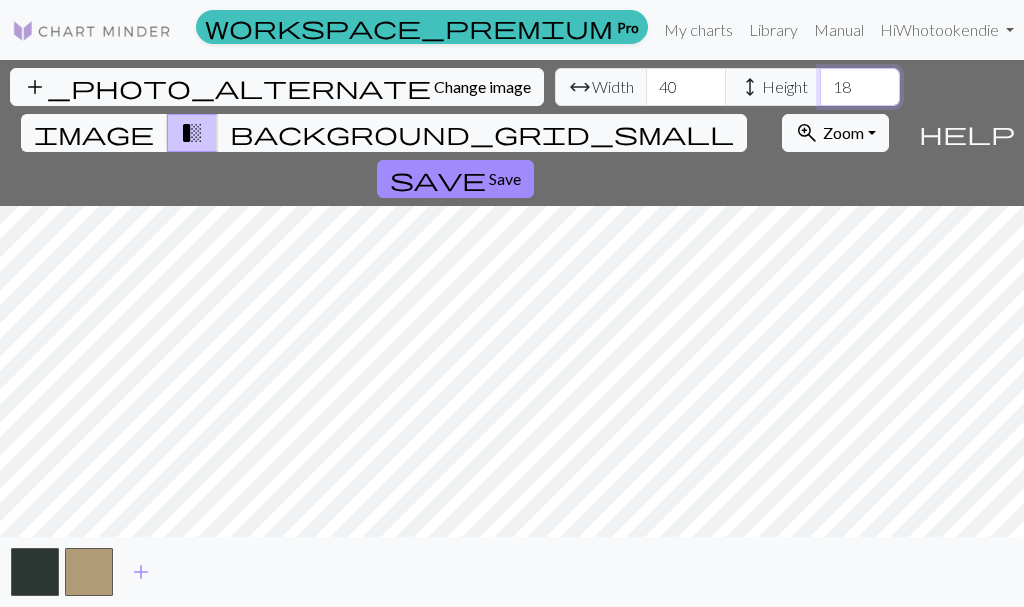 click on "18" at bounding box center (860, 87) 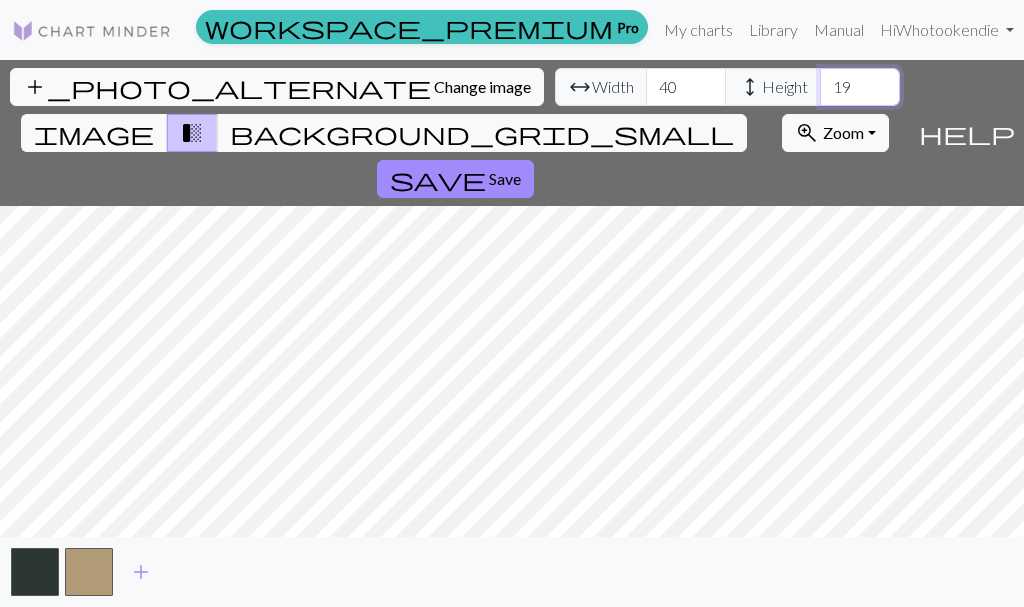 click on "19" at bounding box center [860, 87] 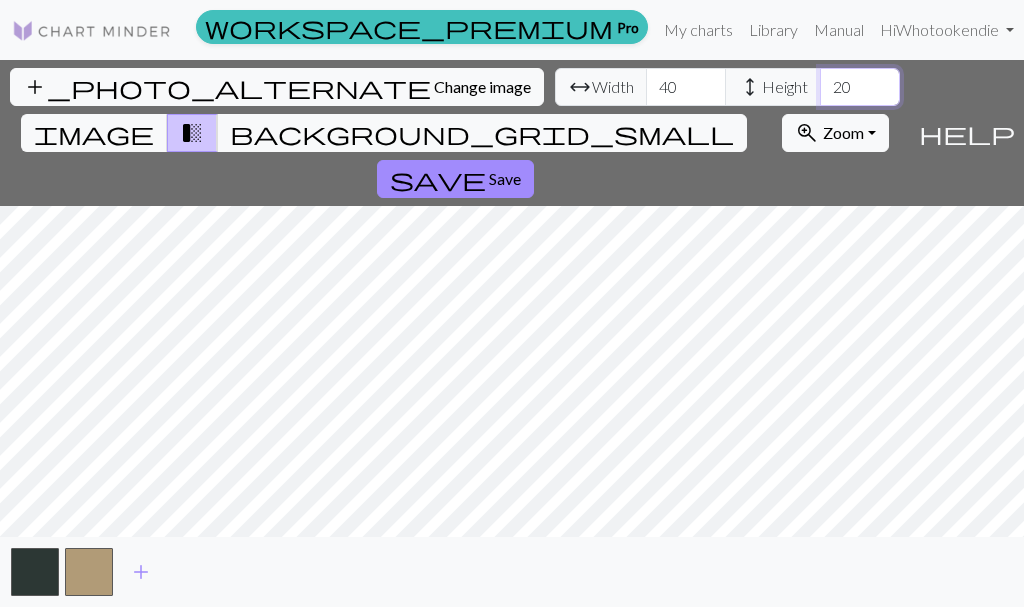 click on "20" at bounding box center [860, 87] 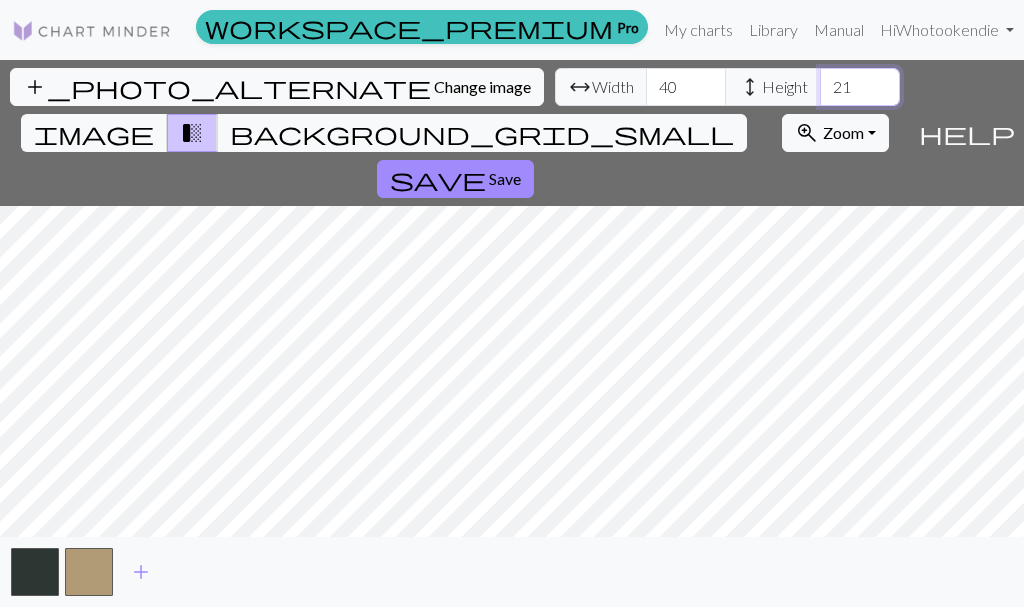 click on "21" at bounding box center [860, 87] 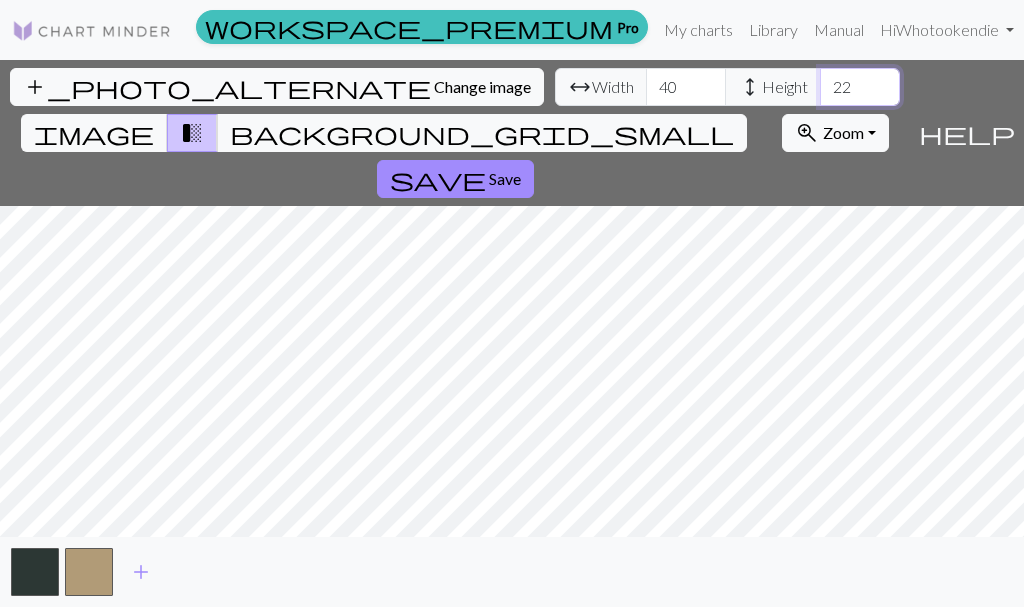 click on "22" at bounding box center [860, 87] 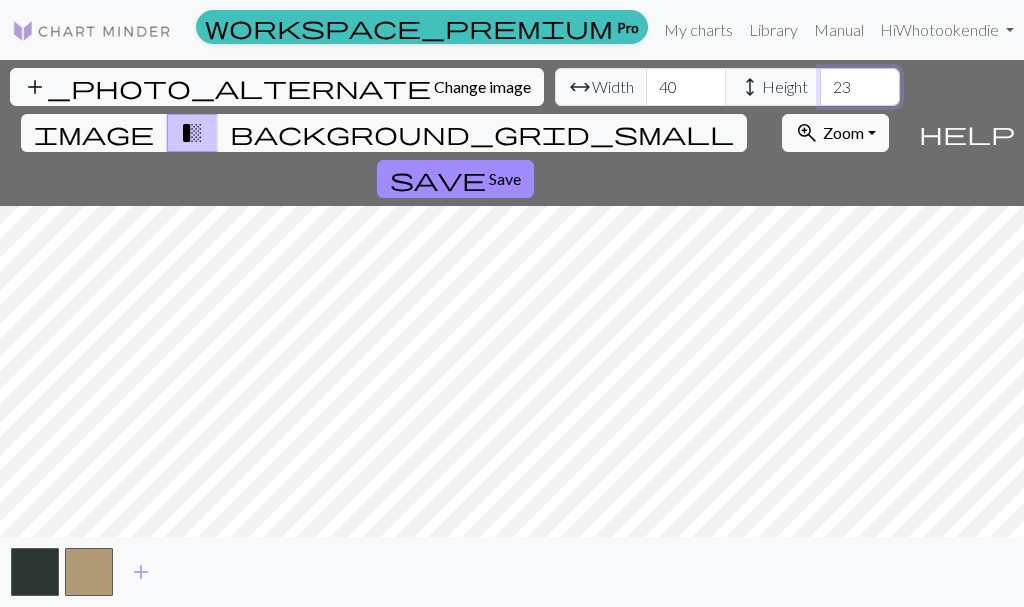 click on "23" at bounding box center (860, 87) 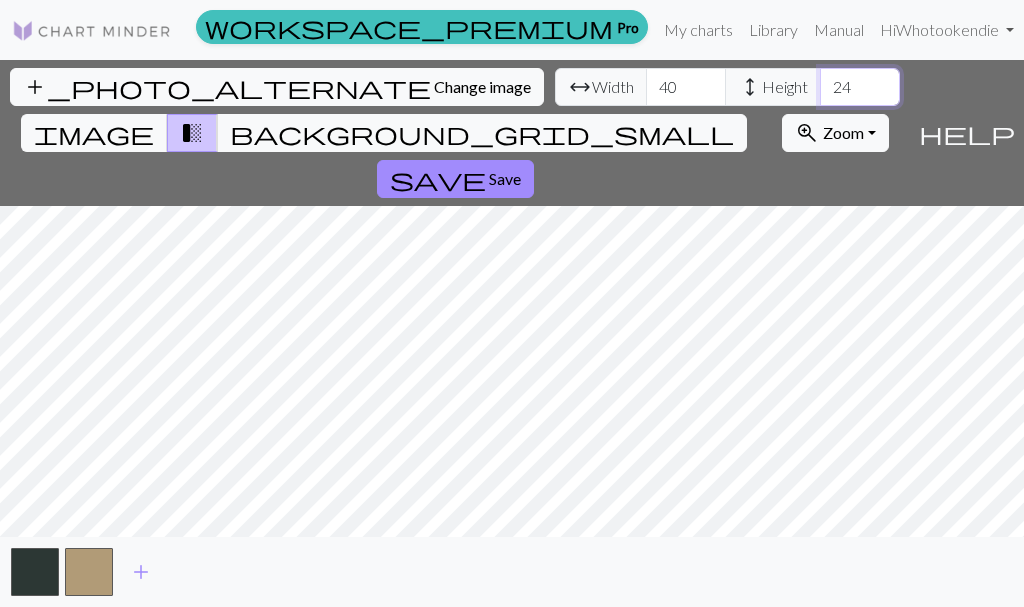 click on "24" at bounding box center [860, 87] 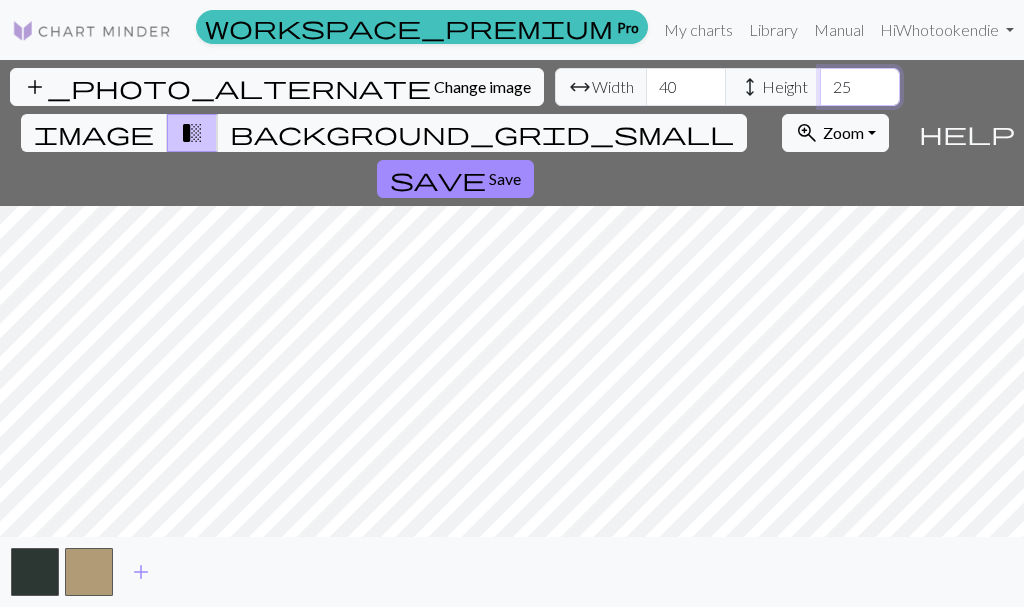 click on "25" at bounding box center (860, 87) 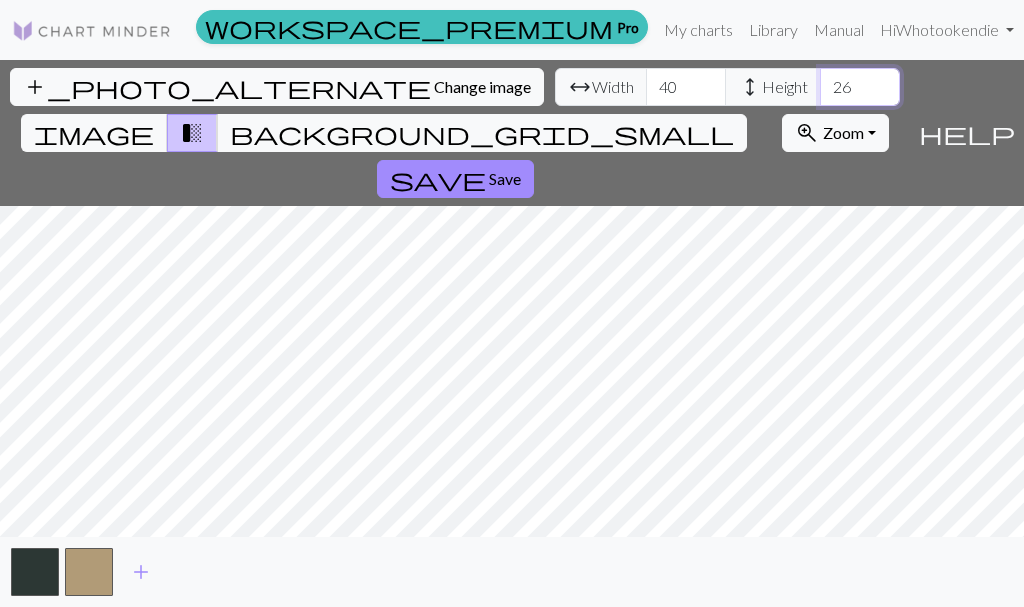 click on "26" at bounding box center [860, 87] 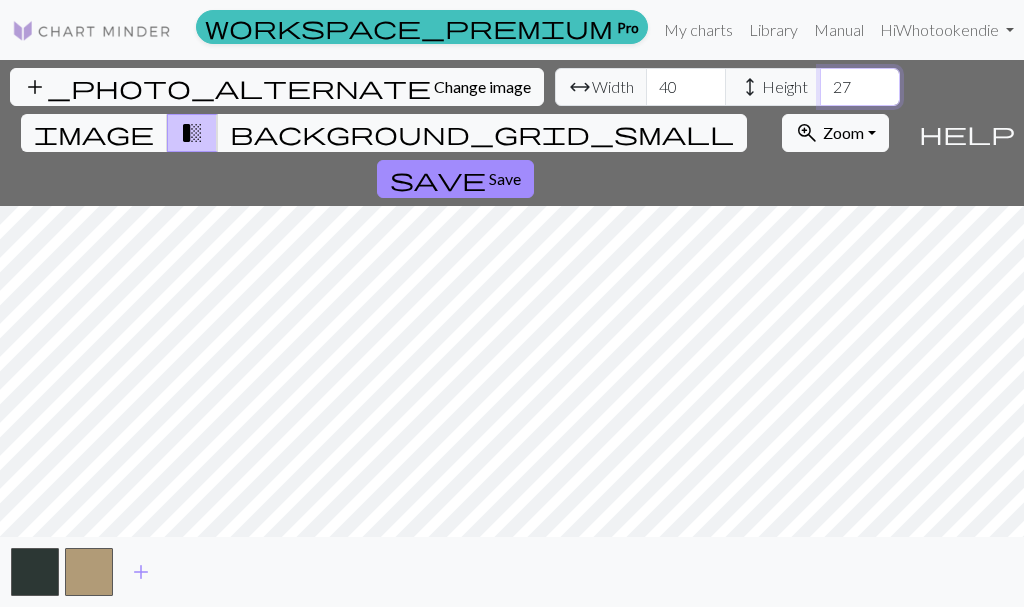 click on "27" at bounding box center (860, 87) 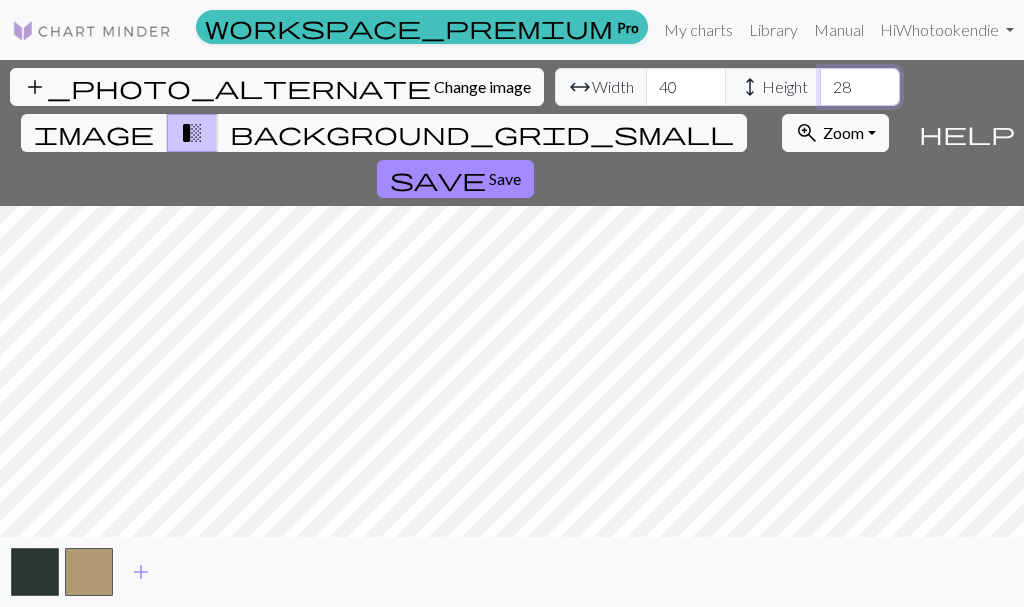click on "28" at bounding box center [860, 87] 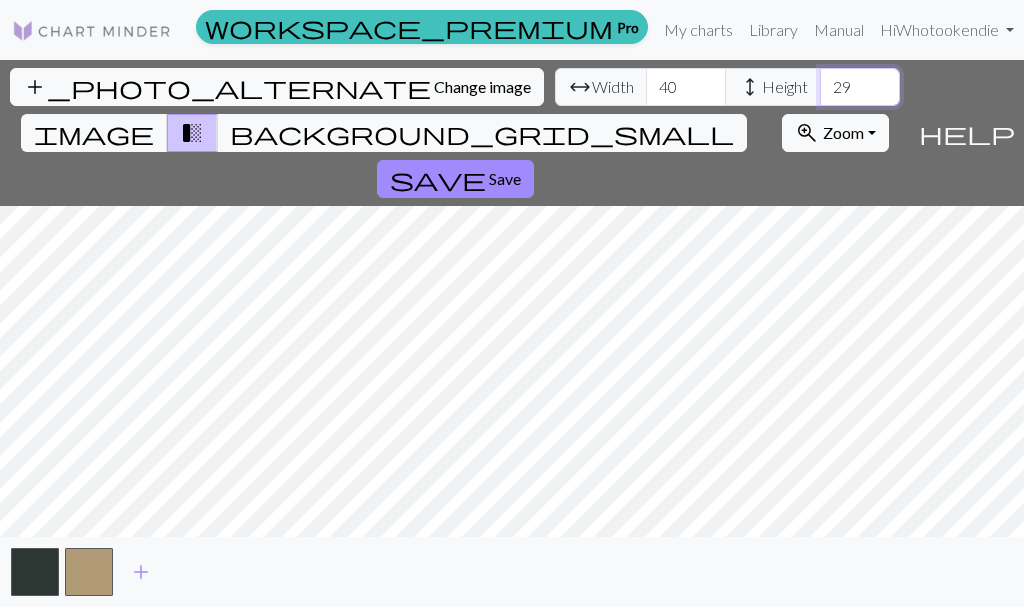 click on "29" at bounding box center (860, 87) 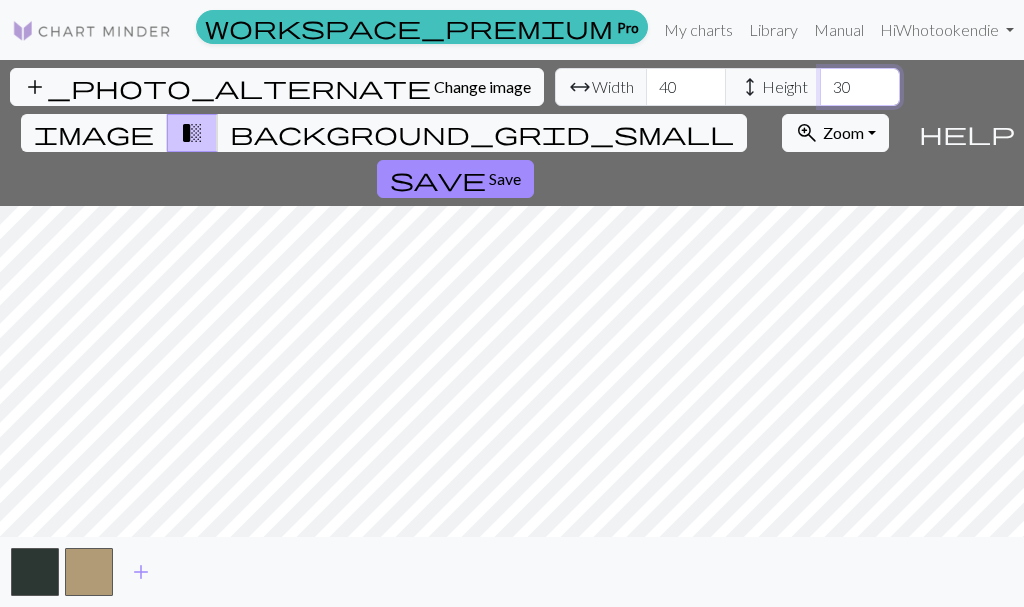 click on "30" at bounding box center (860, 87) 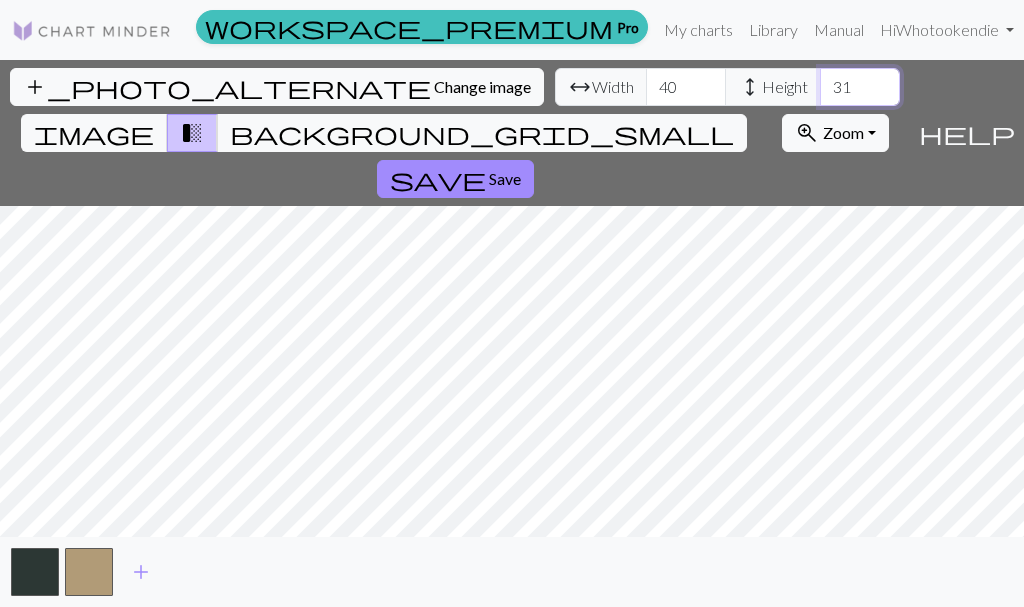 click on "31" at bounding box center [860, 87] 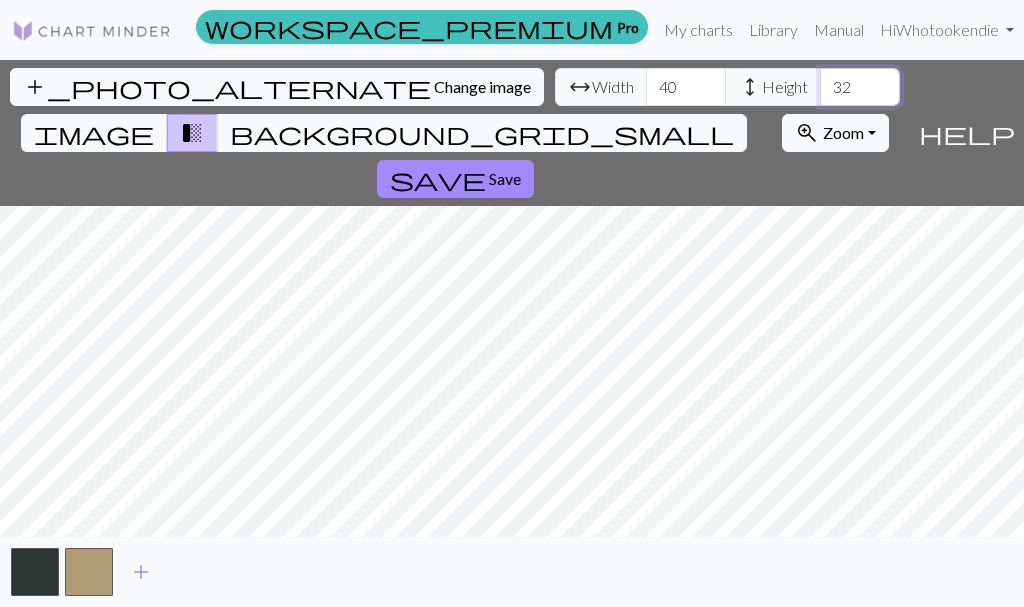 click on "32" at bounding box center [860, 87] 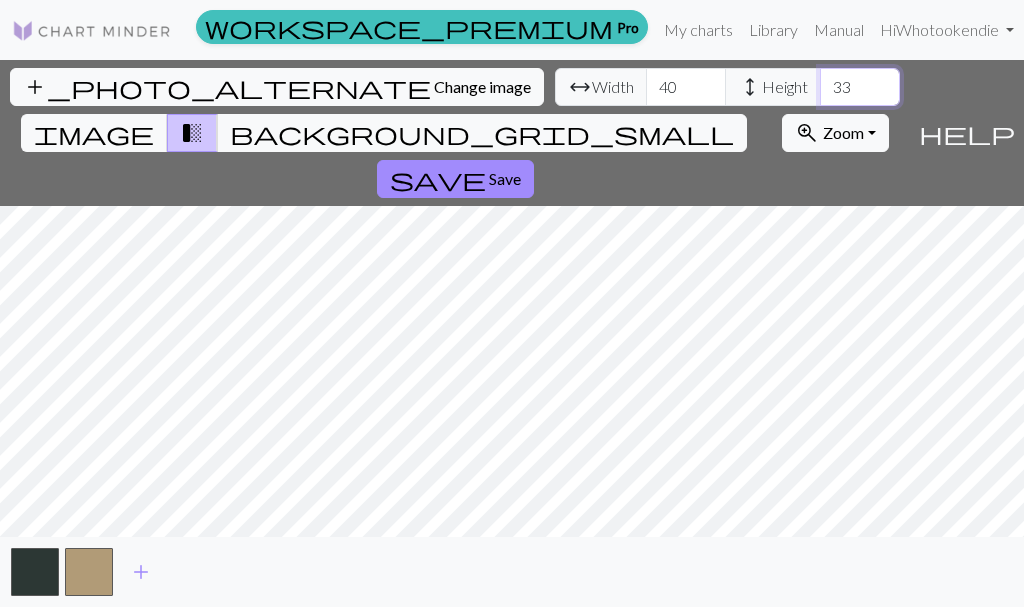 click on "33" at bounding box center [860, 87] 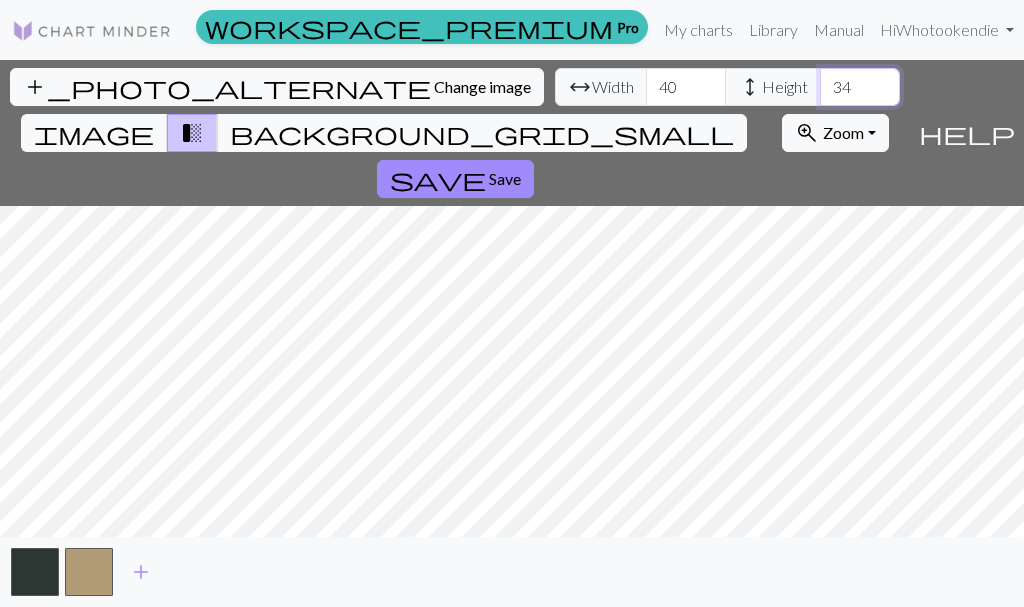 click on "34" at bounding box center (860, 87) 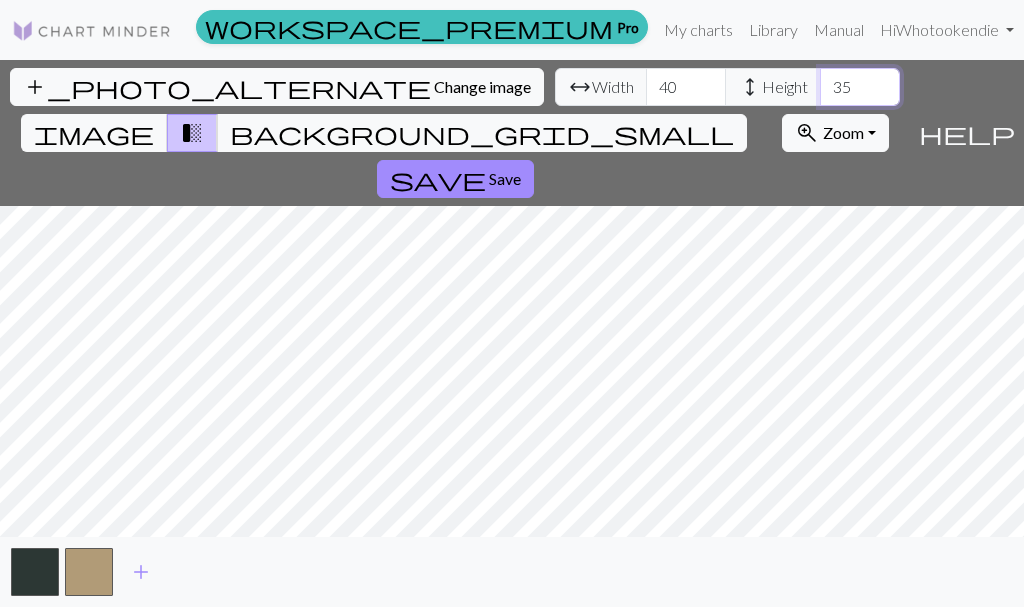 click on "35" at bounding box center [860, 87] 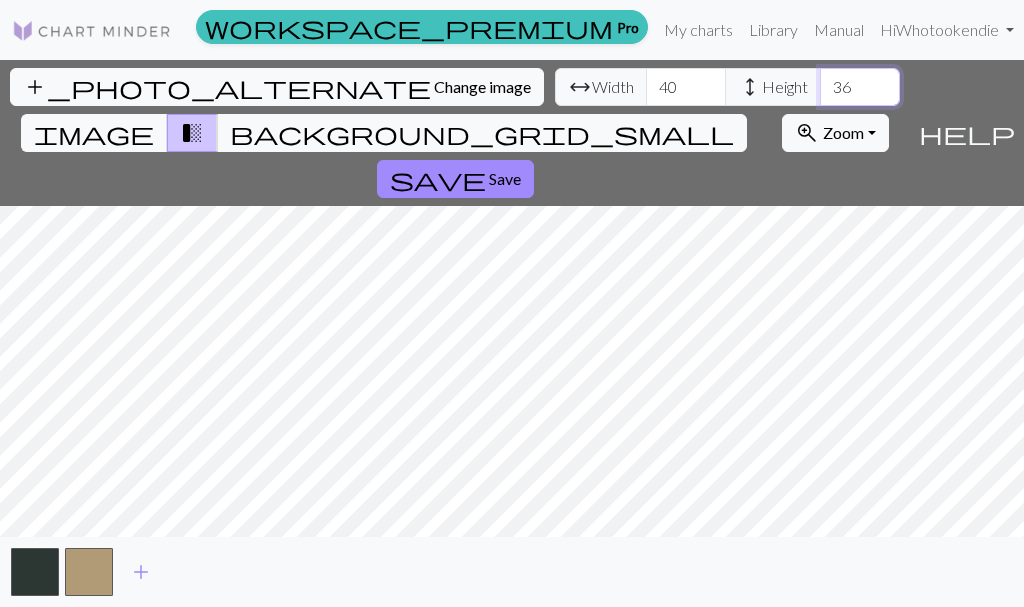 click on "36" at bounding box center (860, 87) 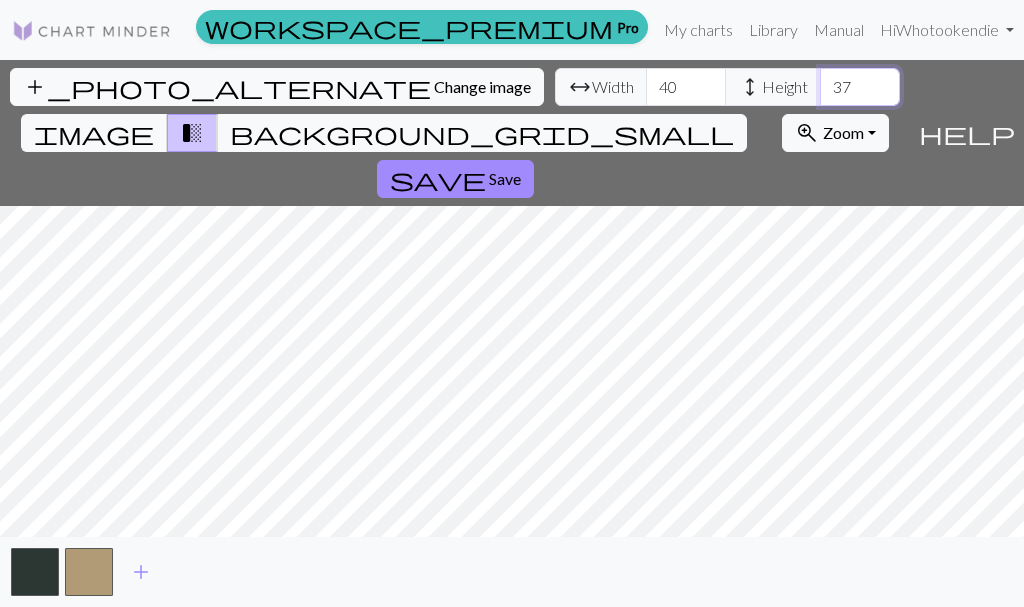 click on "37" at bounding box center (860, 87) 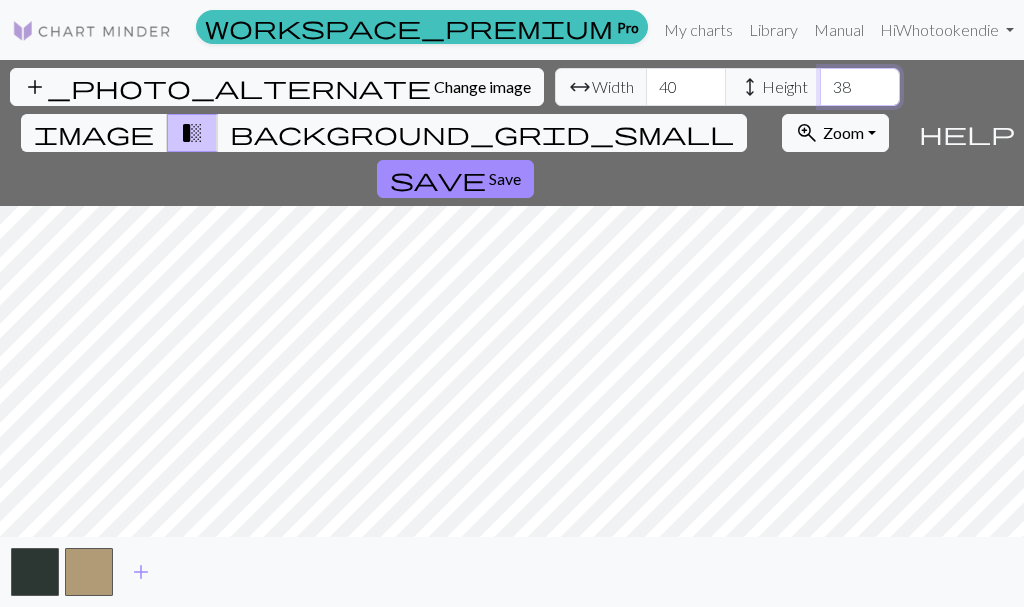 click on "38" at bounding box center (860, 87) 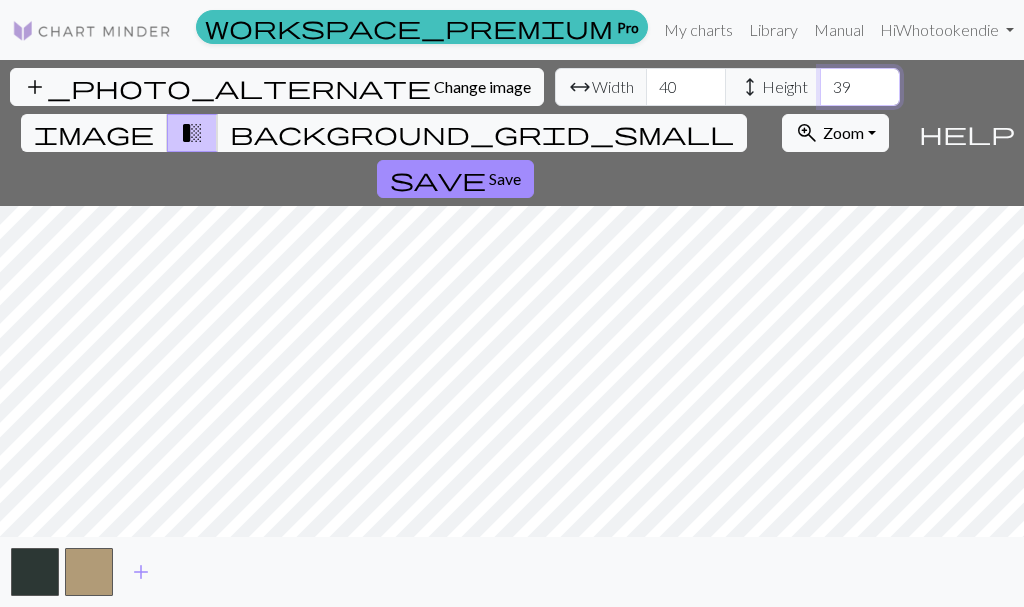 click on "39" at bounding box center [860, 87] 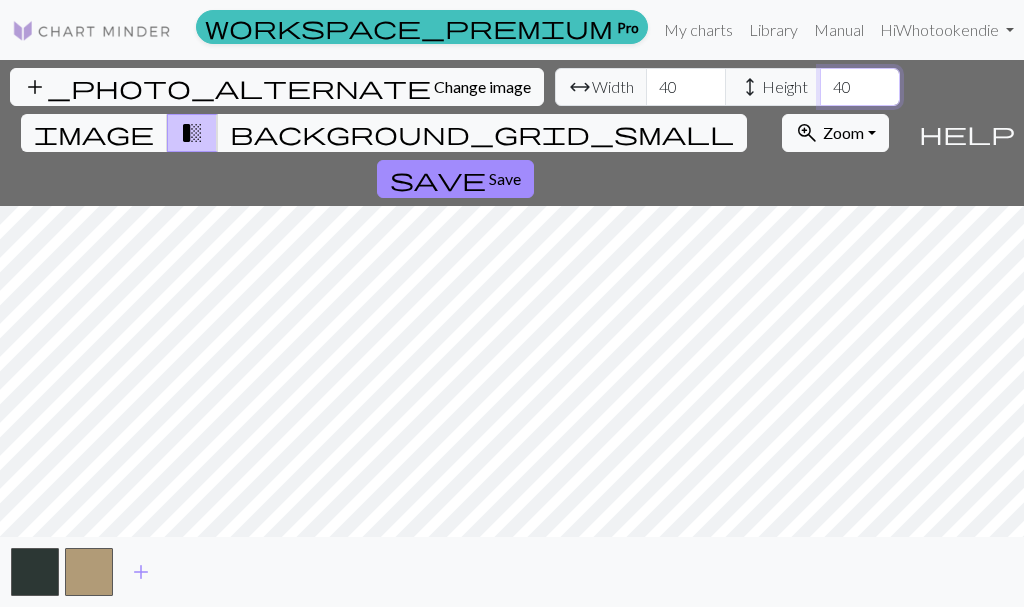 type on "40" 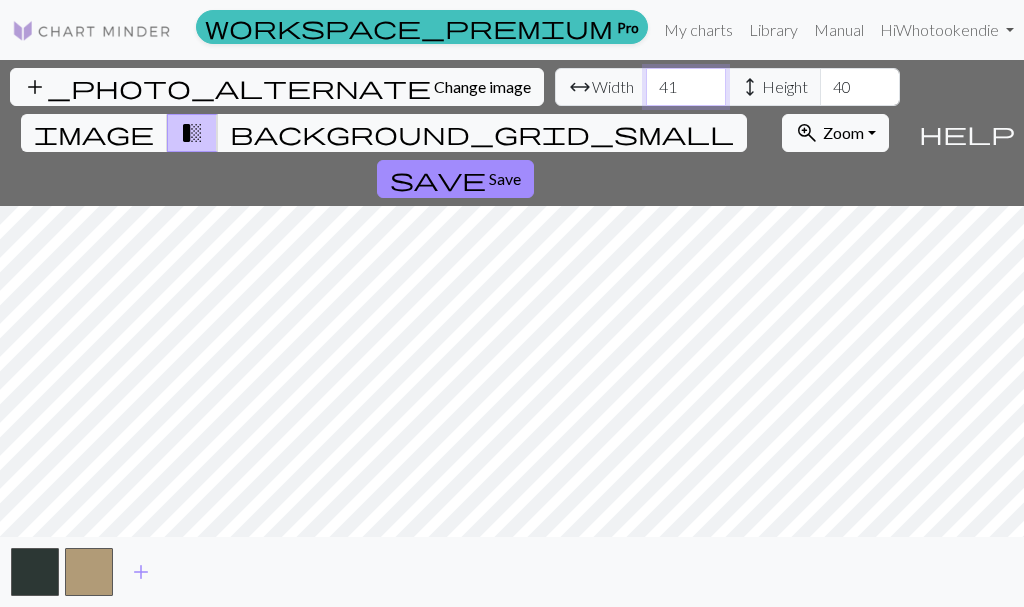 click on "41" at bounding box center (686, 87) 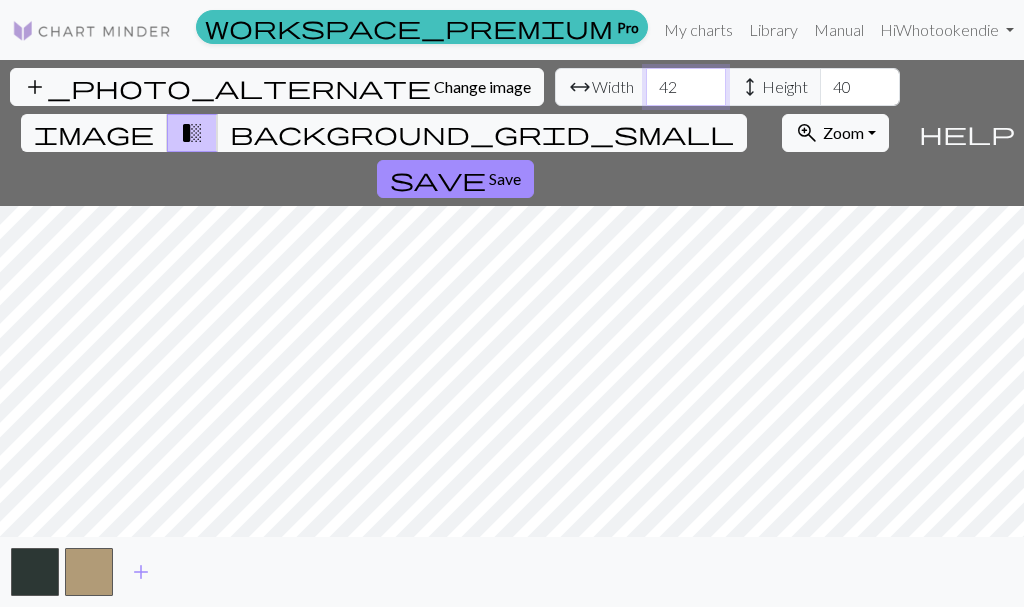 click on "42" at bounding box center (686, 87) 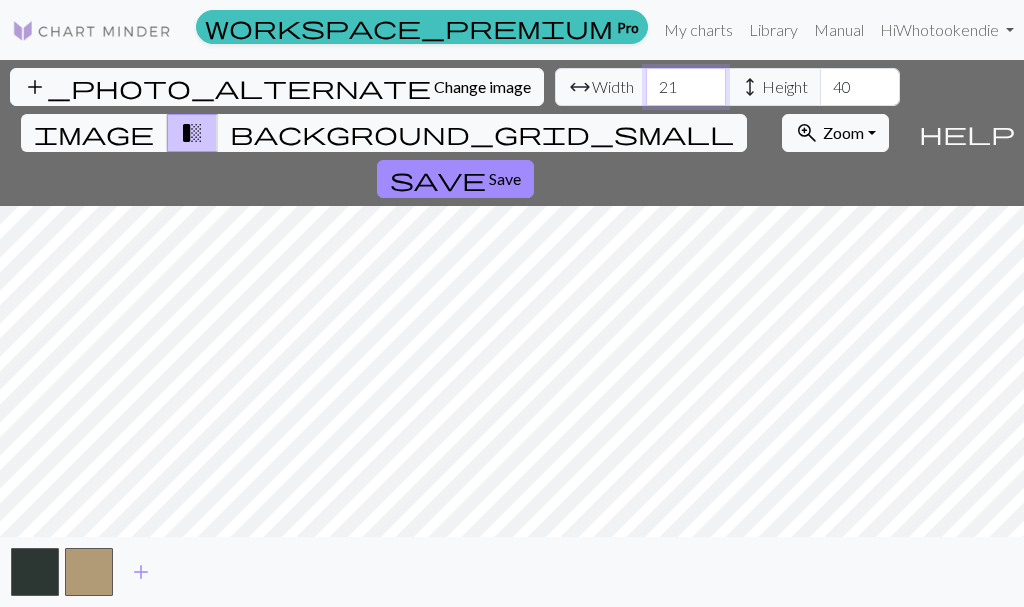 type on "21" 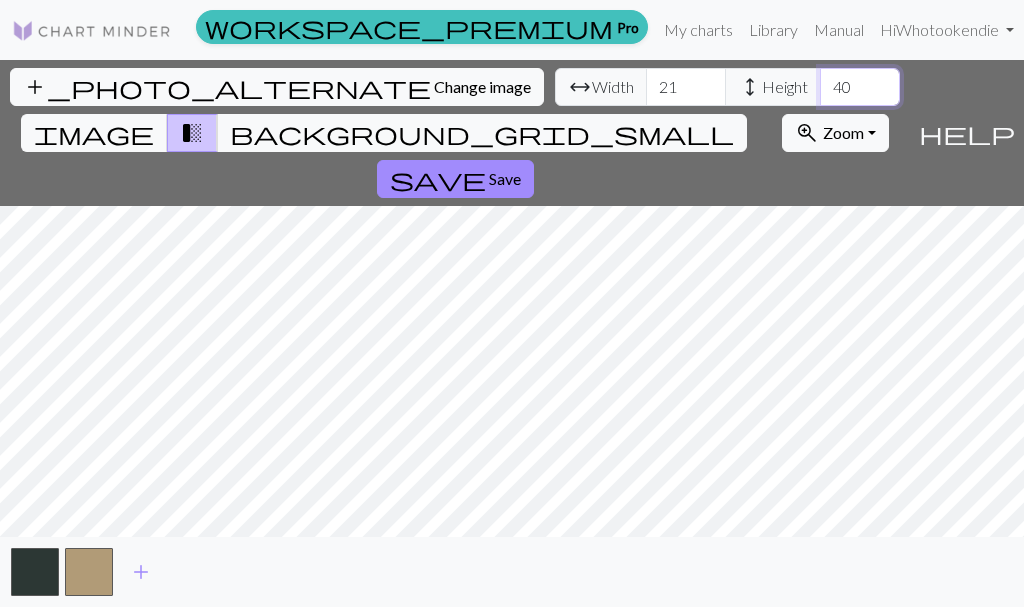 click on "40" at bounding box center (860, 87) 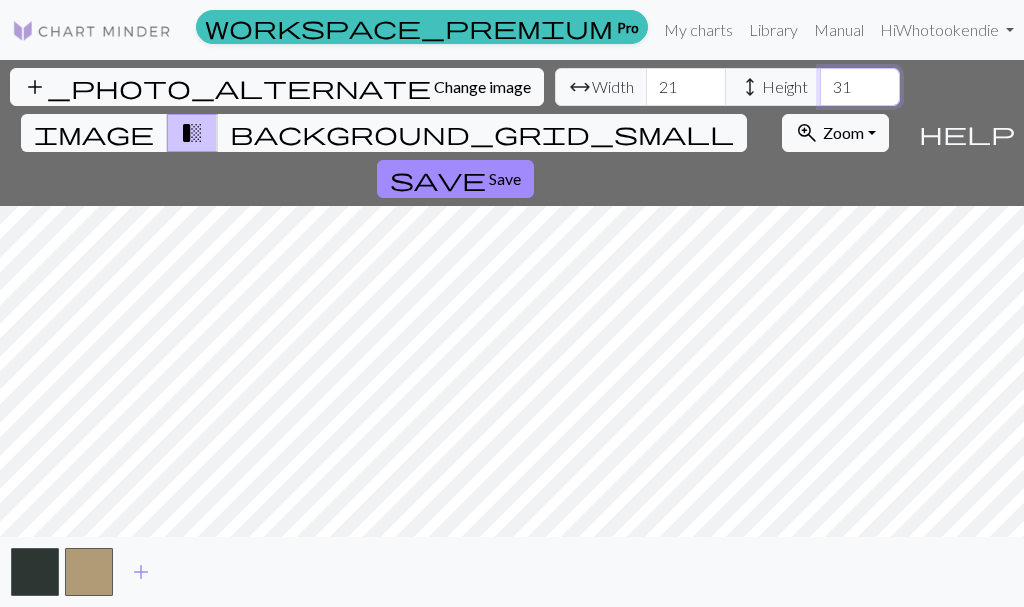 type on "31" 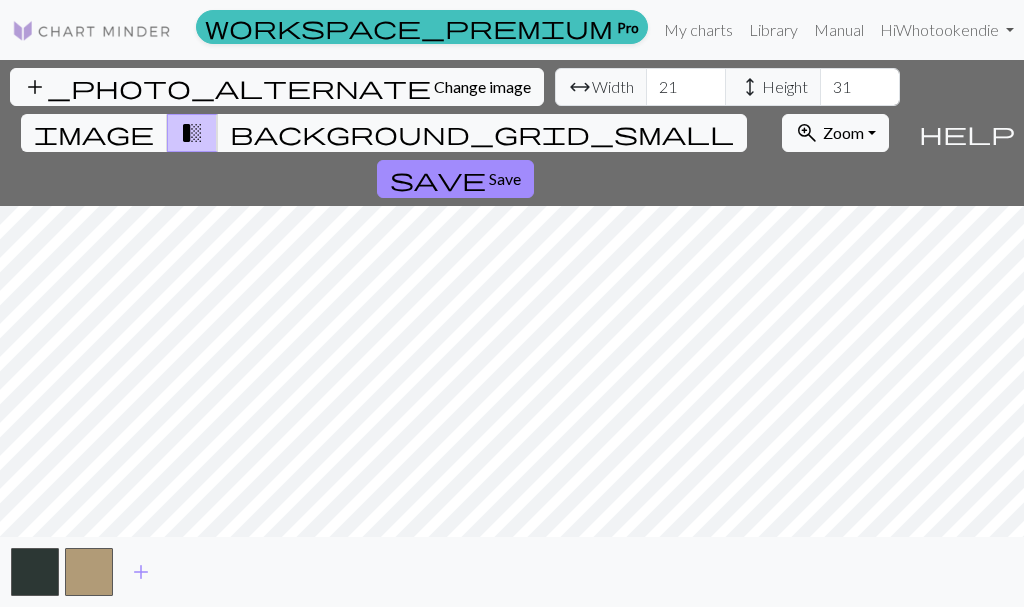 click on "add_photo_alternate   Change image arrow_range   Width 21 height   Height 31 image transition_fade background_grid_small zoom_in Zoom Zoom Fit all Fit width Fit height 50% 100% 150% 200% save   Save help Show me around add" at bounding box center [512, 333] 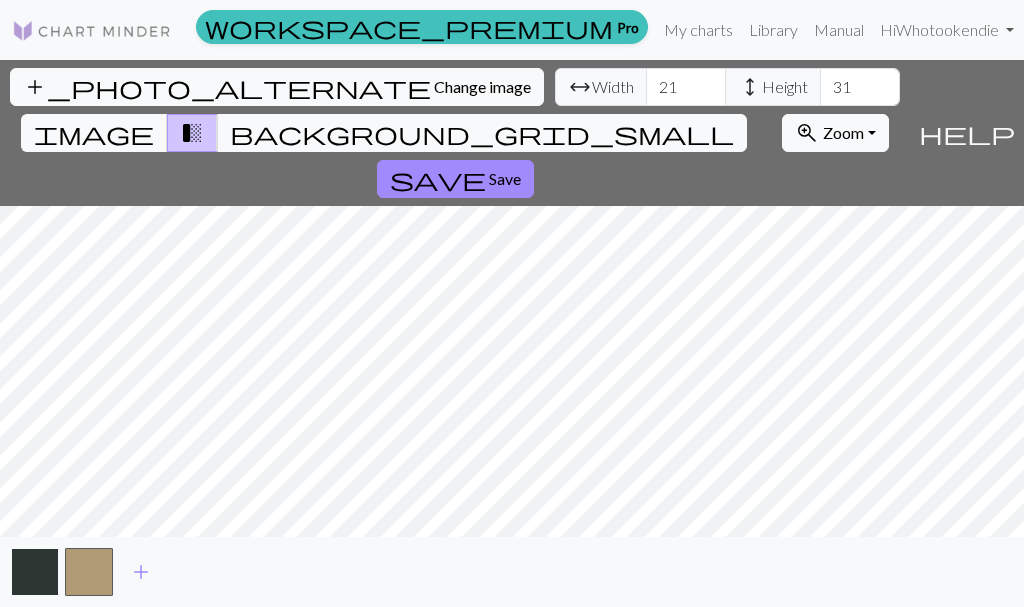 click at bounding box center (35, 572) 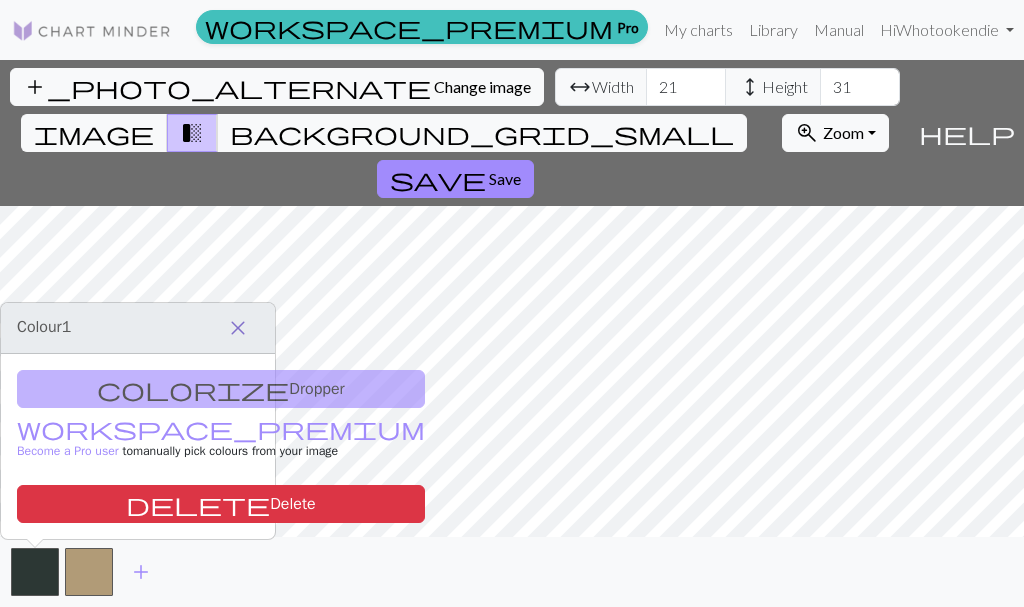 click on "close" at bounding box center (238, 328) 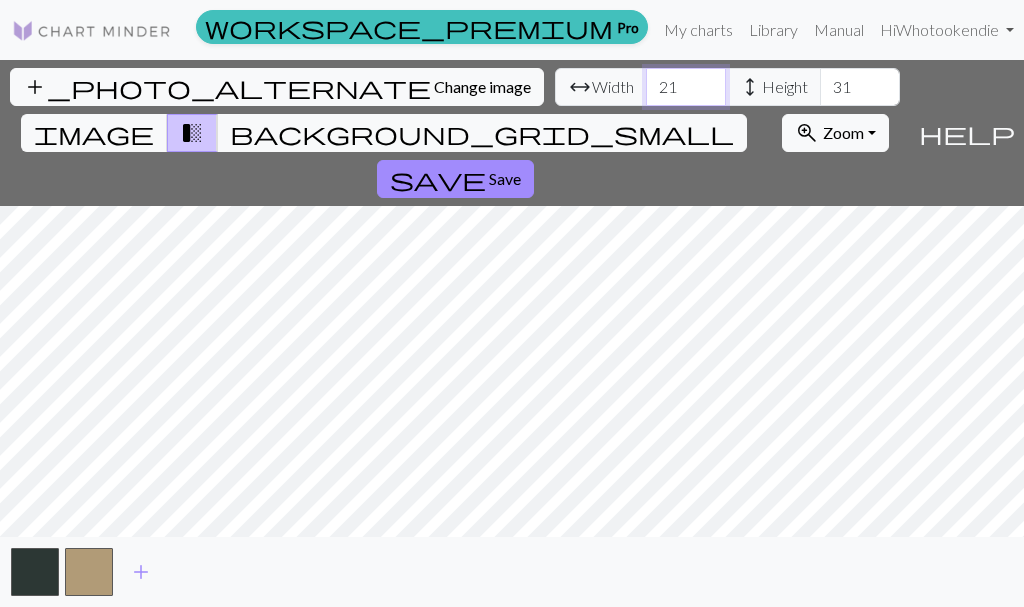 click on "21" at bounding box center (686, 87) 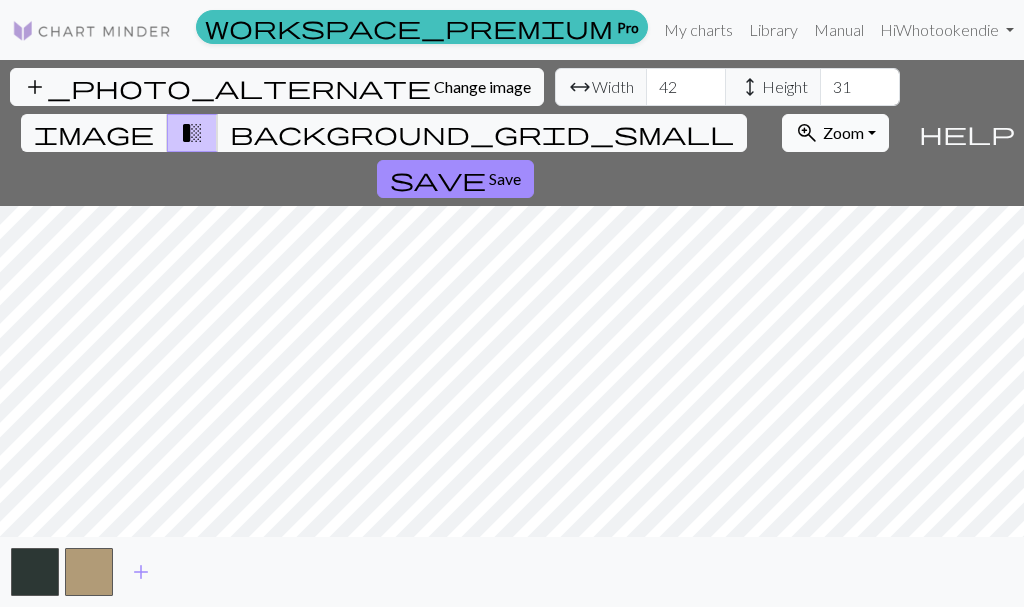 click on "zoom_in Zoom Zoom" at bounding box center (835, 133) 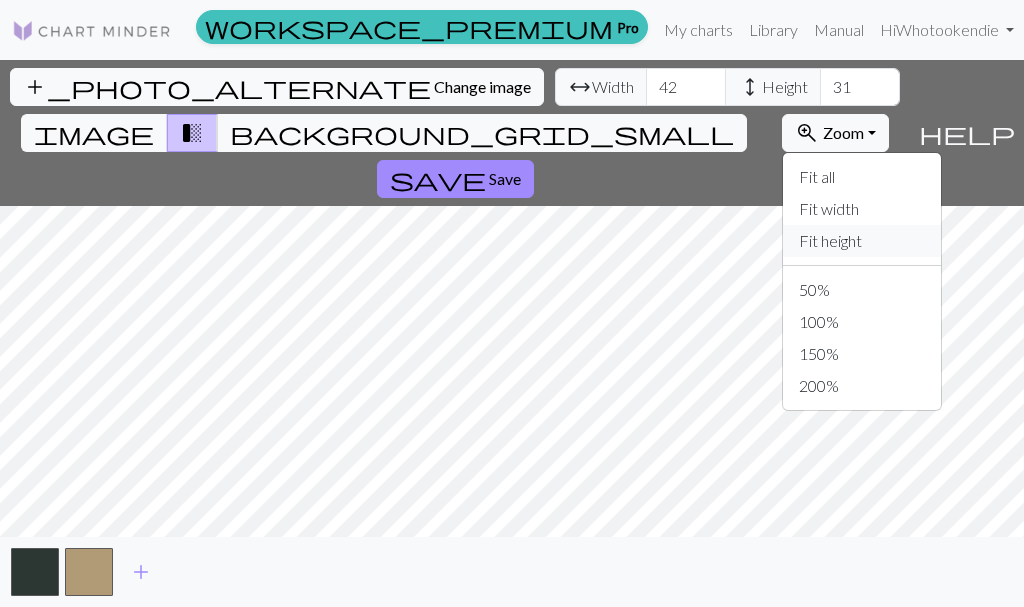 click on "Fit height" at bounding box center (862, 241) 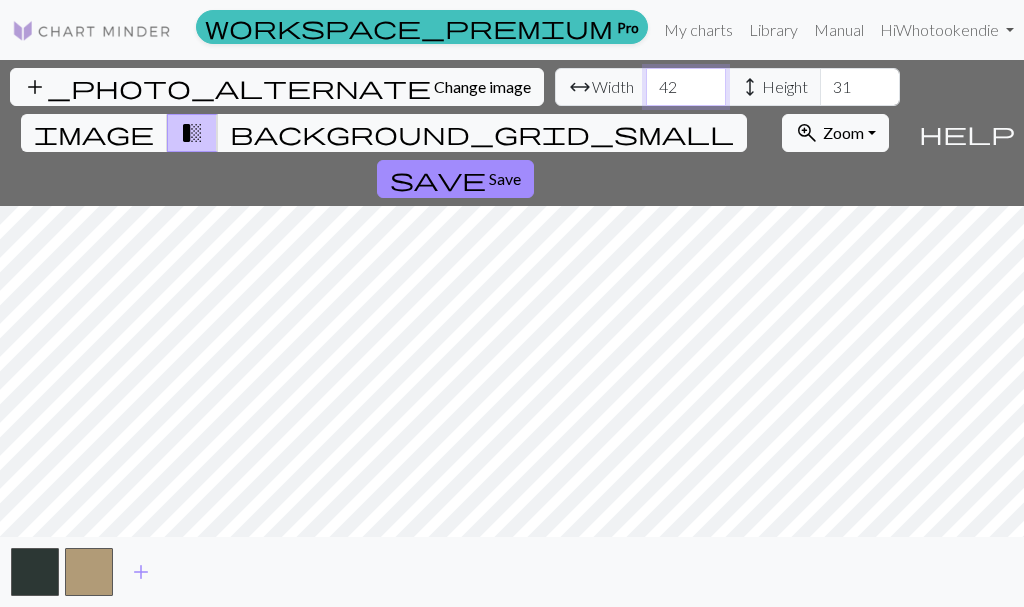 click on "42" at bounding box center (686, 87) 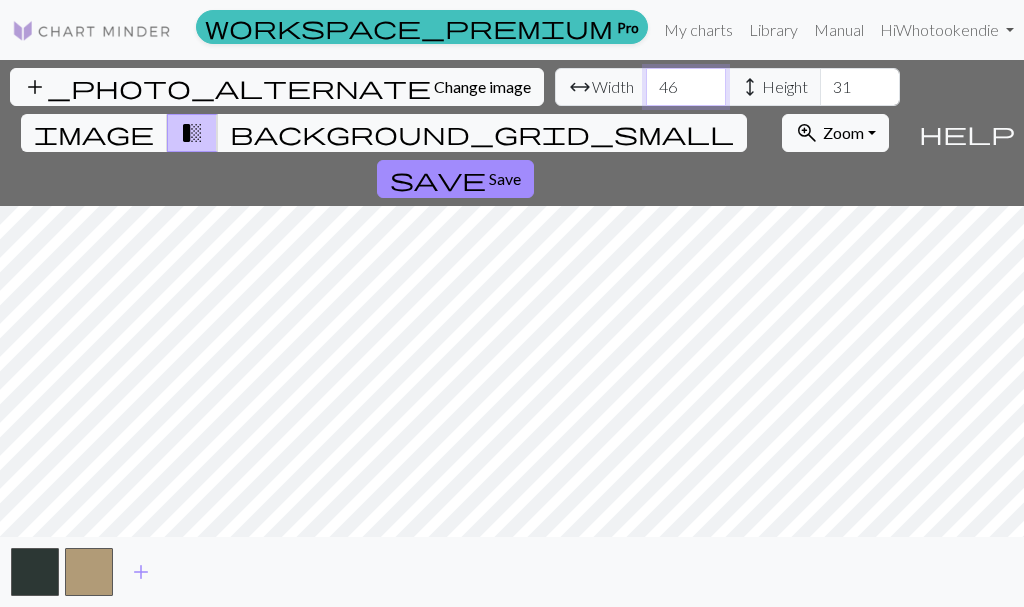 type on "46" 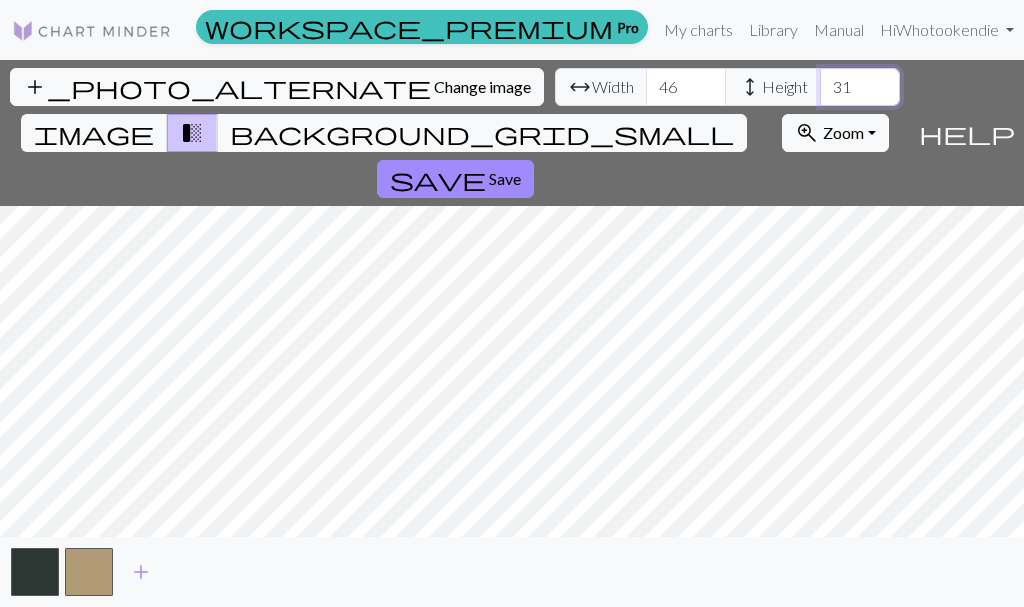 click on "31" at bounding box center (860, 87) 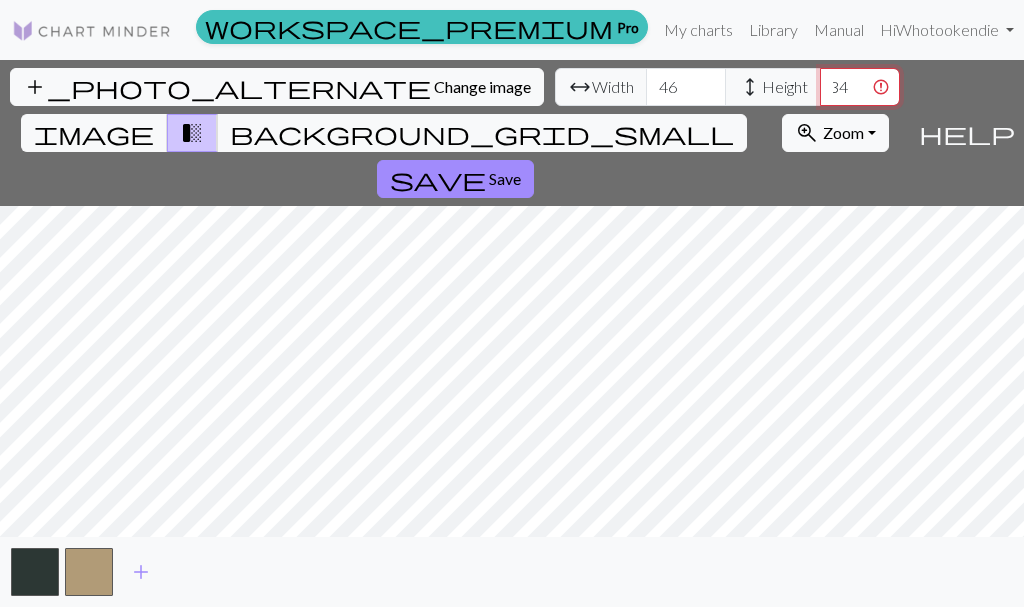 scroll, scrollTop: 0, scrollLeft: 0, axis: both 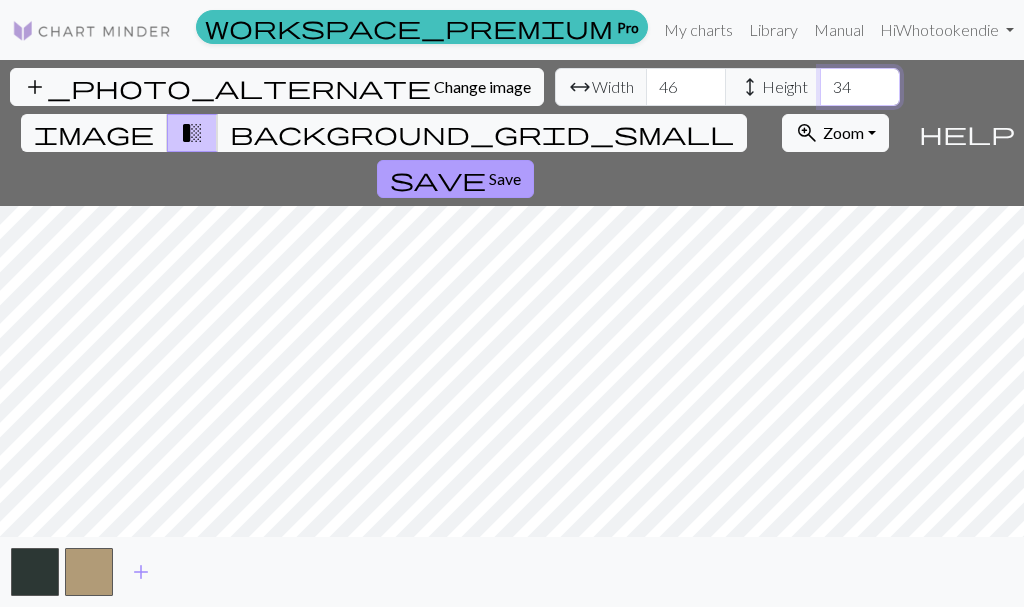 type on "34" 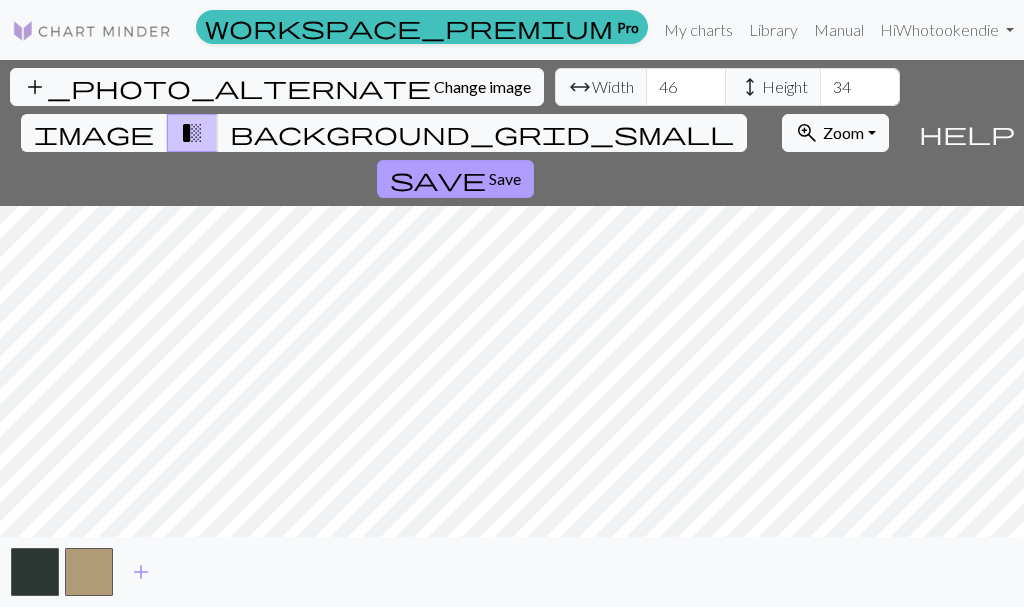 click on "save   Save" at bounding box center [455, 179] 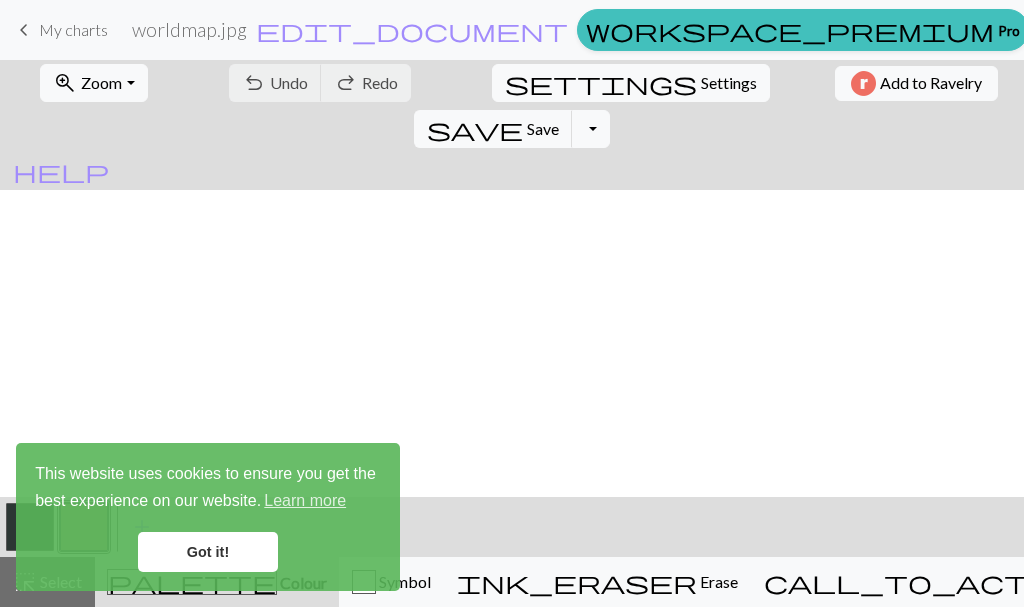 scroll, scrollTop: 0, scrollLeft: 0, axis: both 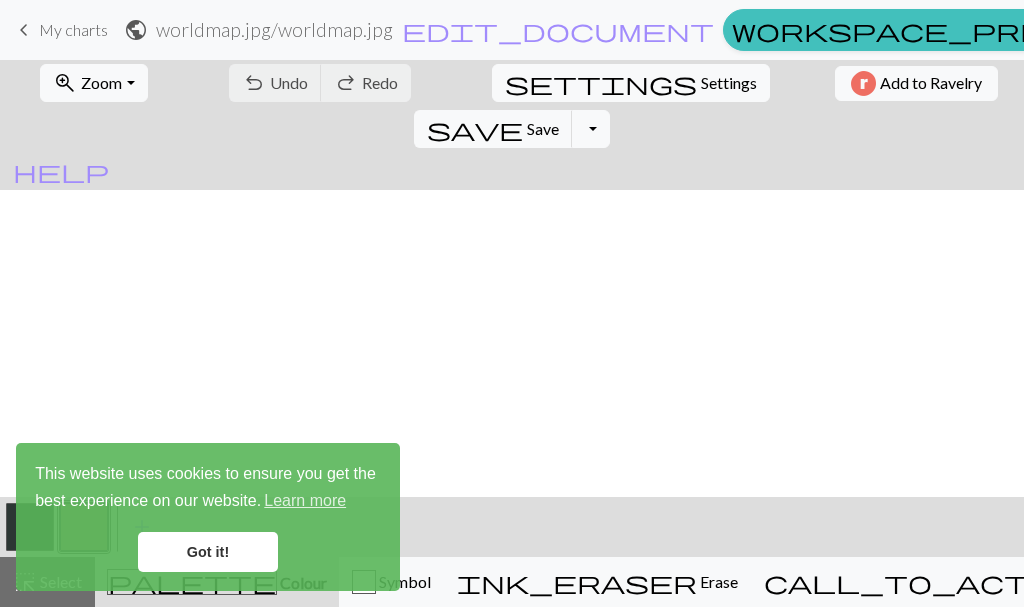 click on "Got it!" at bounding box center [208, 552] 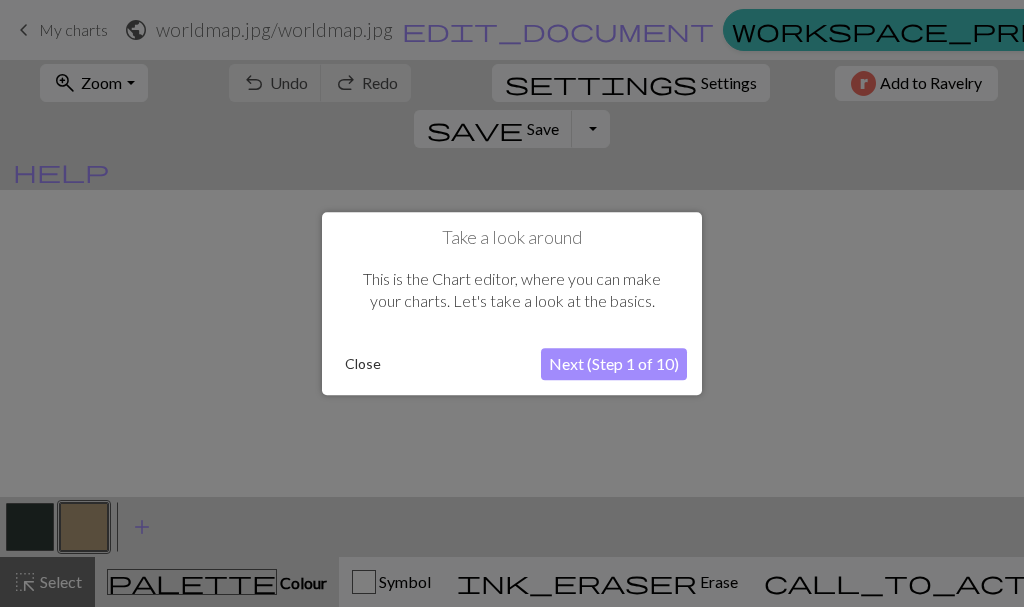 click on "Next (Step 1 of 10)" at bounding box center [614, 364] 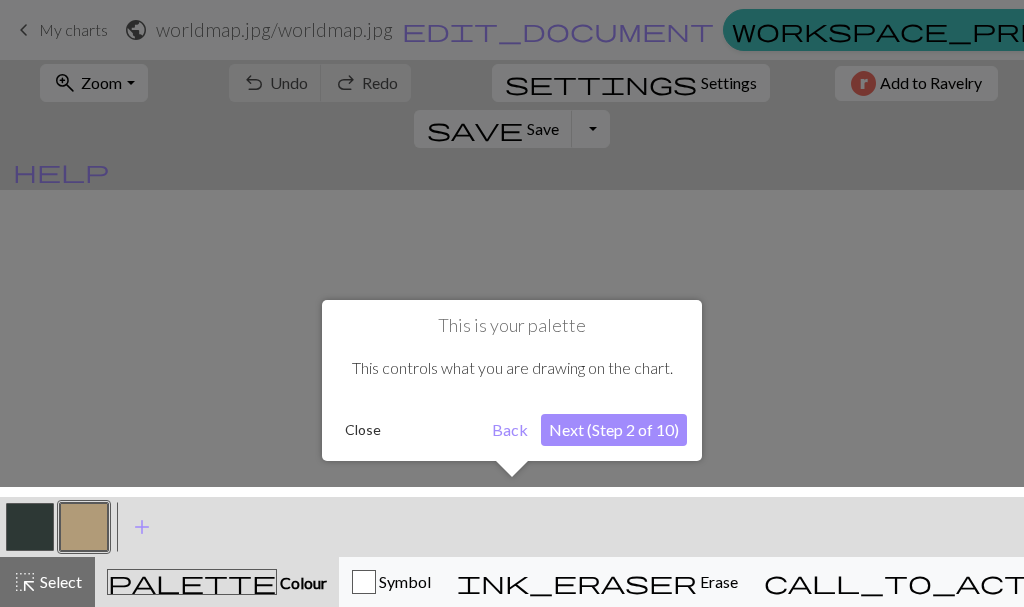 click on "Next (Step 2 of 10)" at bounding box center [614, 430] 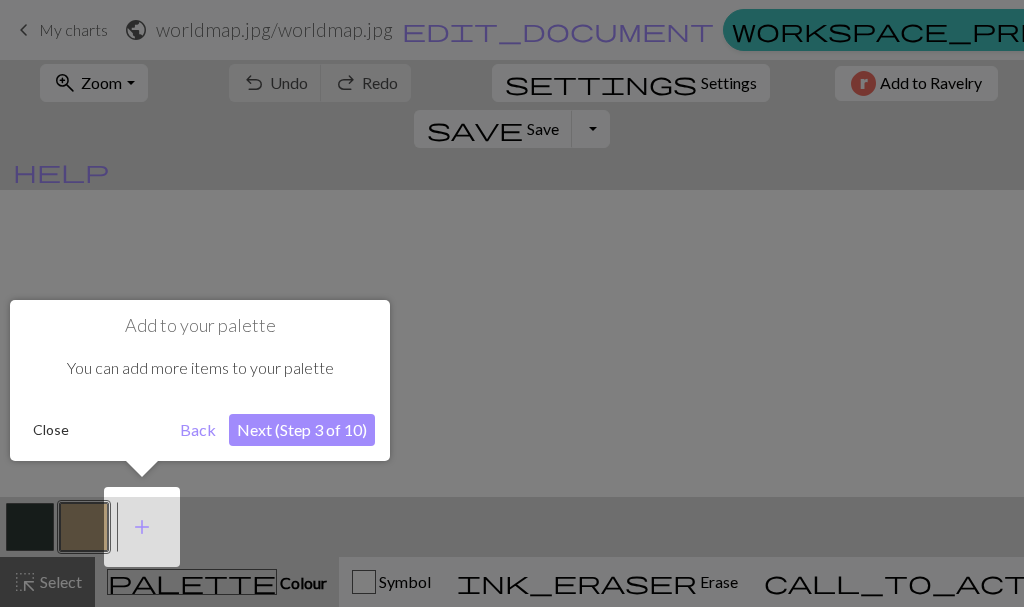 click on "Next (Step 3 of 10)" at bounding box center (302, 430) 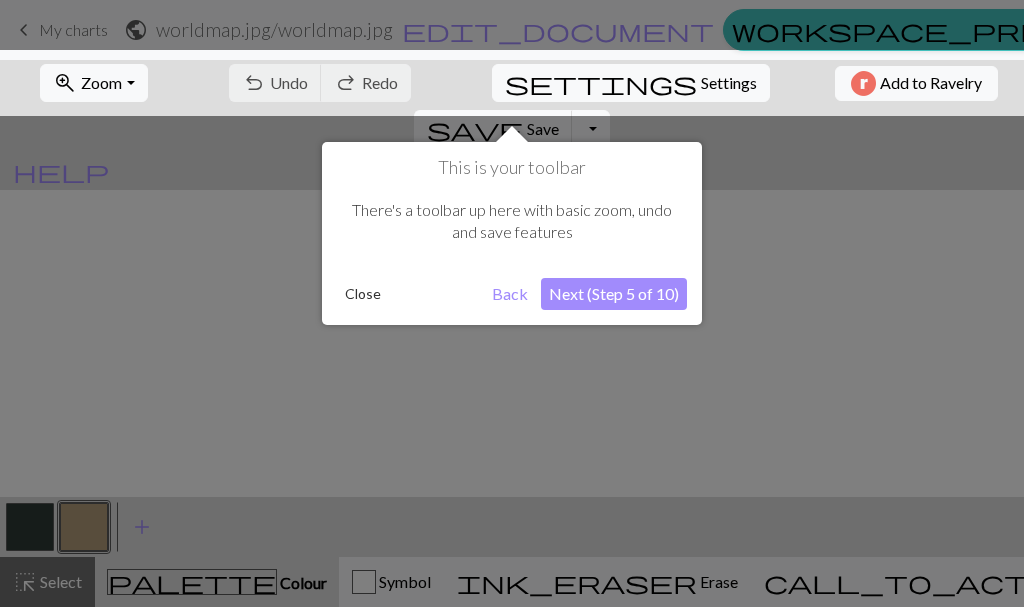 click on "Next (Step 5 of 10)" at bounding box center [614, 294] 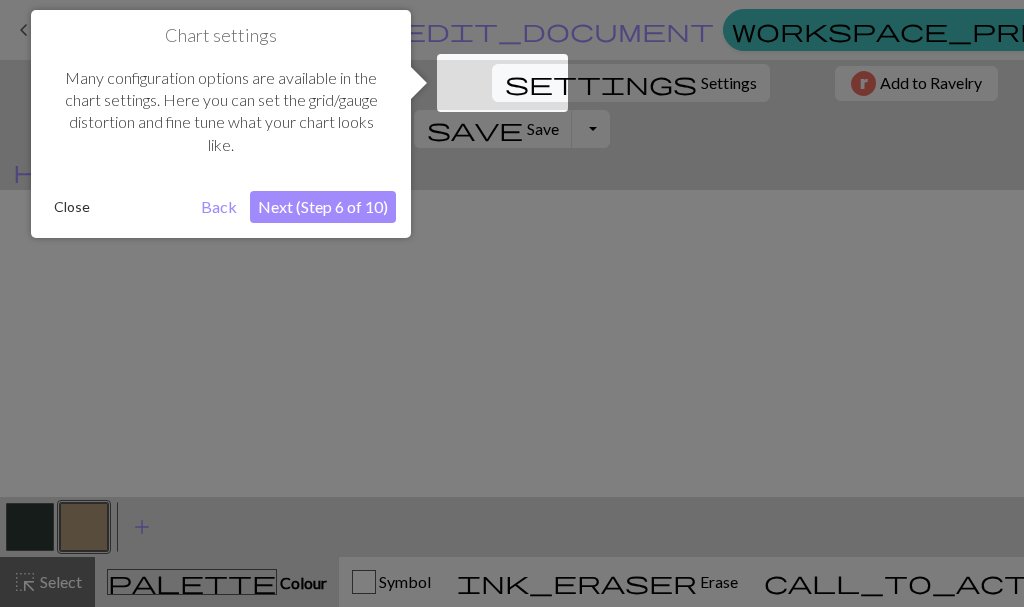 click on "Next (Step 6 of 10)" at bounding box center (323, 207) 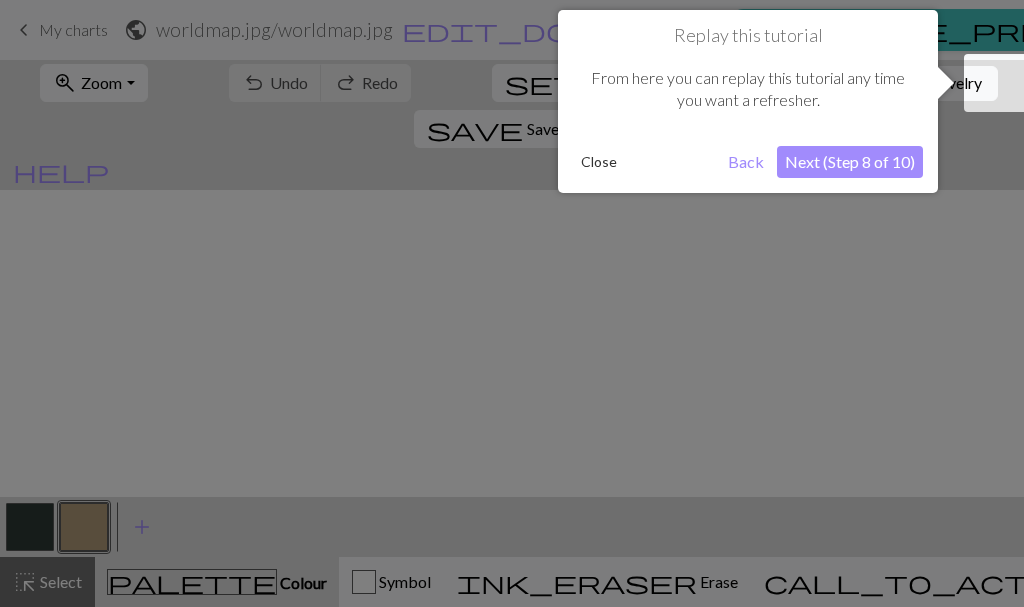 click on "Next (Step 8 of 10)" at bounding box center [850, 162] 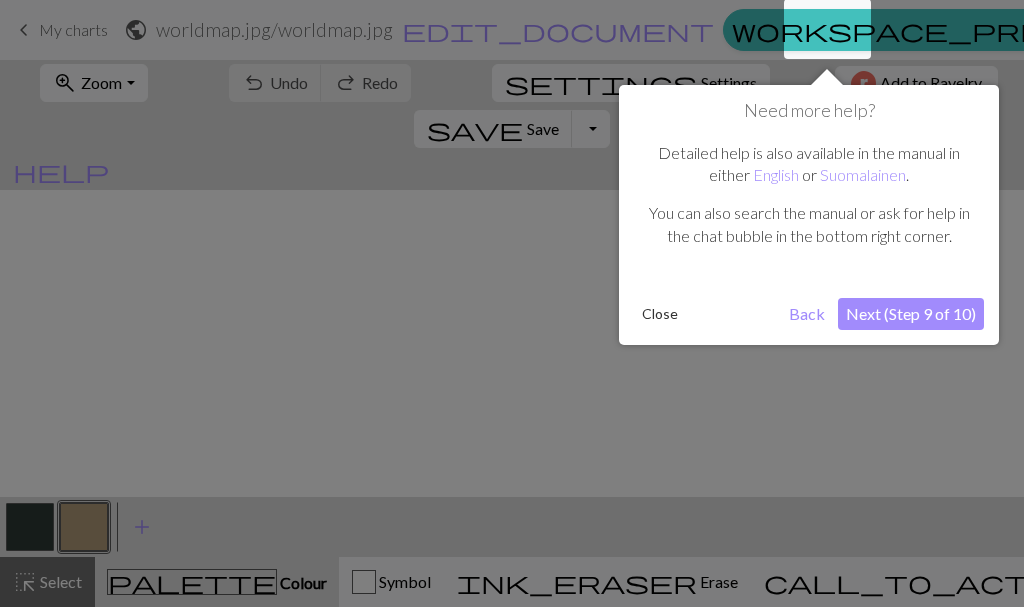 click on "Next (Step 9 of 10)" at bounding box center (911, 314) 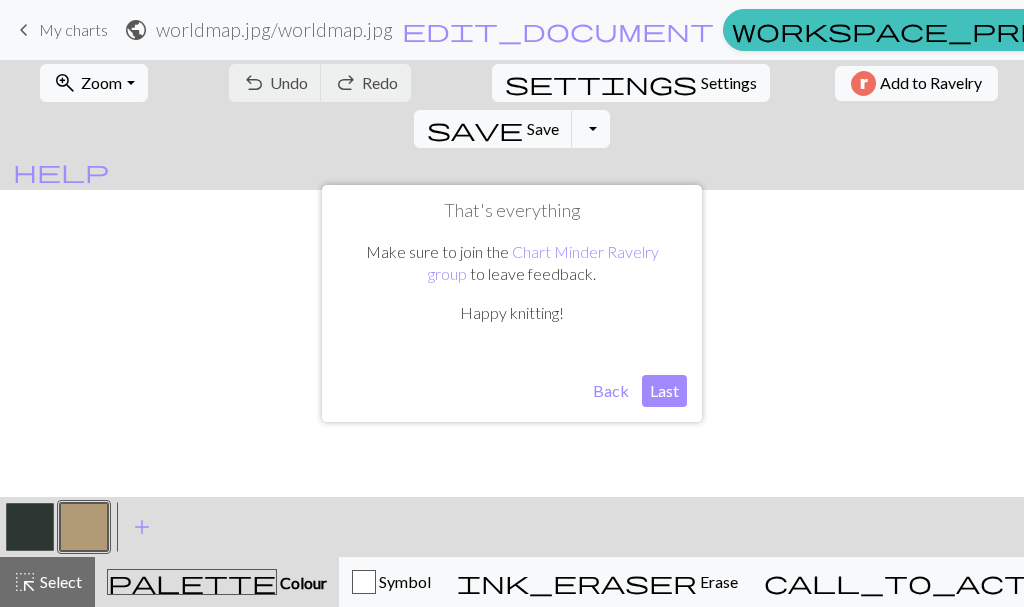 click on "Last" at bounding box center (664, 391) 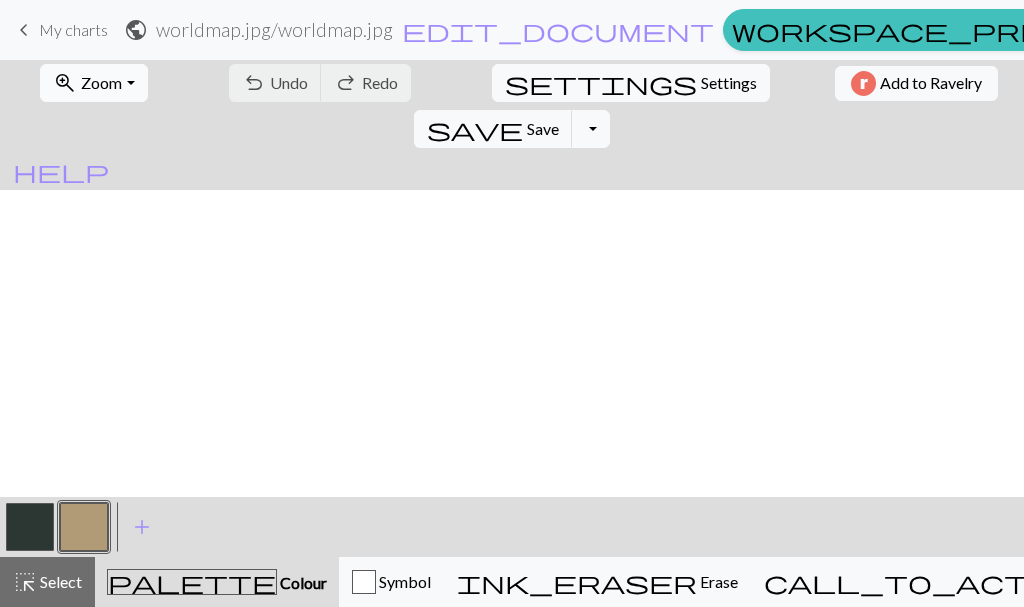 click on "zoom_in Zoom Zoom" at bounding box center (93, 83) 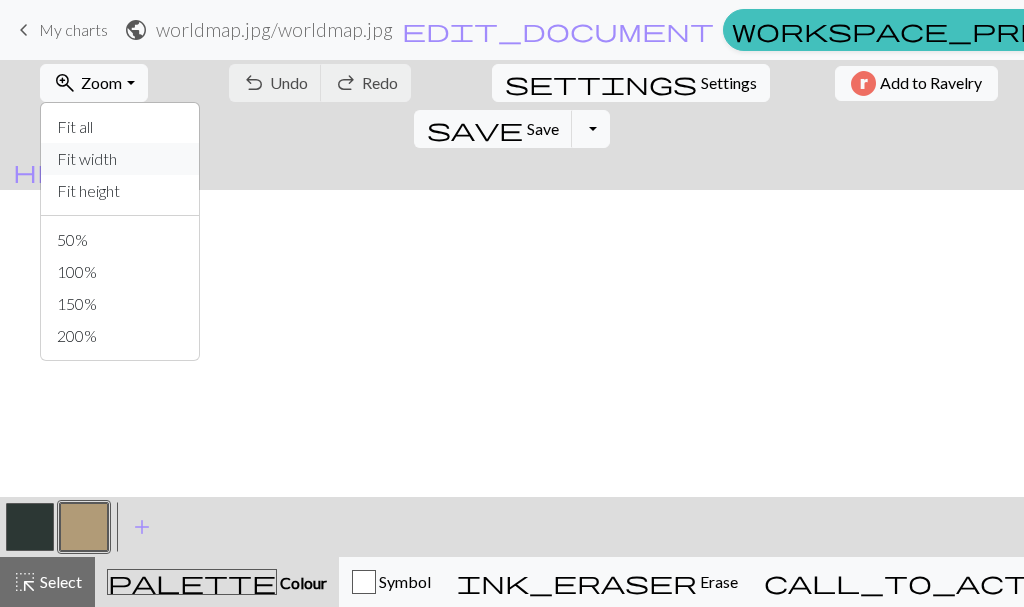 click on "Fit width" at bounding box center [120, 159] 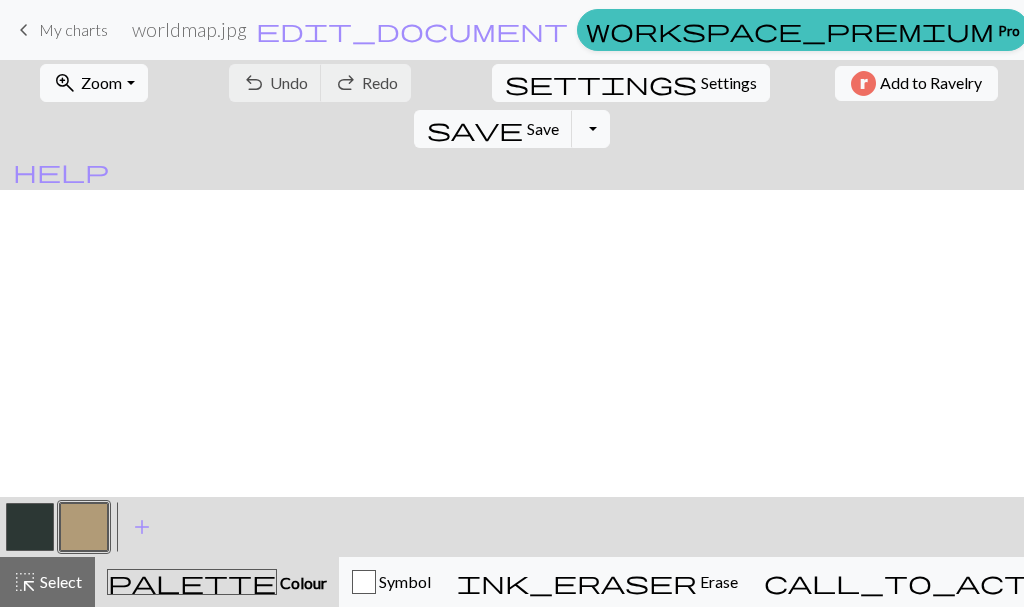 scroll, scrollTop: 0, scrollLeft: 0, axis: both 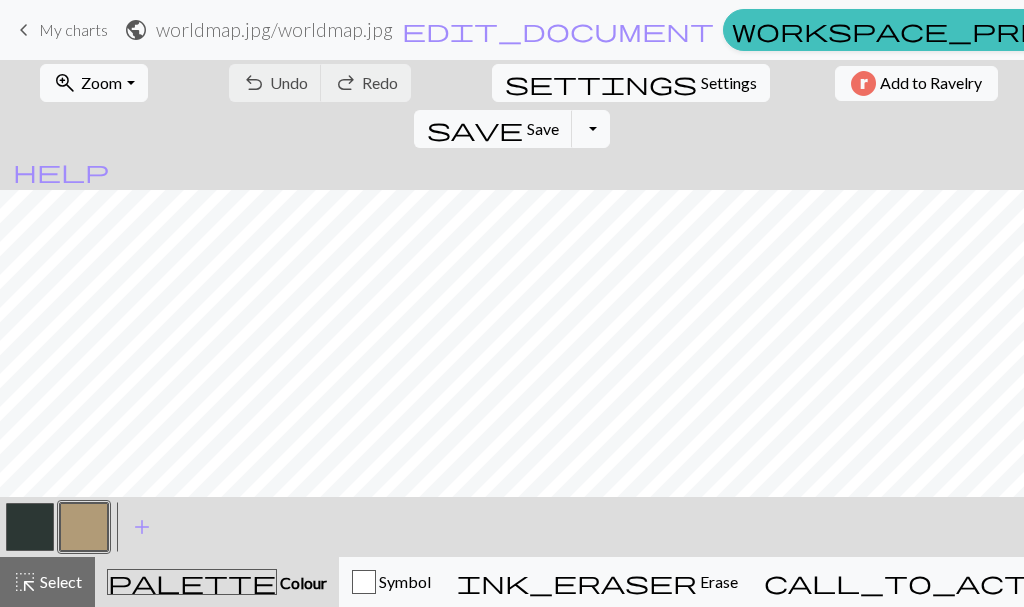 click at bounding box center (84, 527) 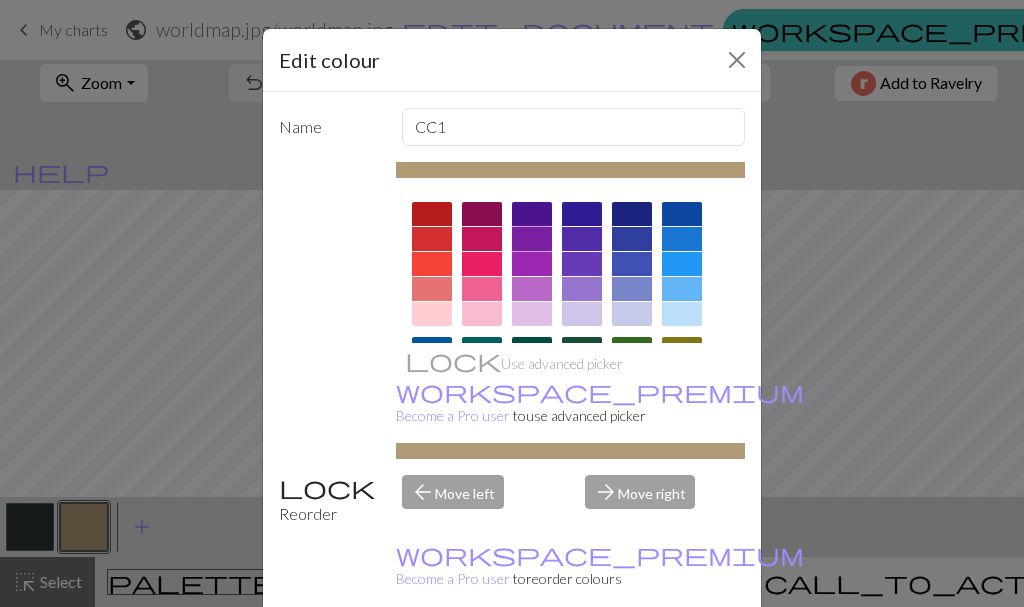 click at bounding box center [532, 239] 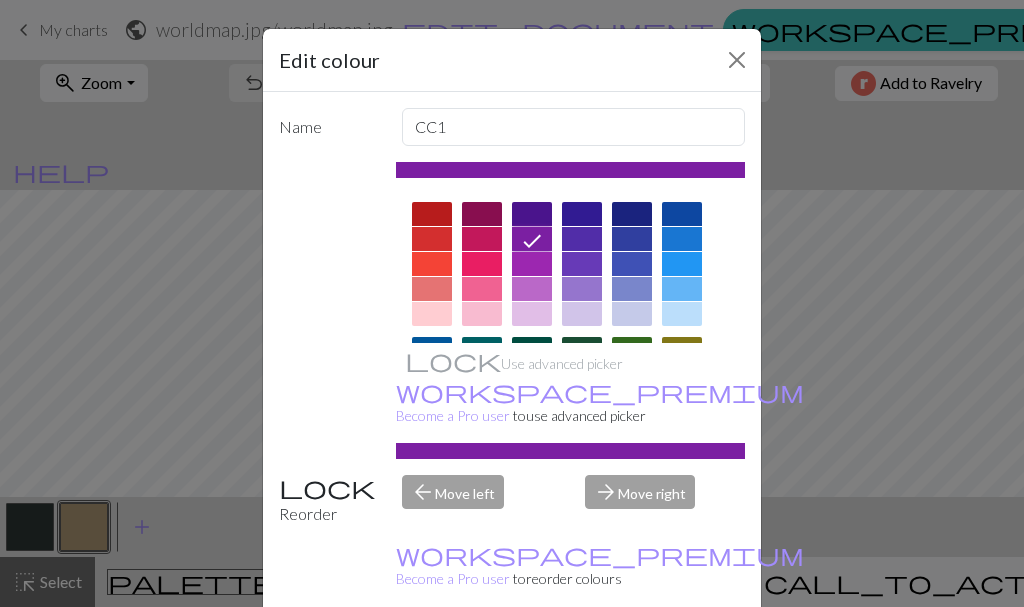 click on "Done" at bounding box center [632, 658] 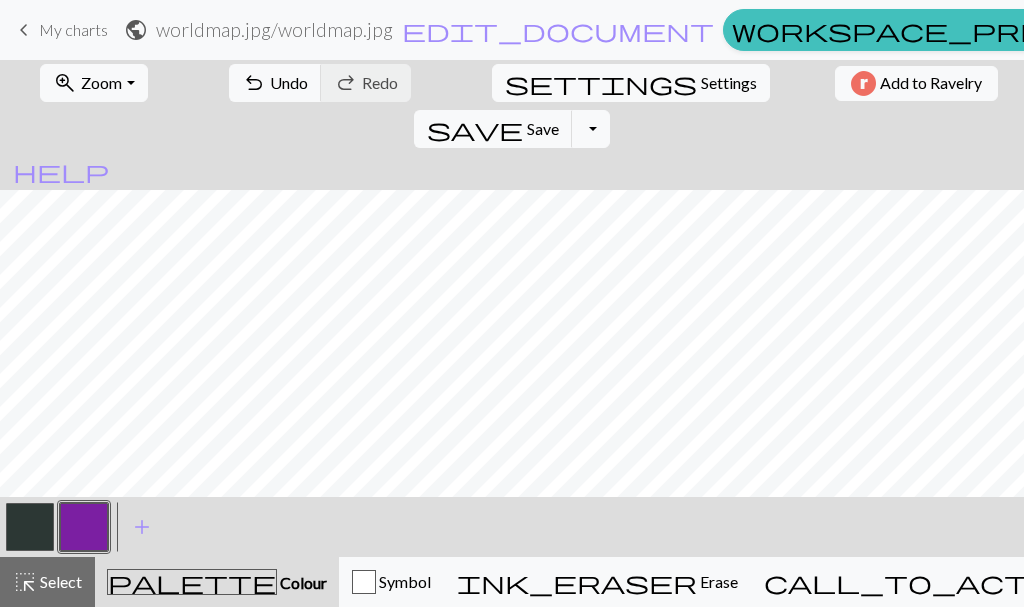 click at bounding box center (30, 527) 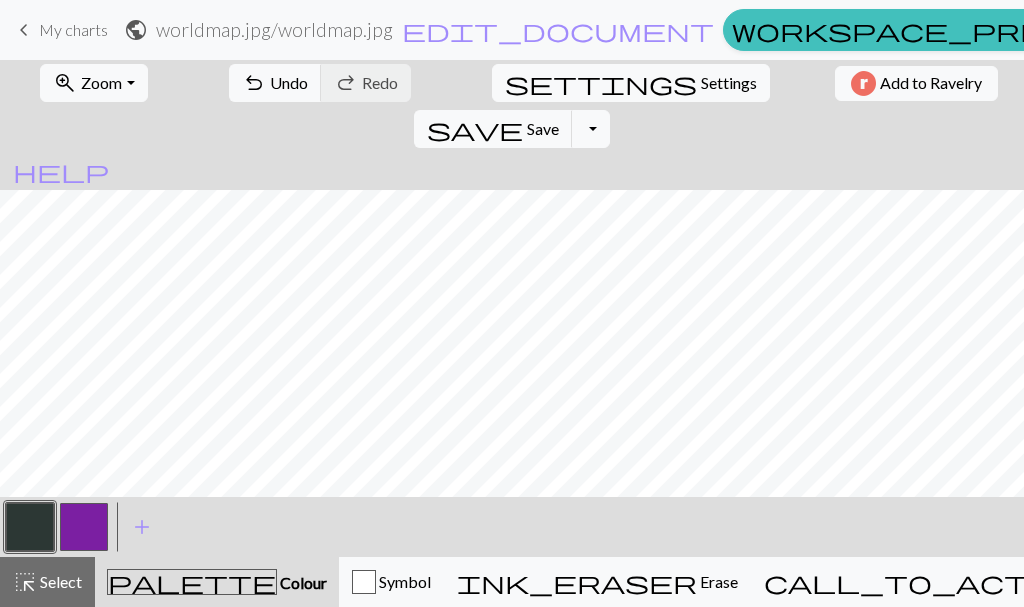 click at bounding box center [30, 527] 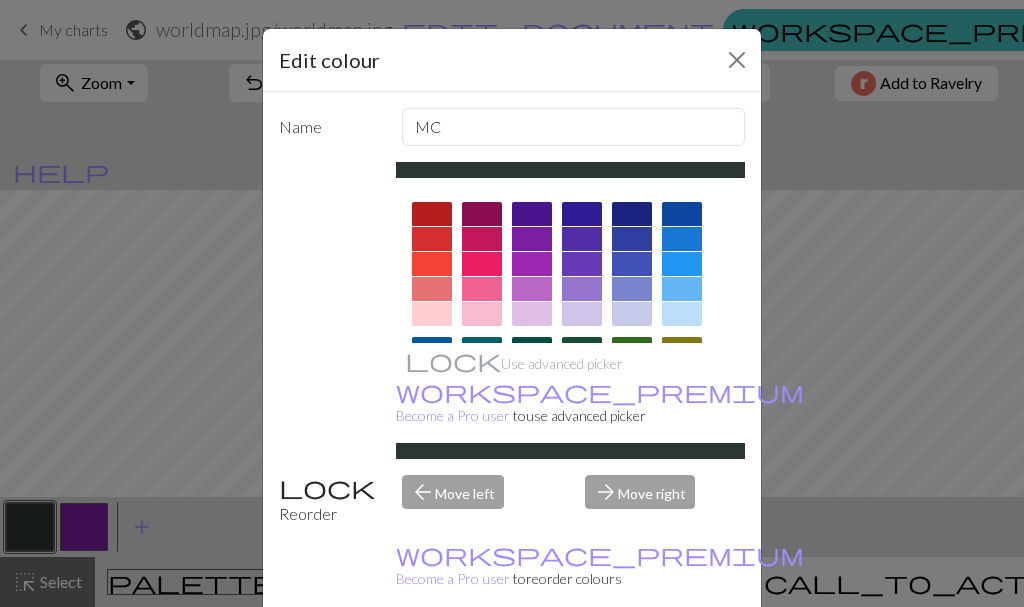 click at bounding box center [582, 314] 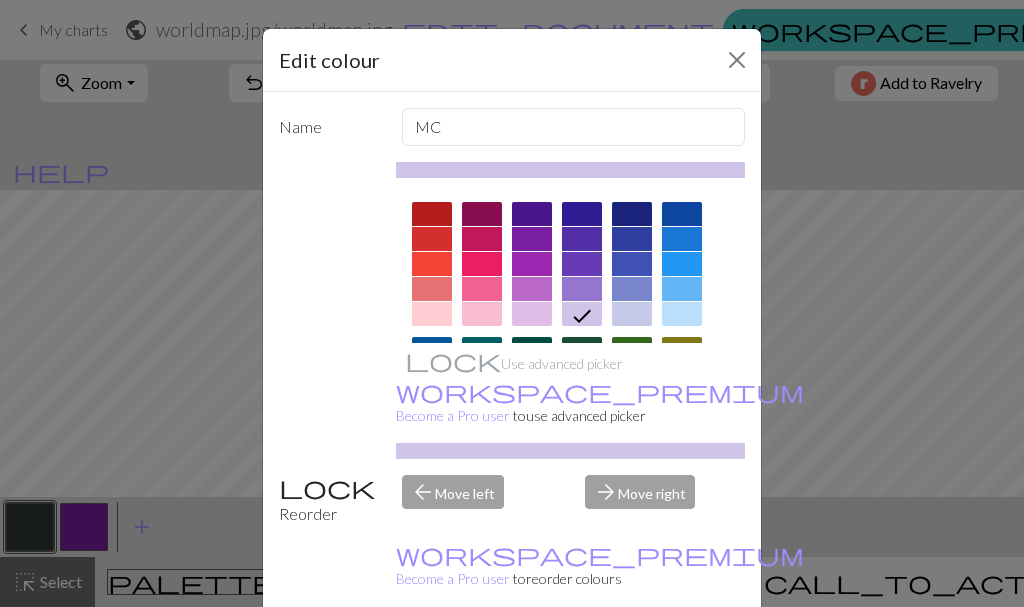 click on "Done" at bounding box center (632, 658) 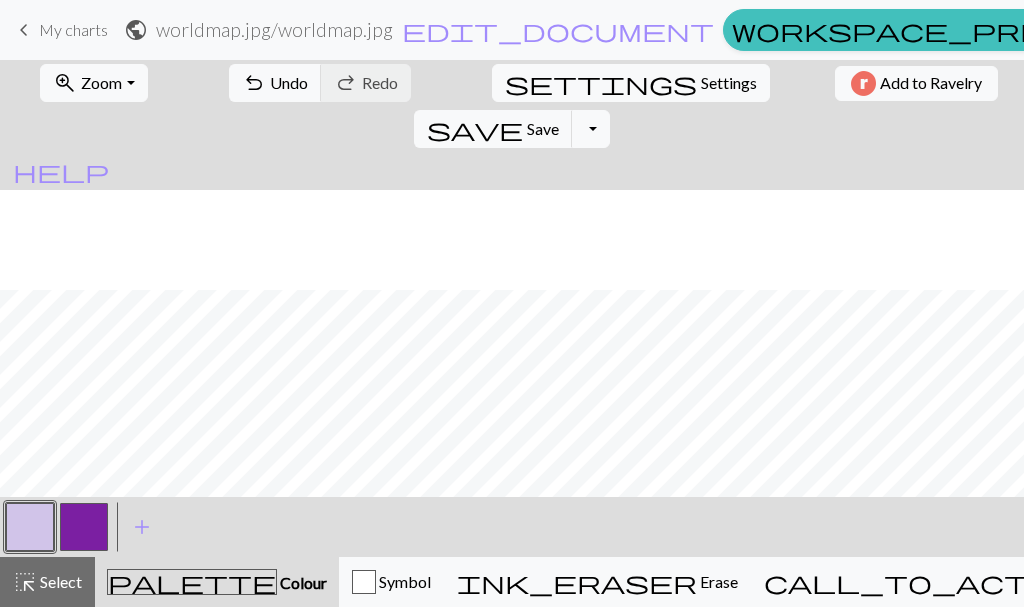 scroll, scrollTop: 300, scrollLeft: 0, axis: vertical 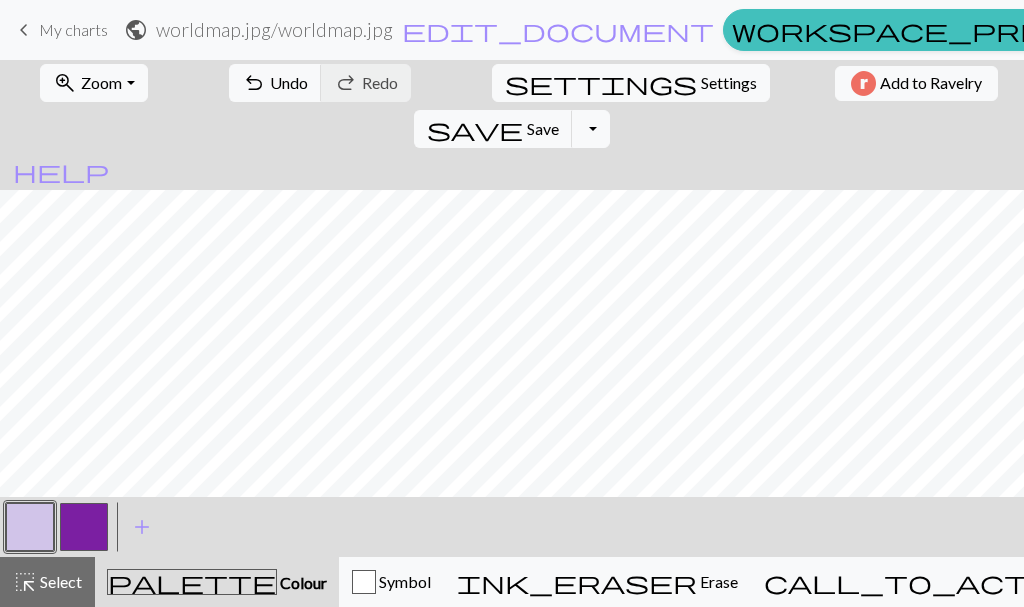 click at bounding box center [30, 527] 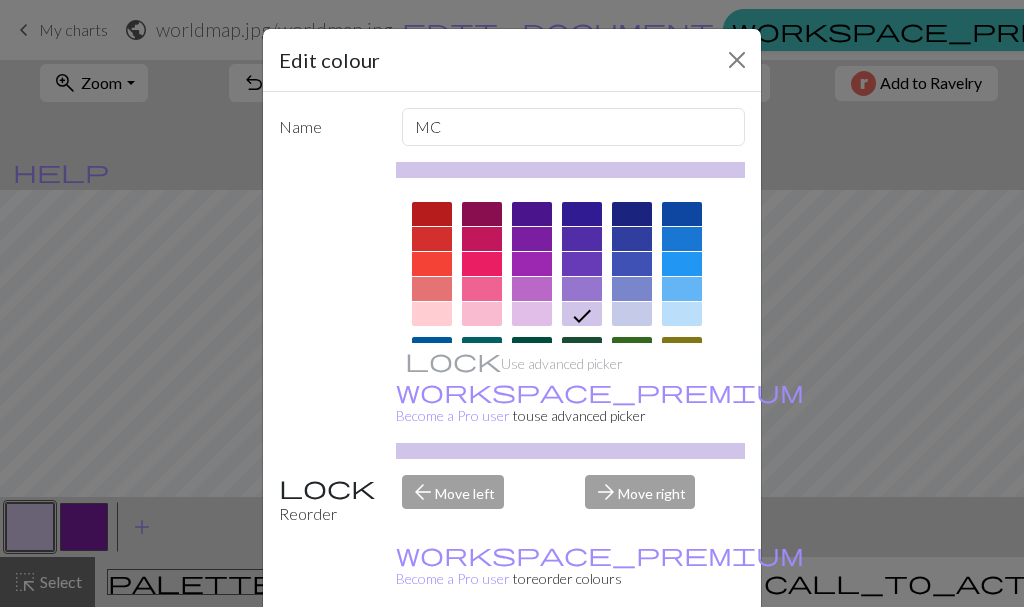 click at bounding box center [582, 264] 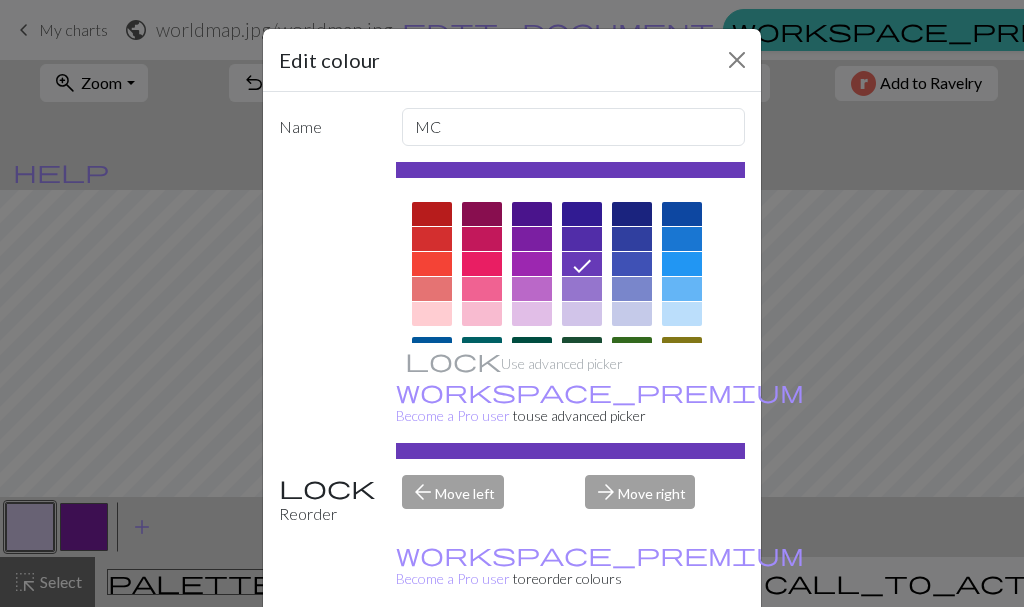 click on "Done" at bounding box center (632, 658) 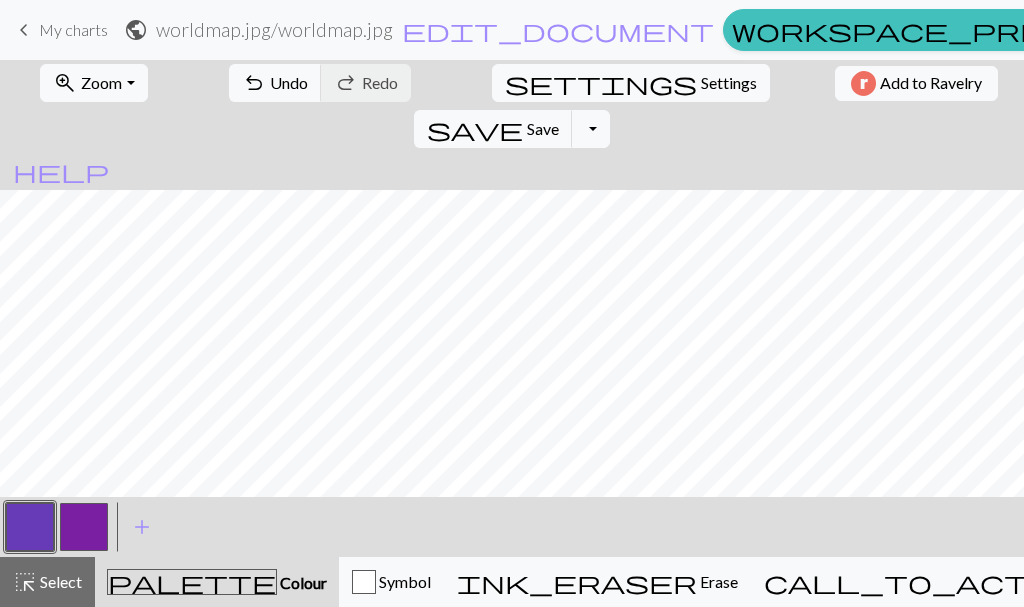 click at bounding box center [84, 527] 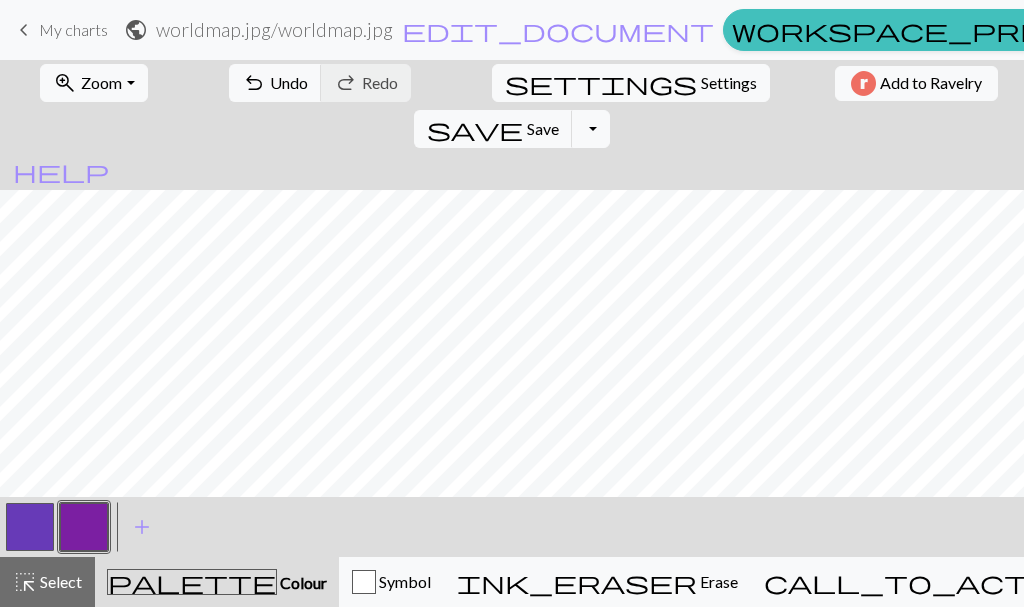 click at bounding box center [84, 527] 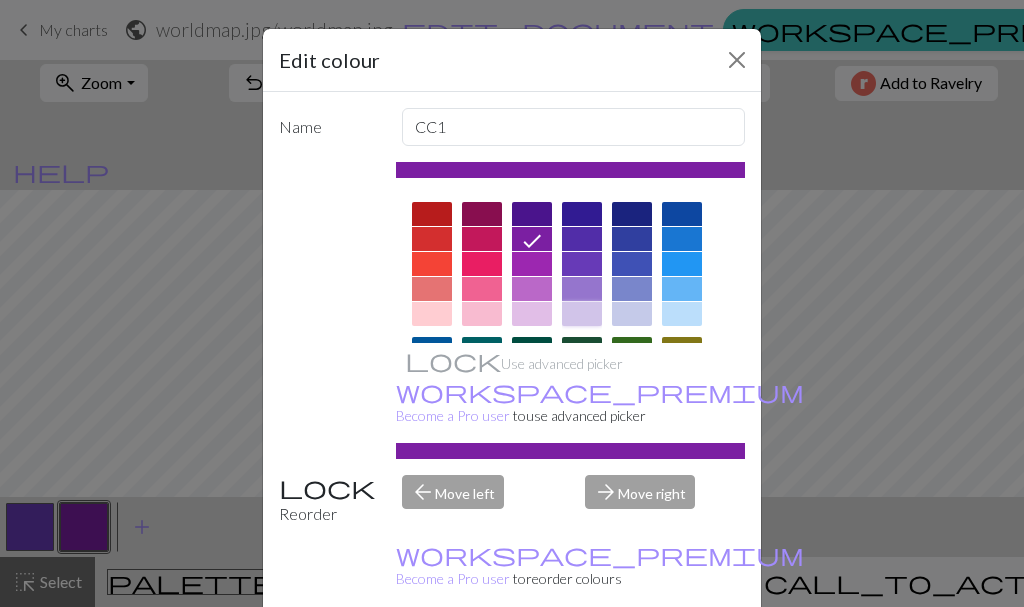 click at bounding box center (582, 314) 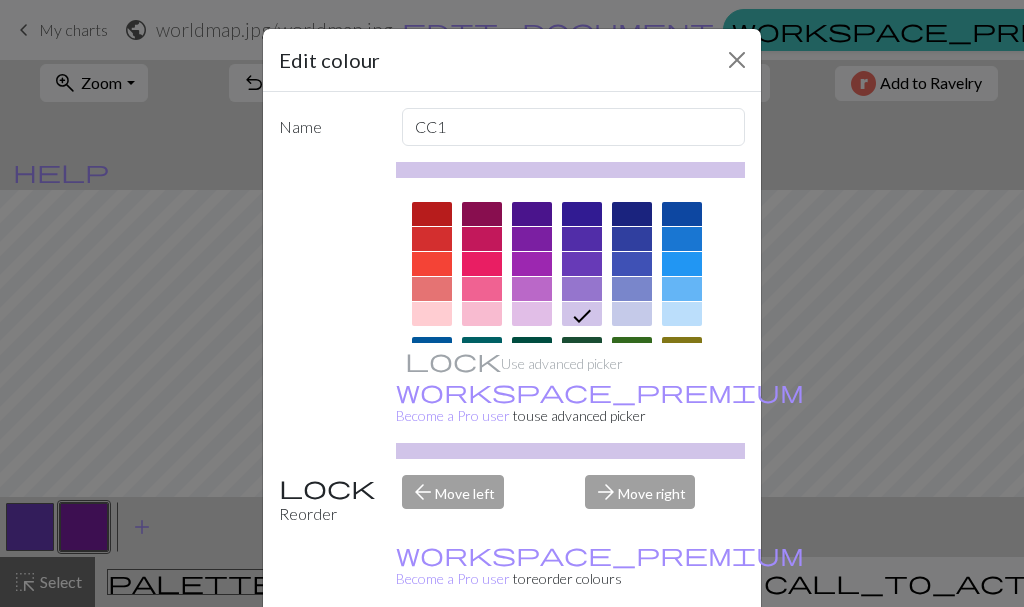 click on "Done" at bounding box center (632, 658) 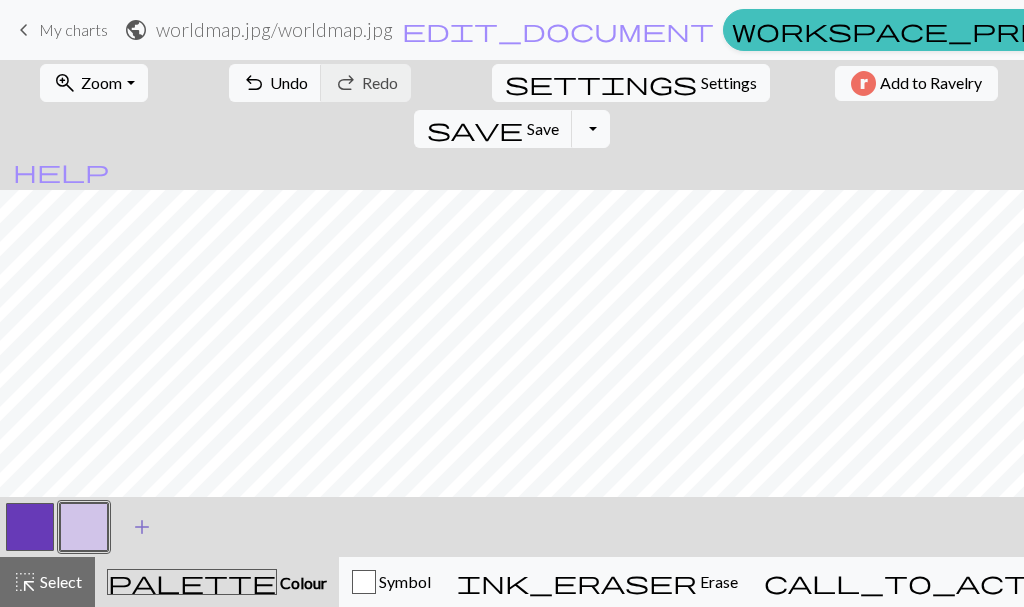 click on "add" at bounding box center [142, 527] 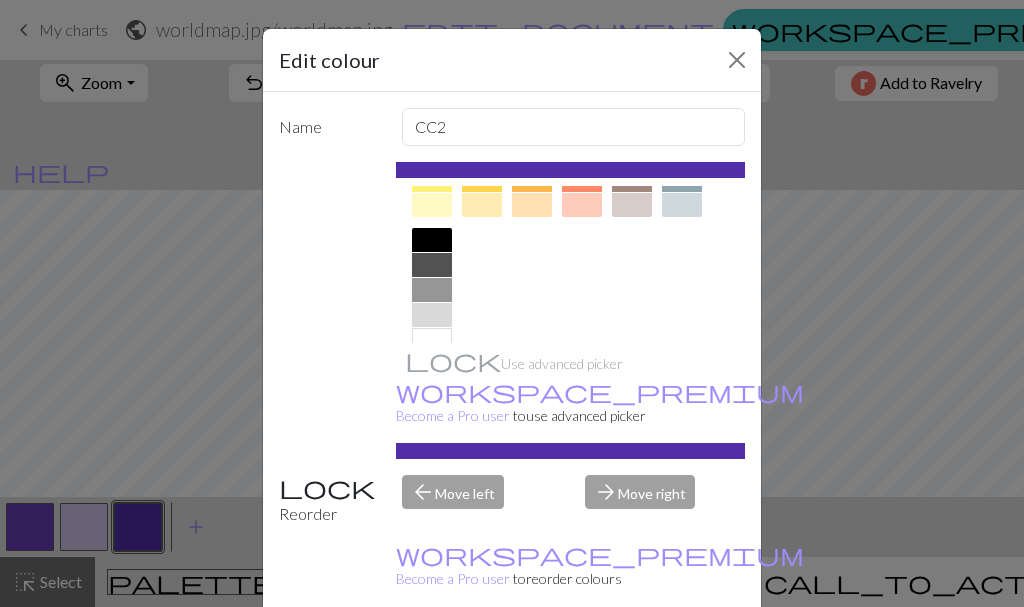 scroll, scrollTop: 400, scrollLeft: 0, axis: vertical 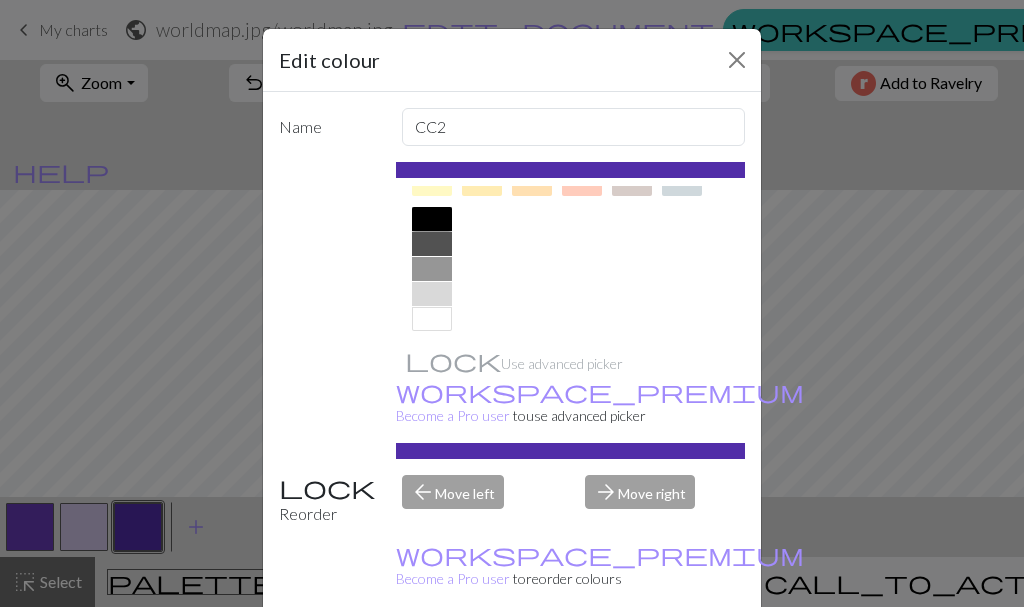 click at bounding box center [432, 219] 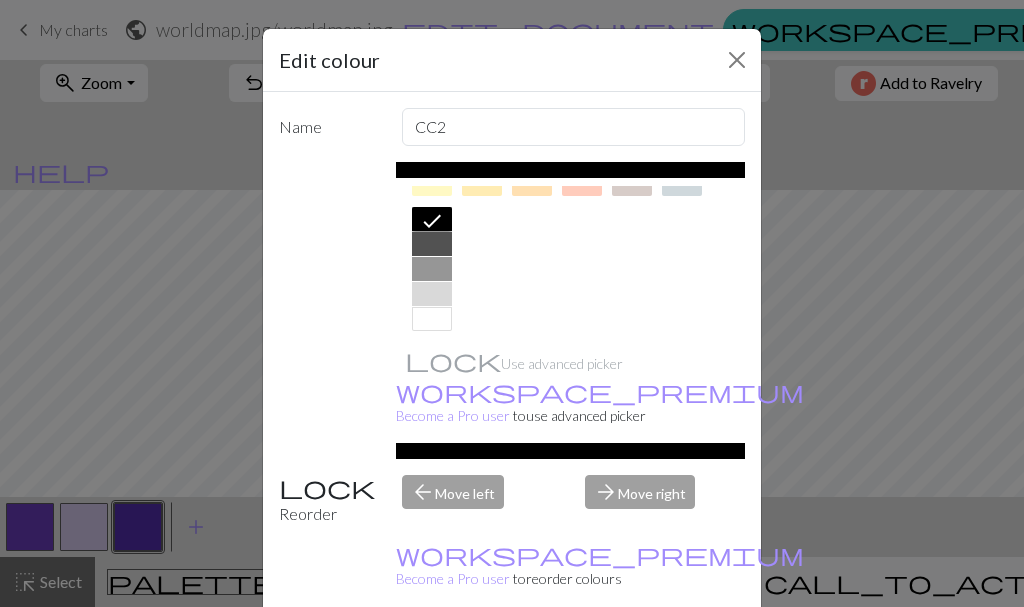 click on "Done" at bounding box center [632, 658] 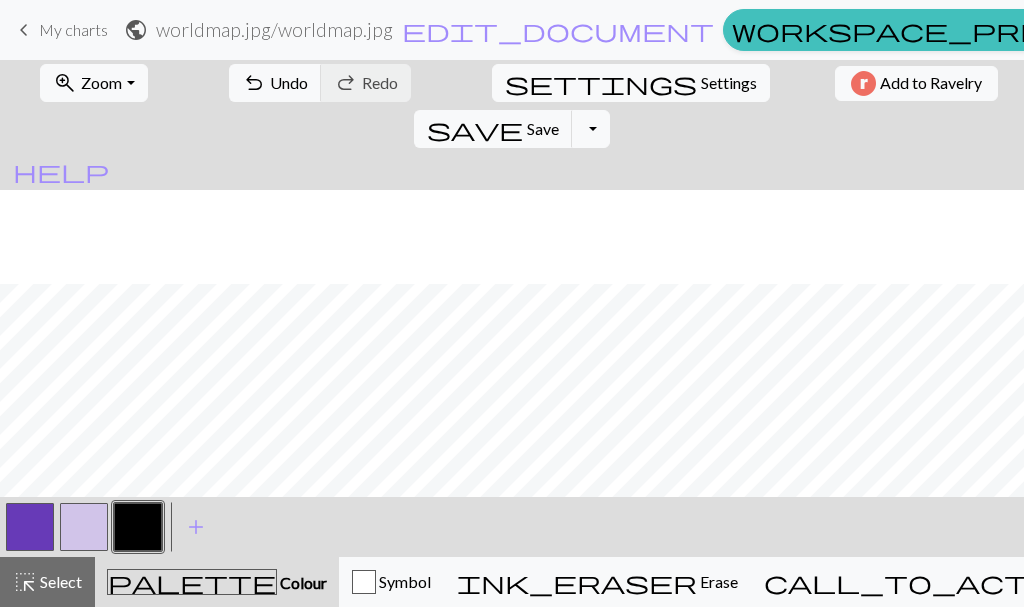 scroll, scrollTop: 394, scrollLeft: 0, axis: vertical 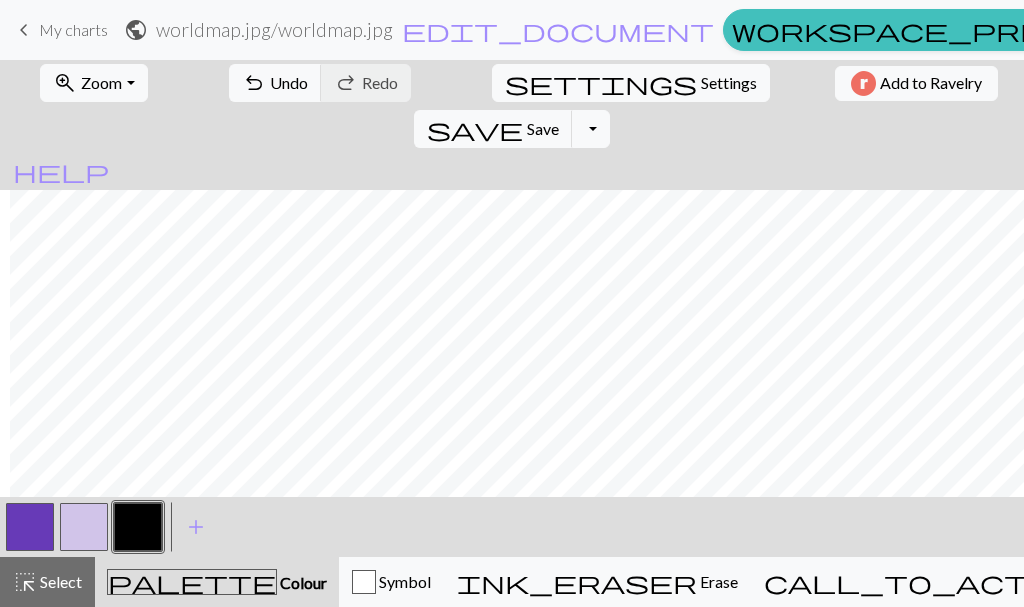 click at bounding box center (30, 527) 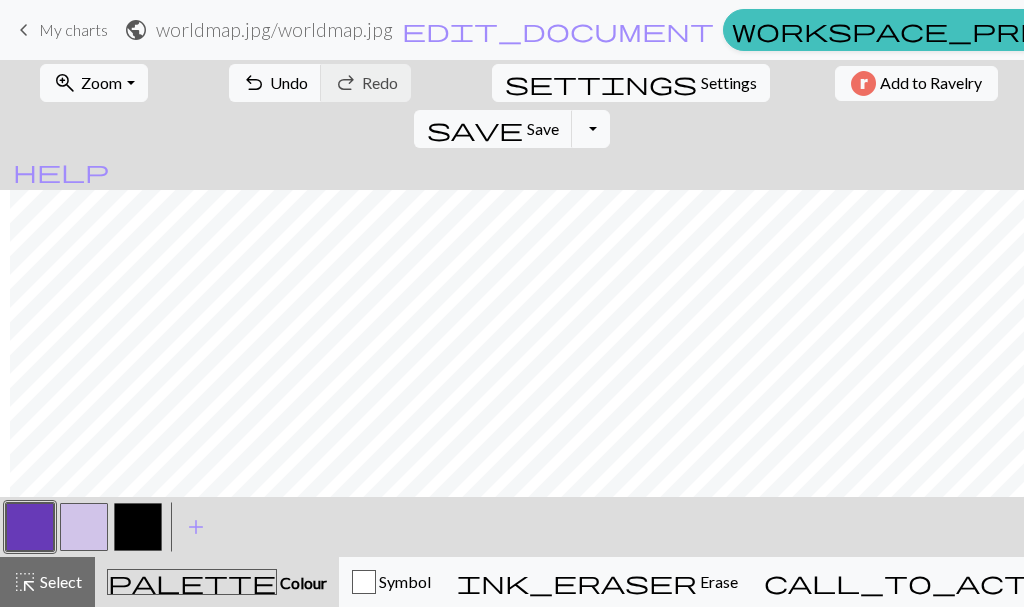 click at bounding box center (138, 527) 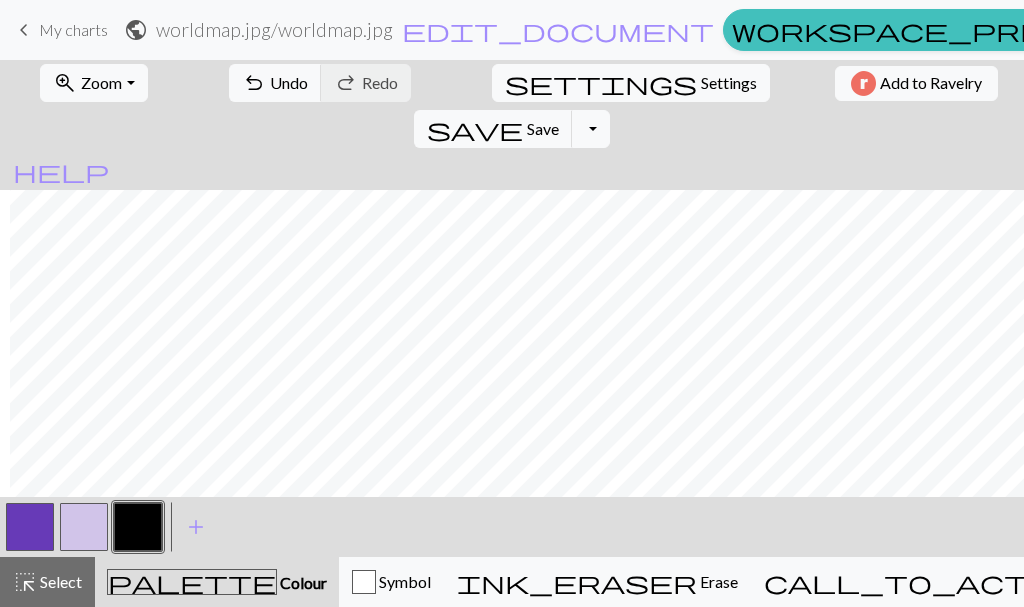 scroll, scrollTop: 233, scrollLeft: 188, axis: both 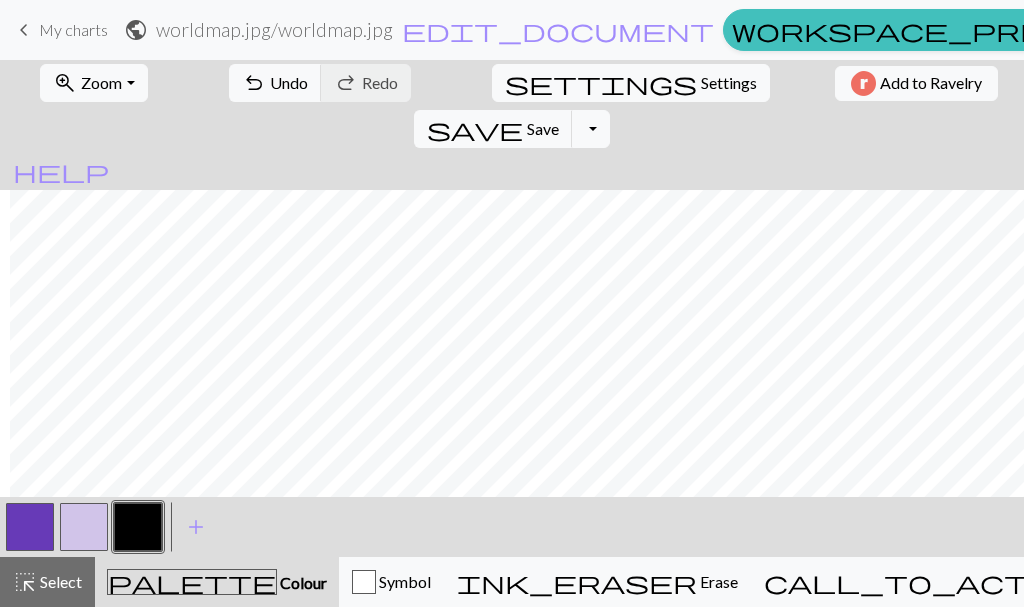 click at bounding box center [30, 527] 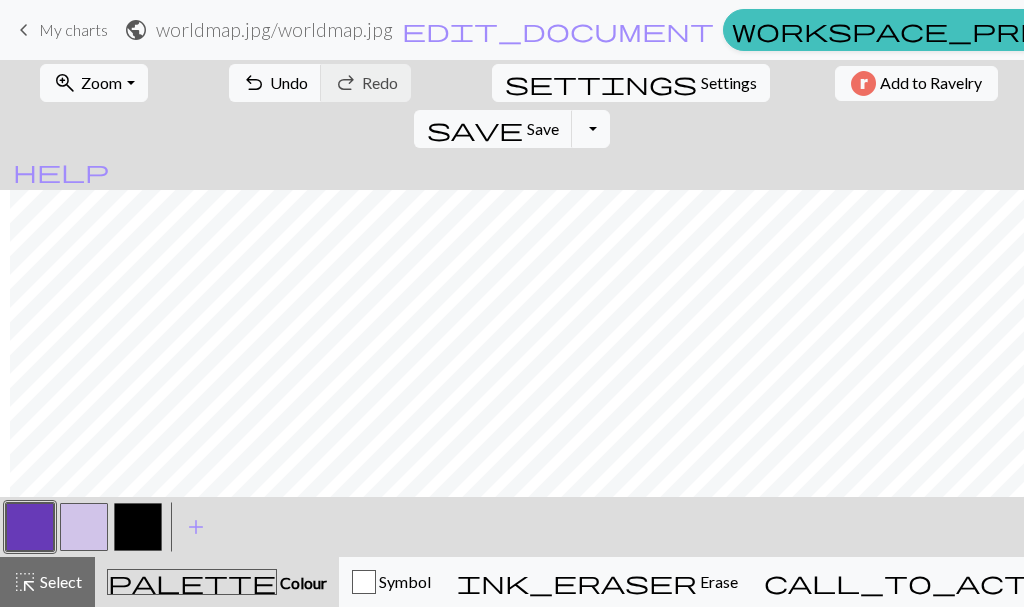 click at bounding box center (138, 527) 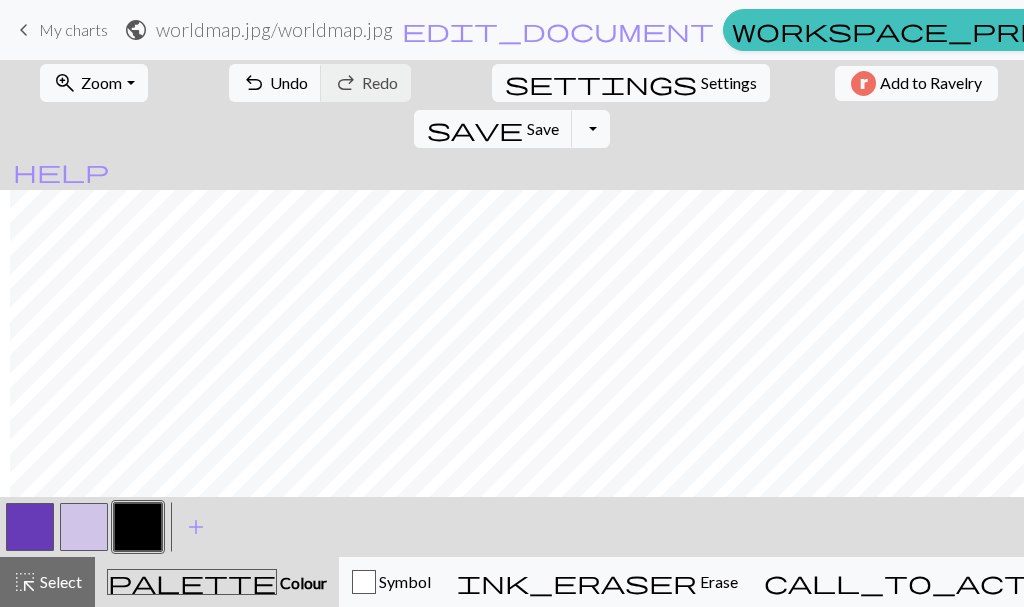 click at bounding box center (84, 527) 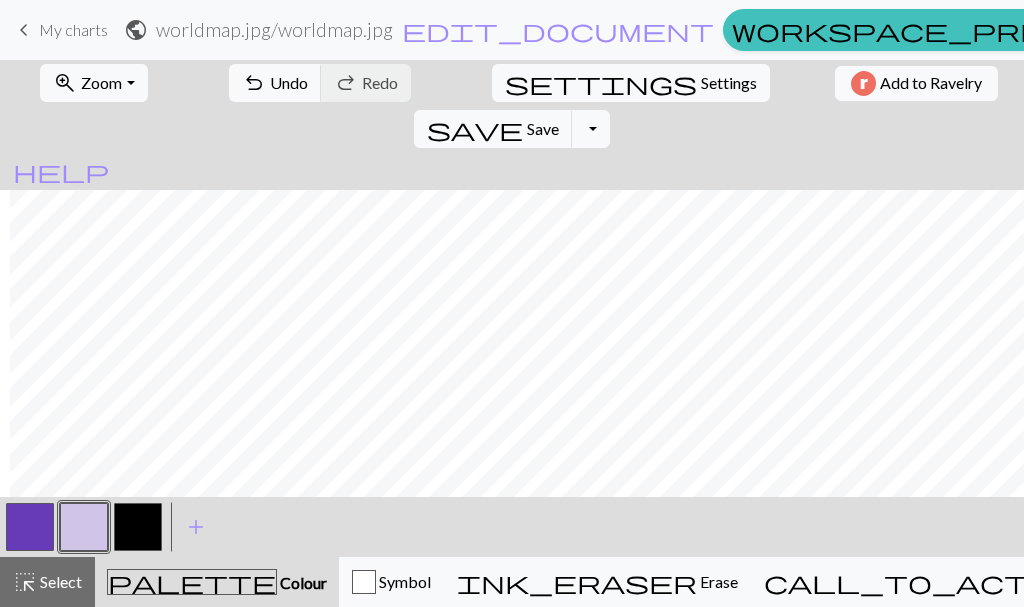 click at bounding box center (138, 527) 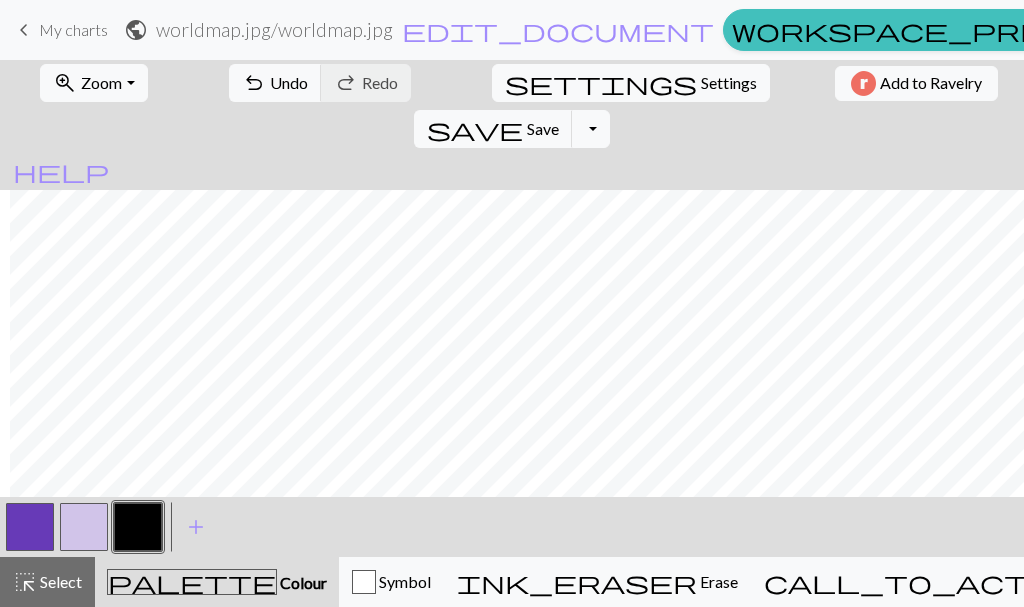 drag, startPoint x: 27, startPoint y: 525, endPoint x: 63, endPoint y: 484, distance: 54.56189 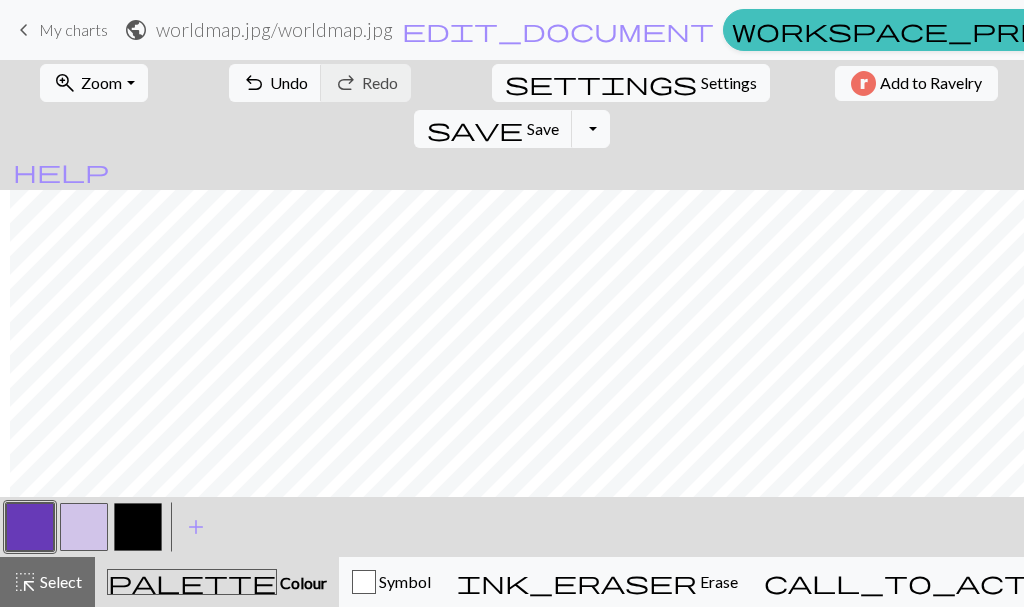 click at bounding box center (138, 527) 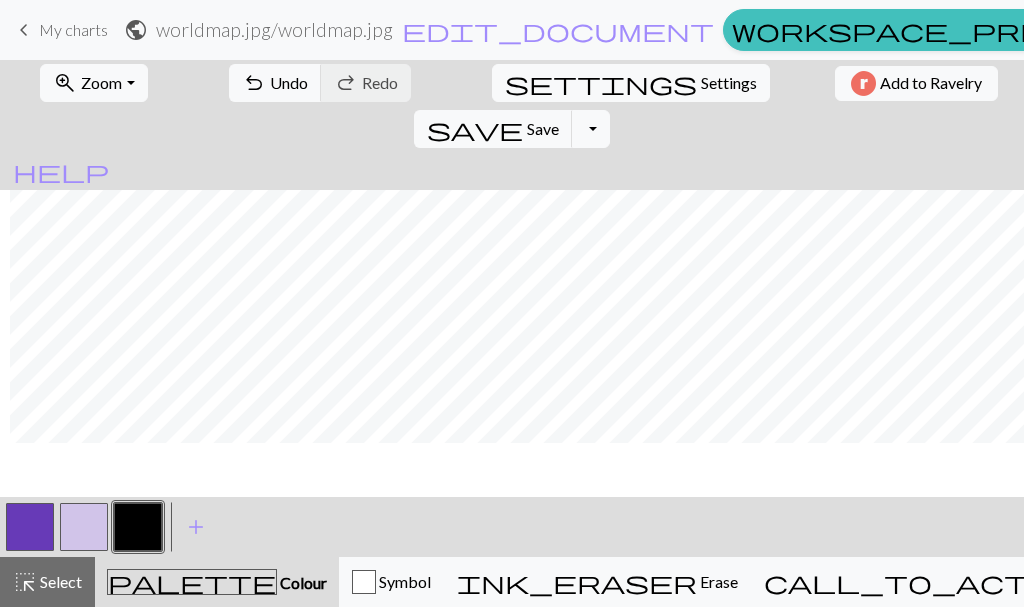 scroll, scrollTop: 93, scrollLeft: 188, axis: both 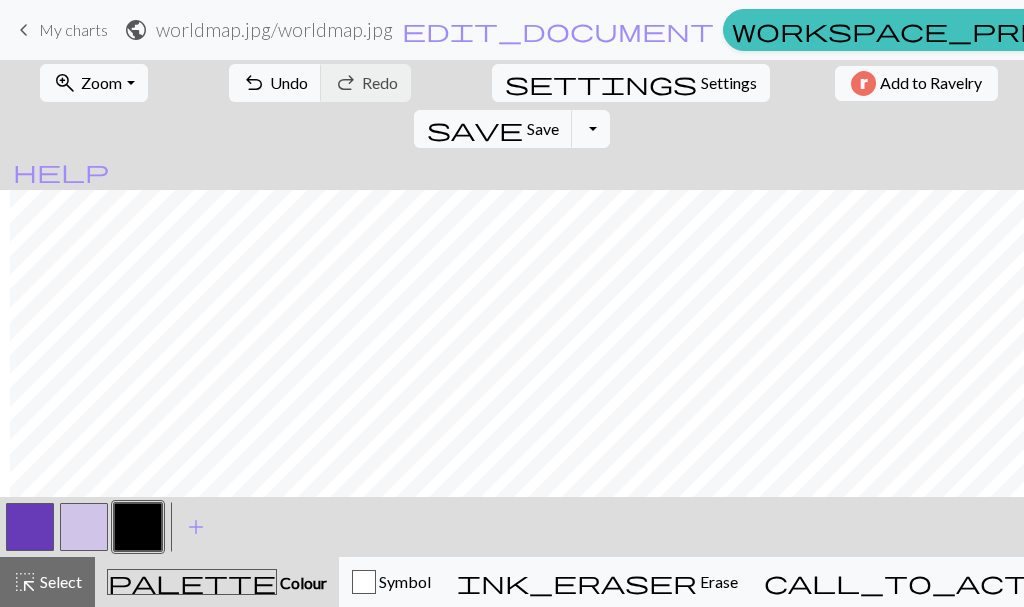 click at bounding box center (84, 527) 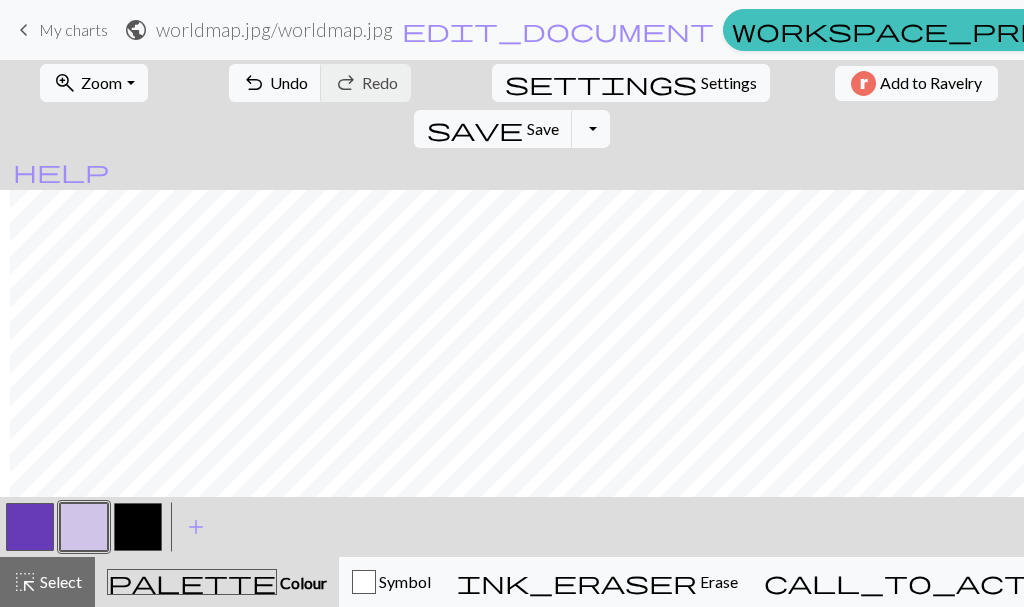 click at bounding box center [138, 527] 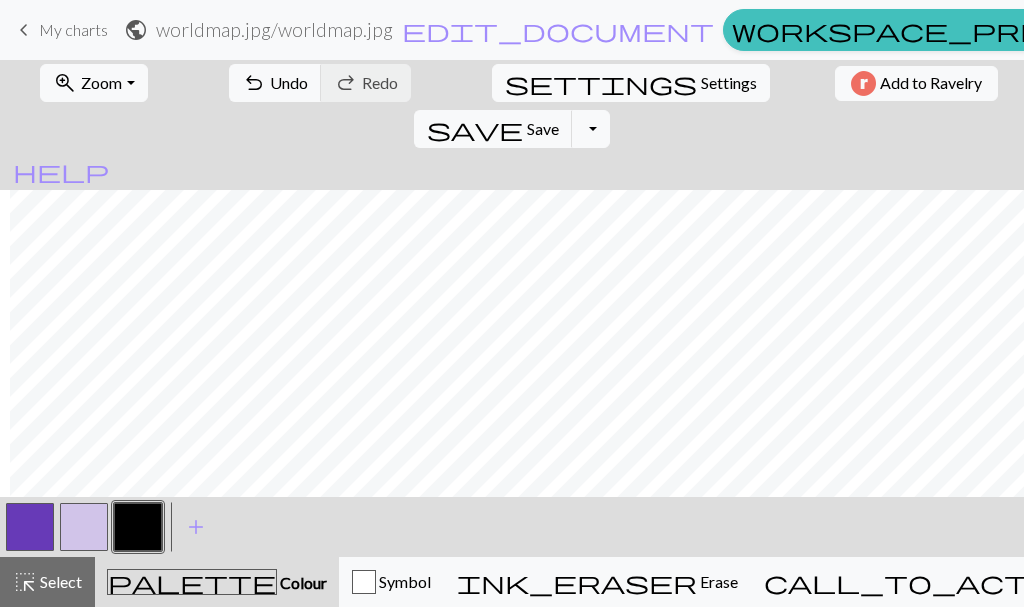 scroll, scrollTop: 9, scrollLeft: 188, axis: both 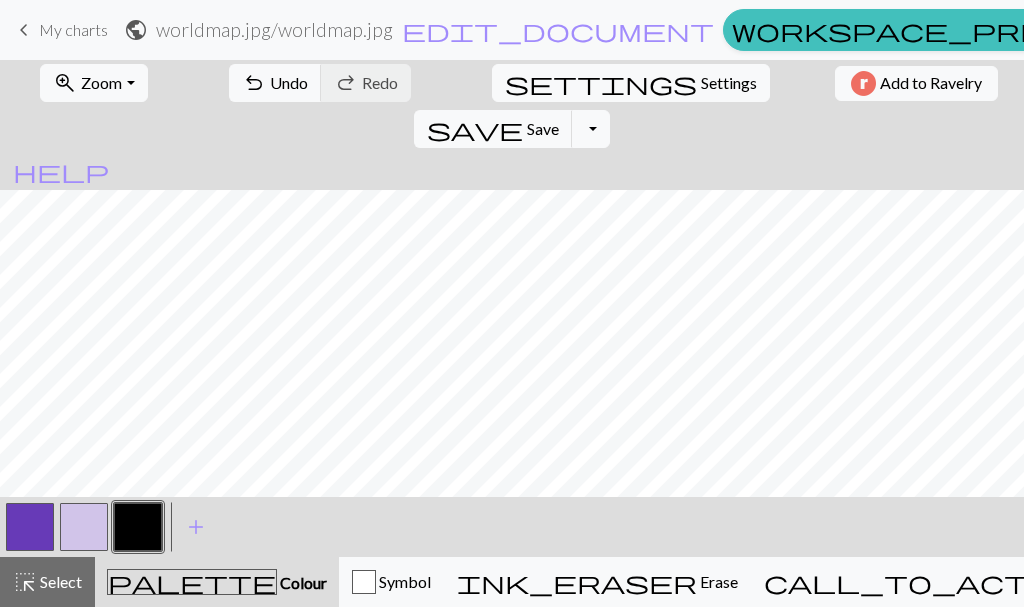 click at bounding box center (30, 527) 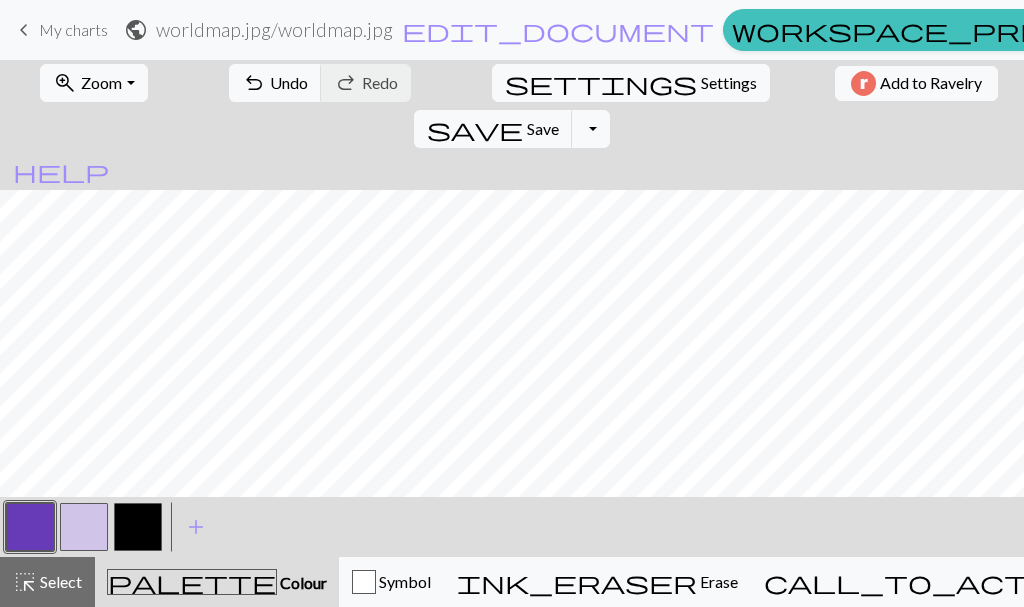 click at bounding box center [138, 527] 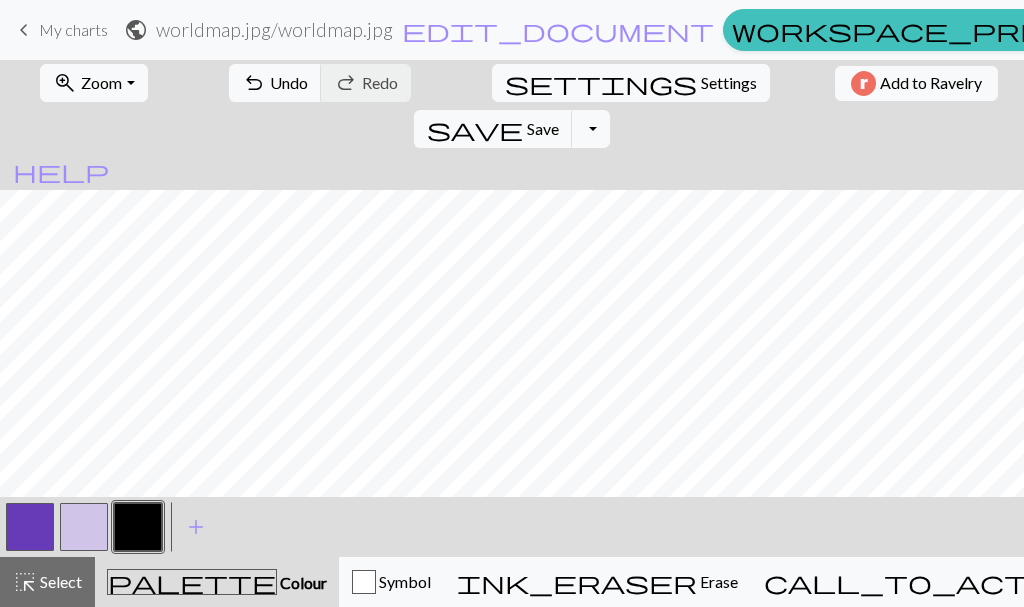 click at bounding box center [30, 527] 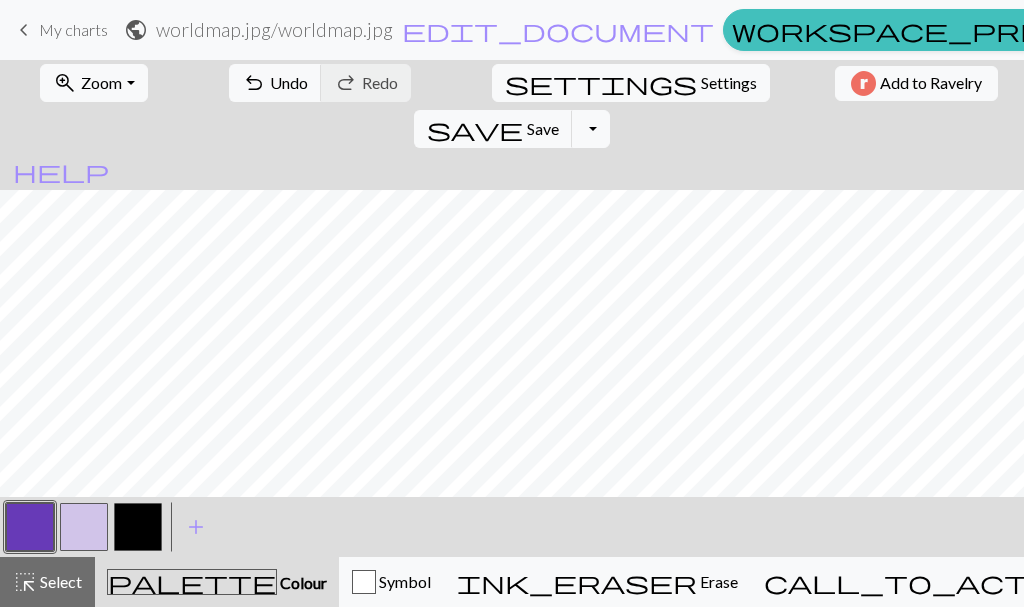 click at bounding box center (138, 527) 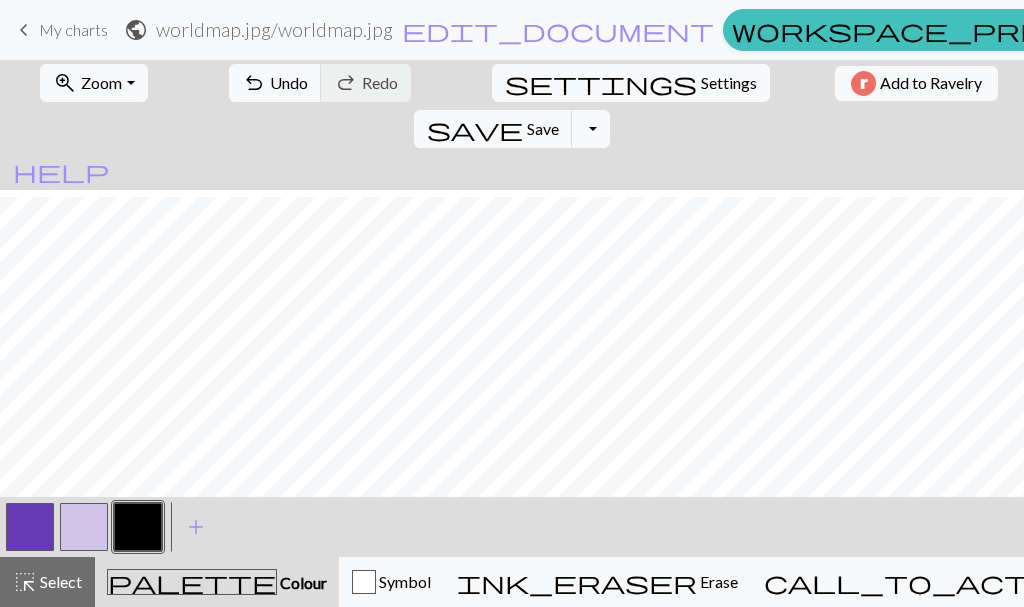 scroll, scrollTop: 245, scrollLeft: 0, axis: vertical 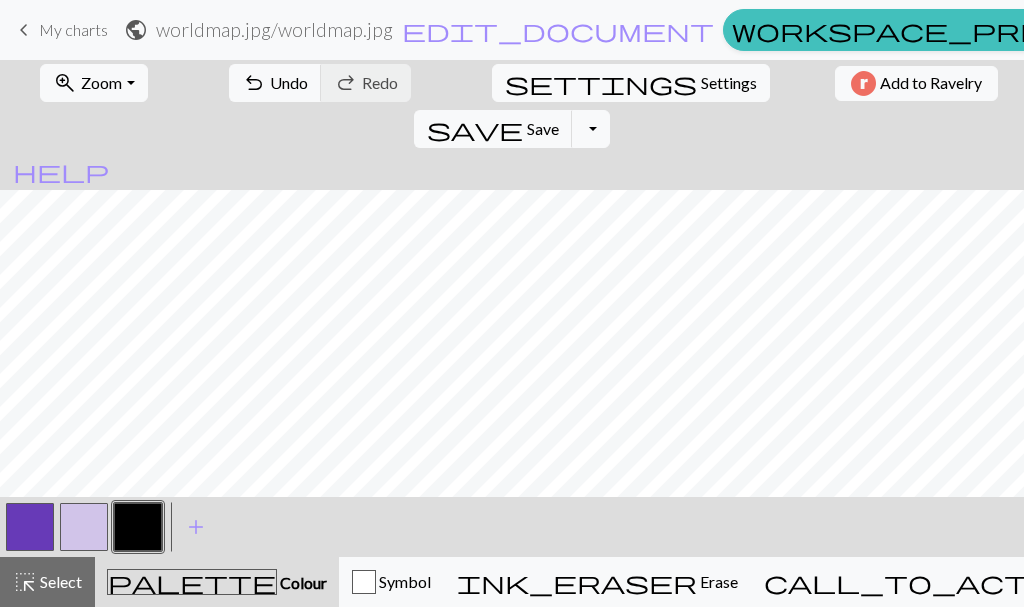 click at bounding box center [30, 527] 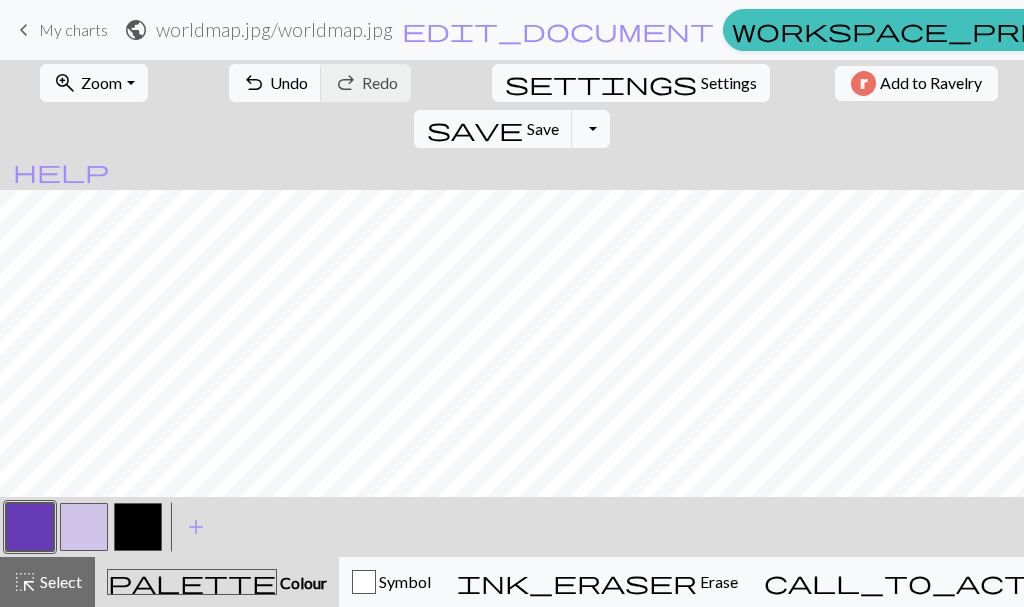 click at bounding box center [138, 527] 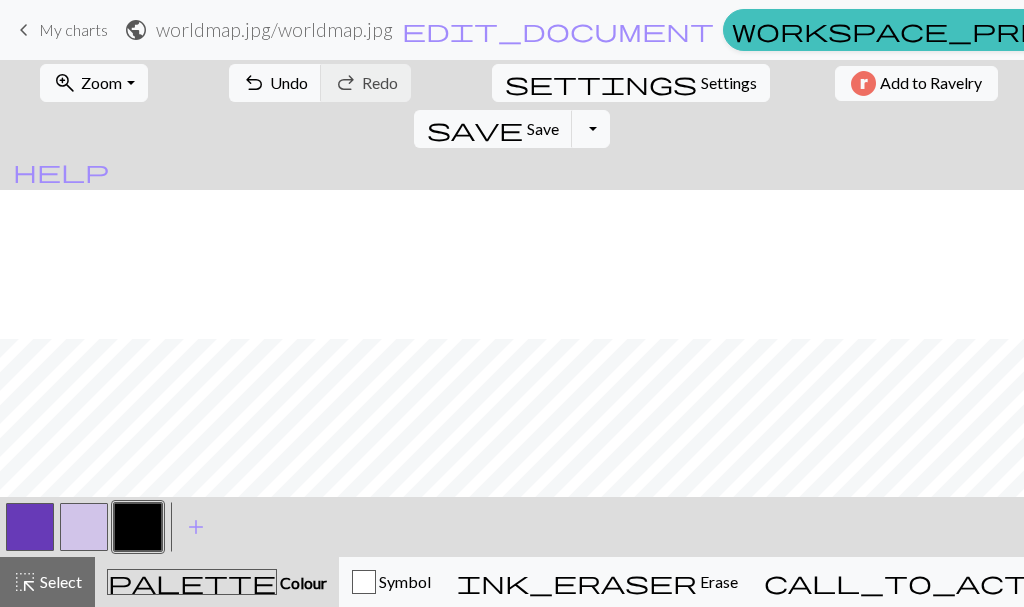 scroll, scrollTop: 394, scrollLeft: 0, axis: vertical 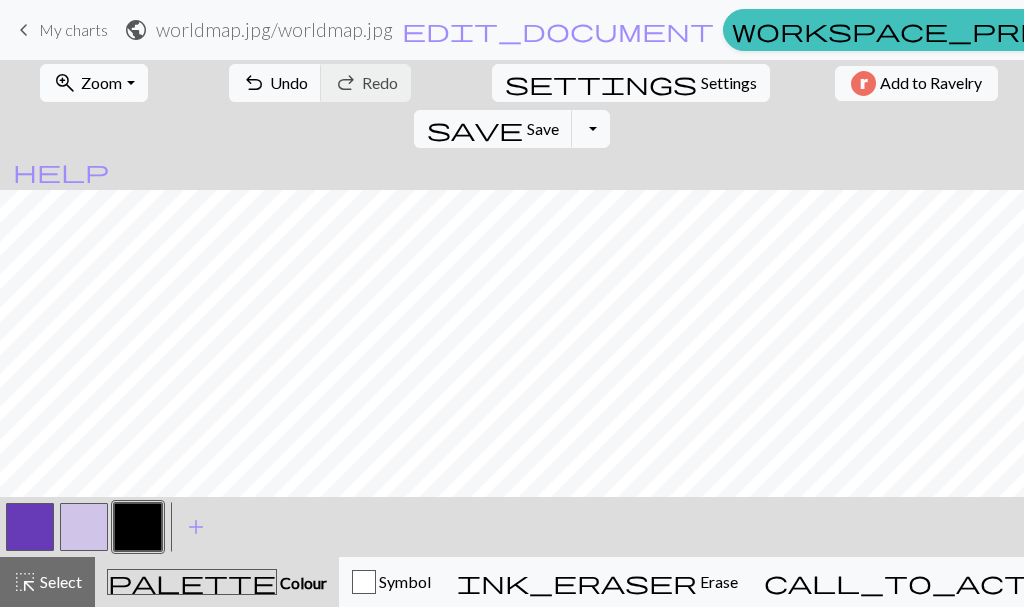 click on "zoom_in Zoom Zoom" at bounding box center [93, 83] 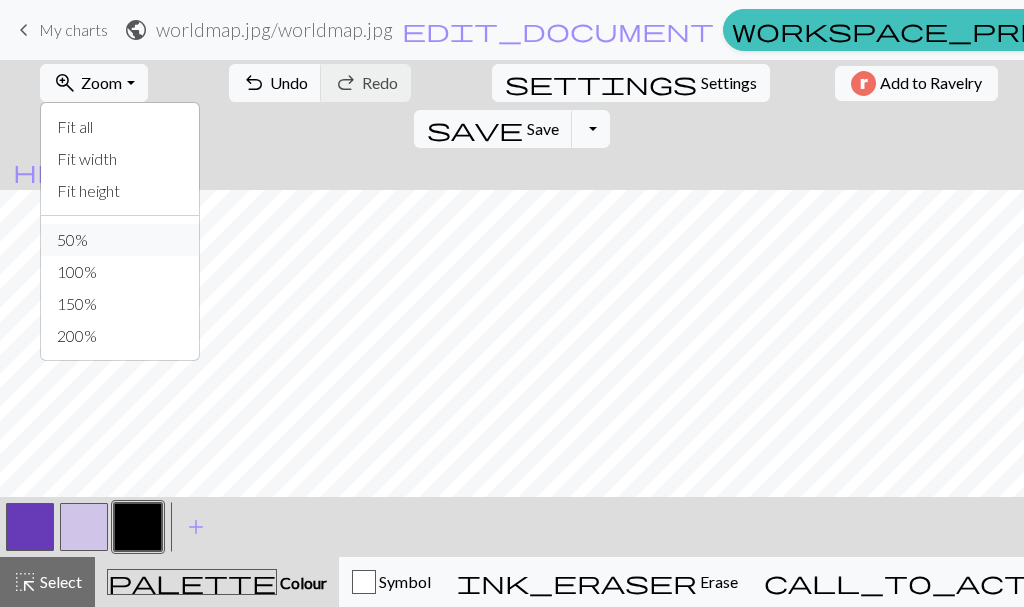 click on "50%" at bounding box center (120, 240) 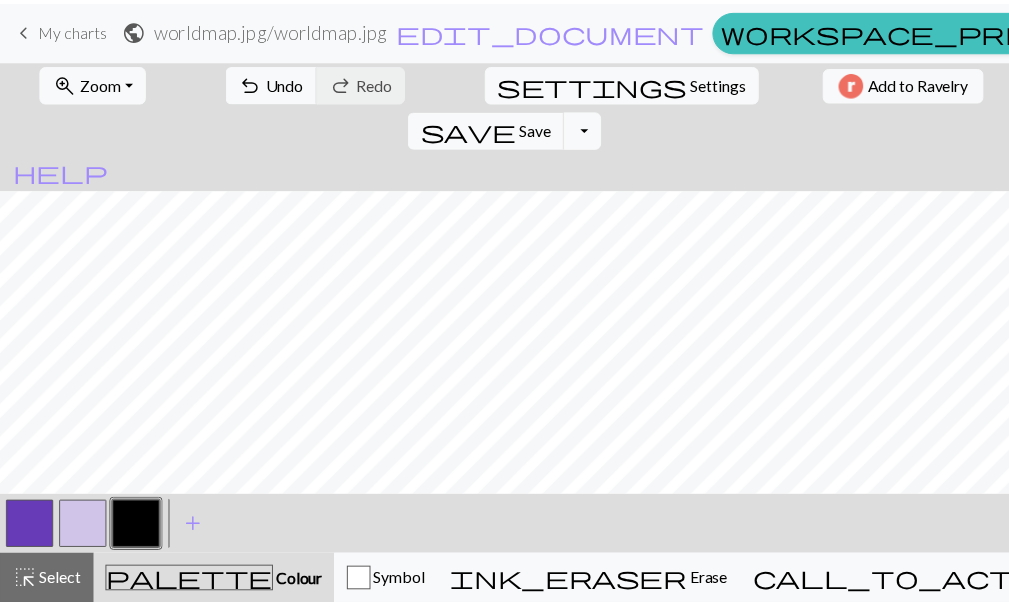 scroll, scrollTop: 0, scrollLeft: 0, axis: both 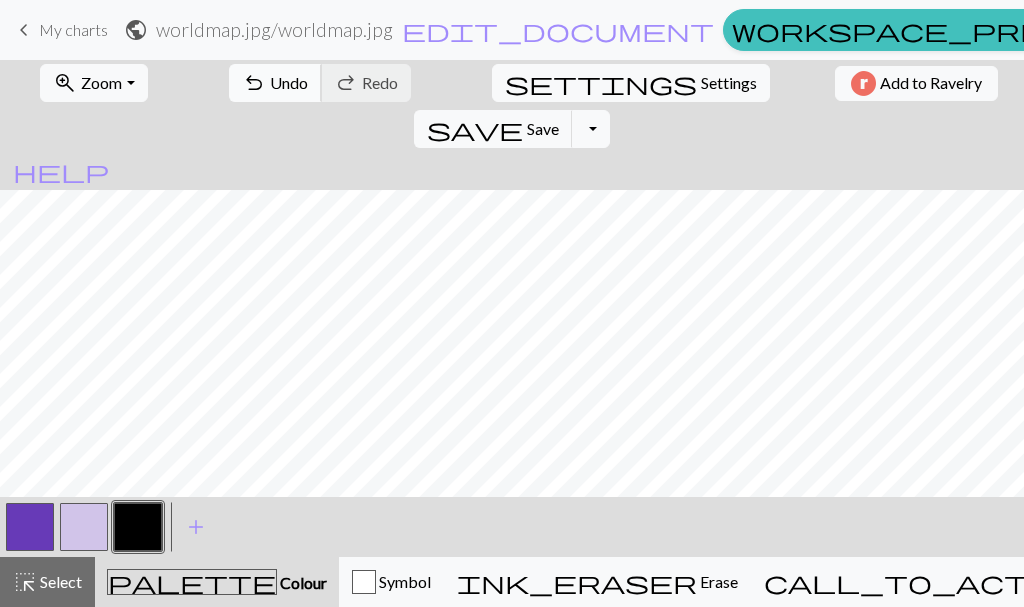 click on "Undo" at bounding box center [289, 82] 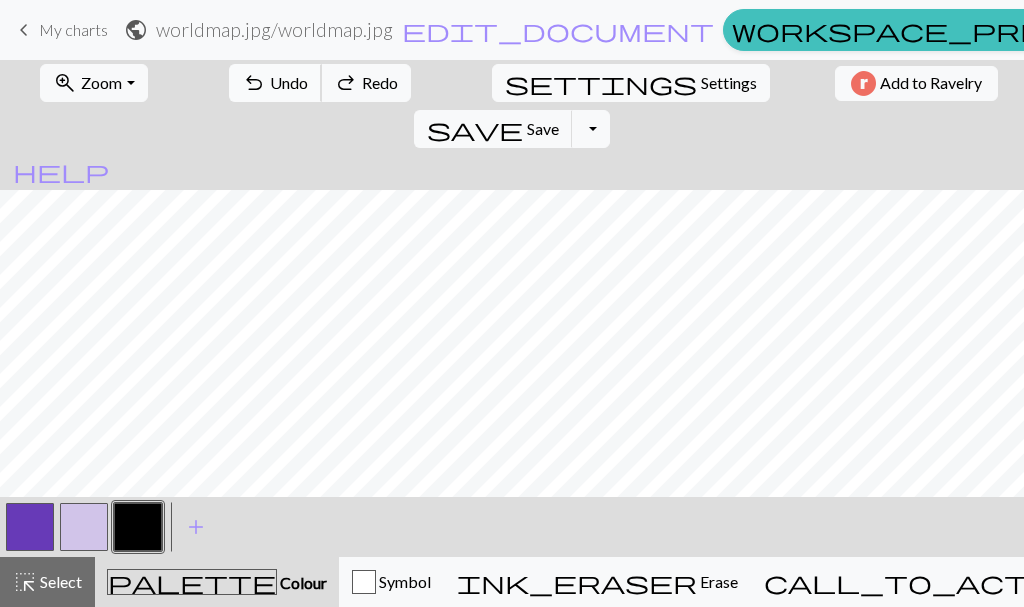 click on "undo Undo Undo" at bounding box center (275, 83) 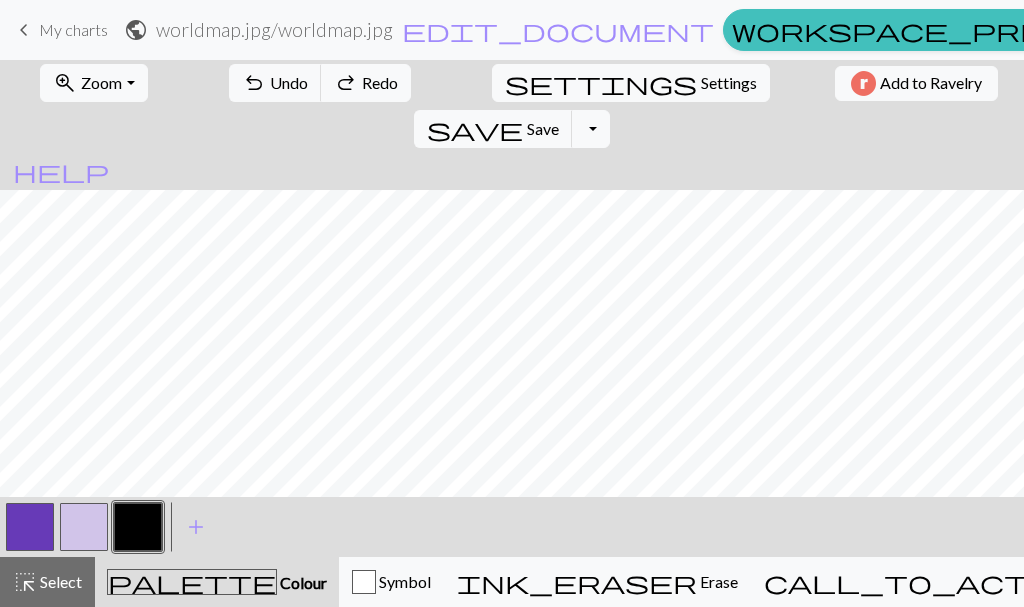 click at bounding box center [30, 527] 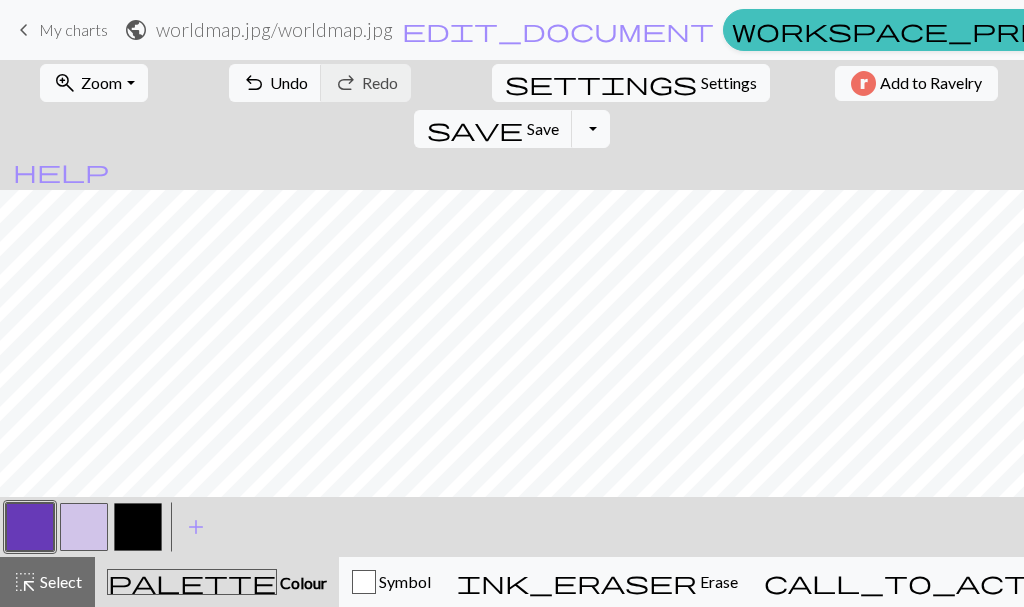 click at bounding box center (84, 527) 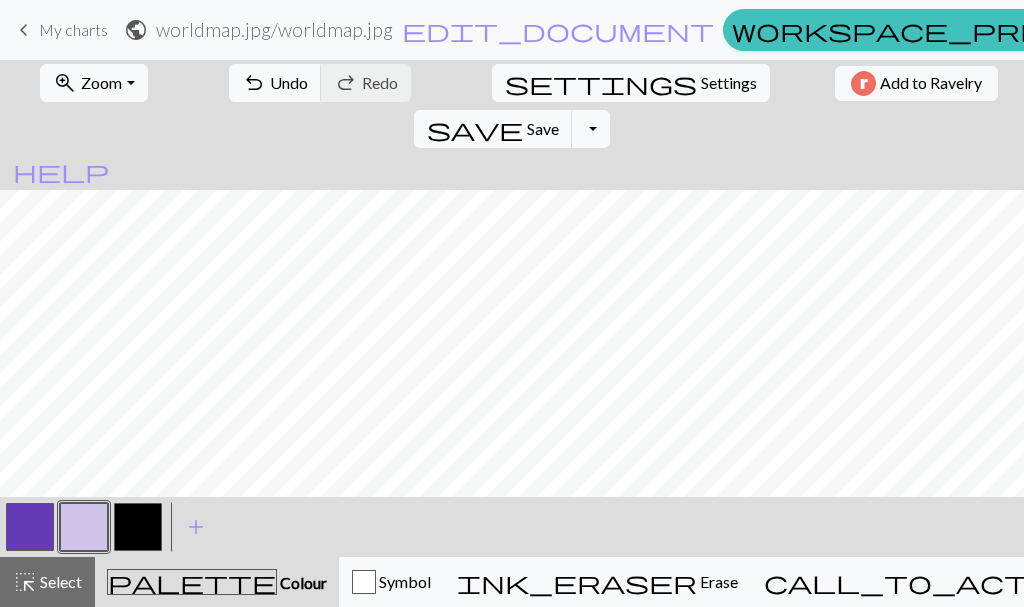 click at bounding box center (138, 527) 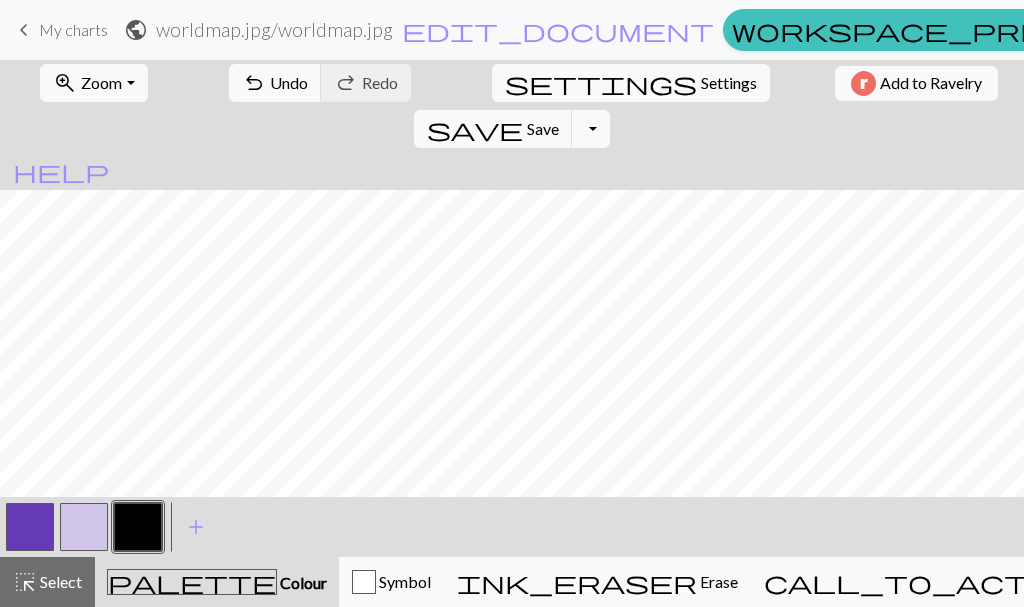 click at bounding box center [84, 527] 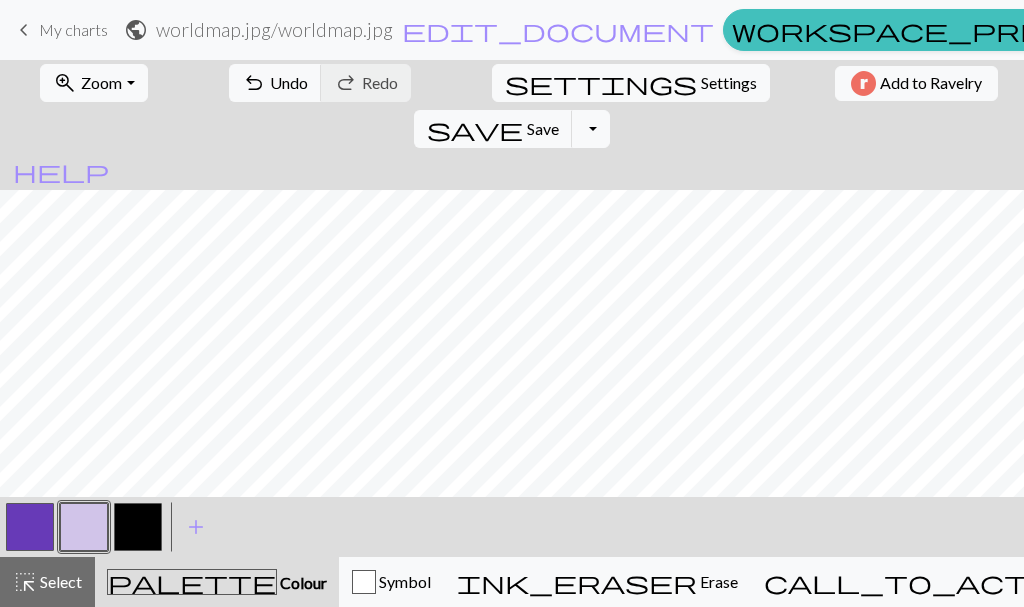 click at bounding box center (138, 527) 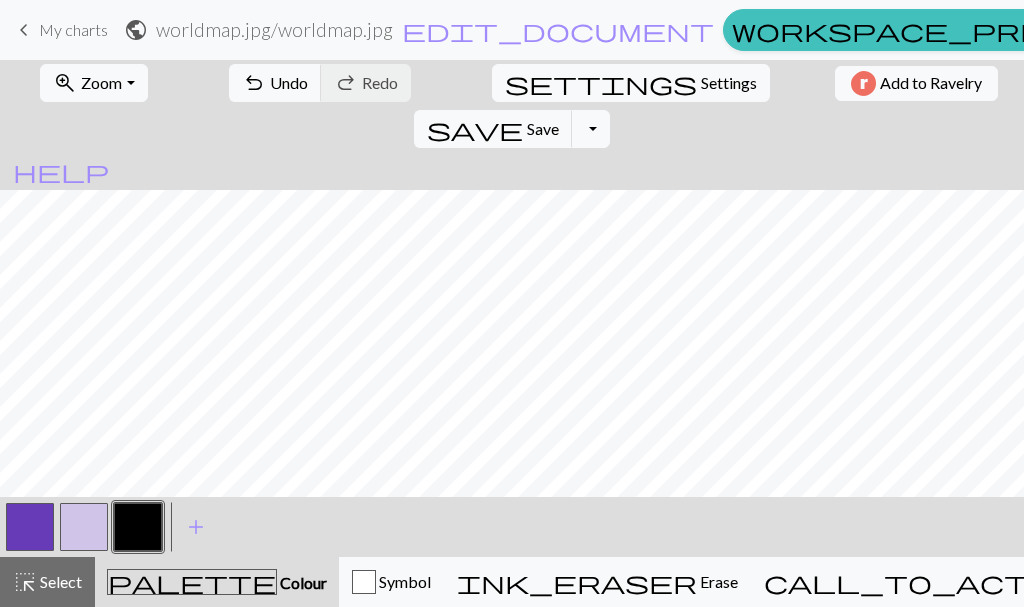 click at bounding box center (84, 527) 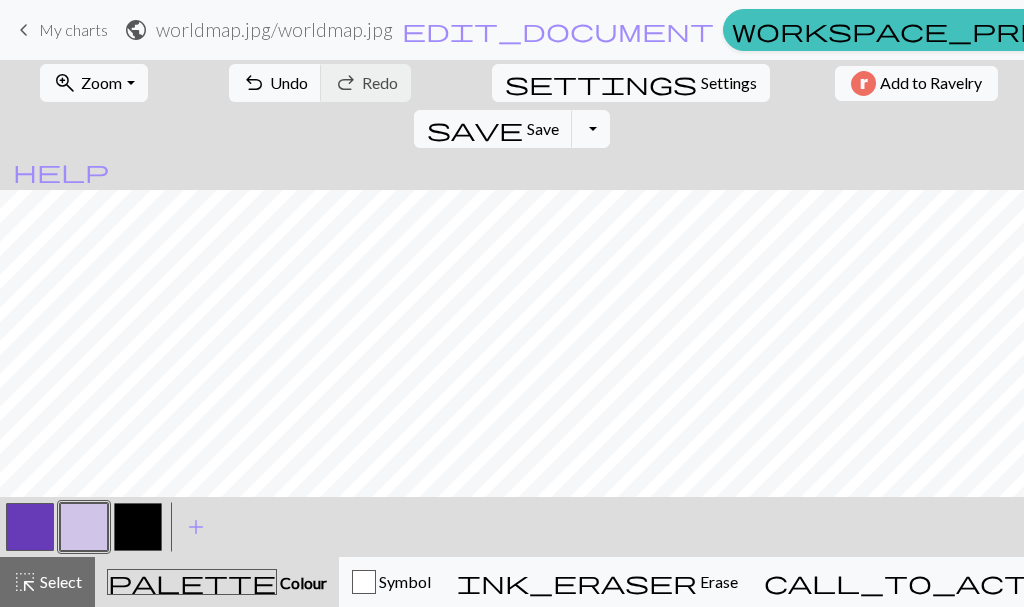 click at bounding box center [138, 527] 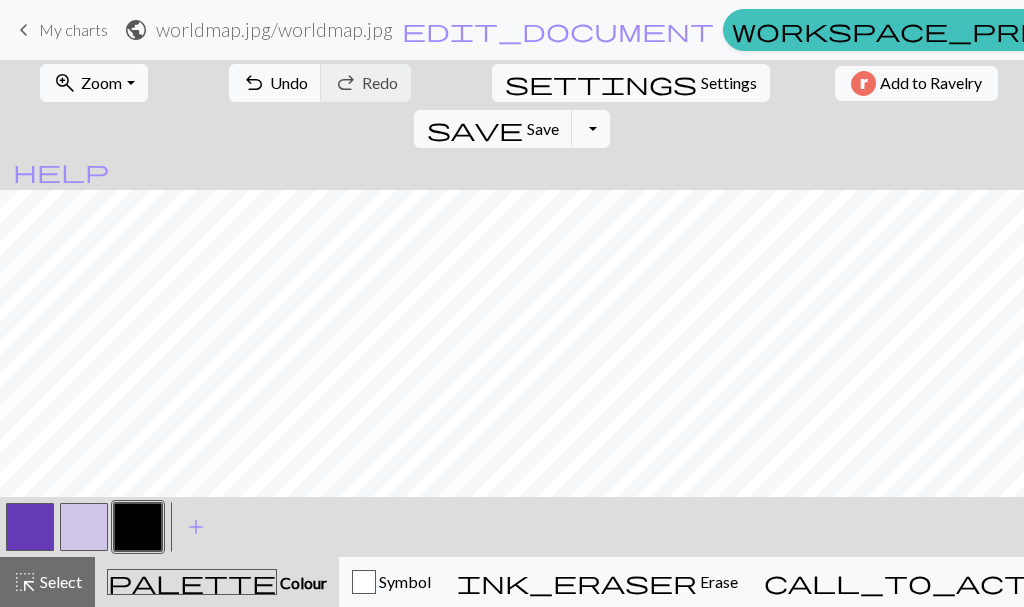 click on "zoom_in" at bounding box center (65, 83) 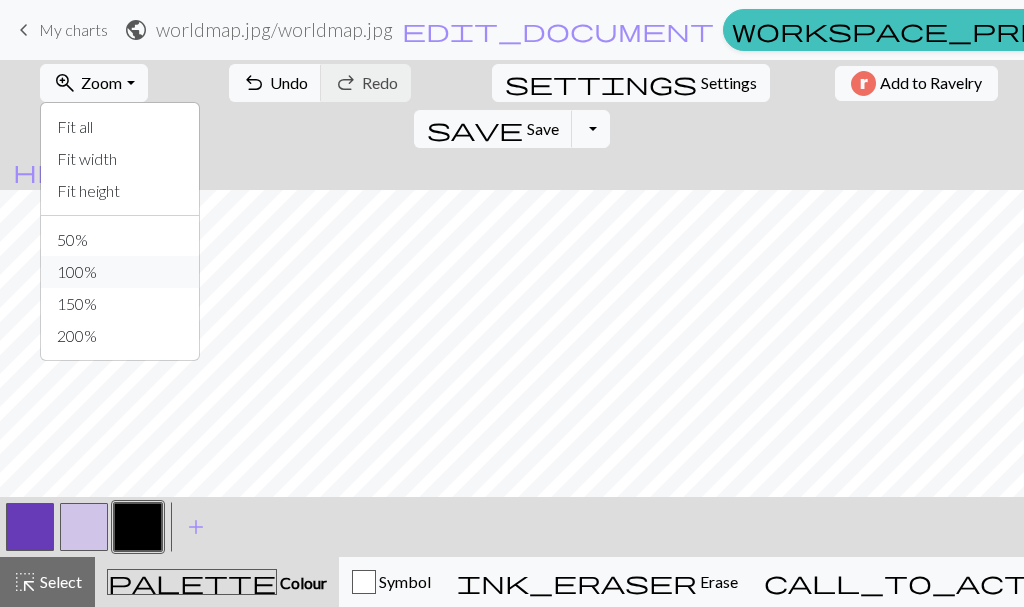 click on "100%" at bounding box center [120, 272] 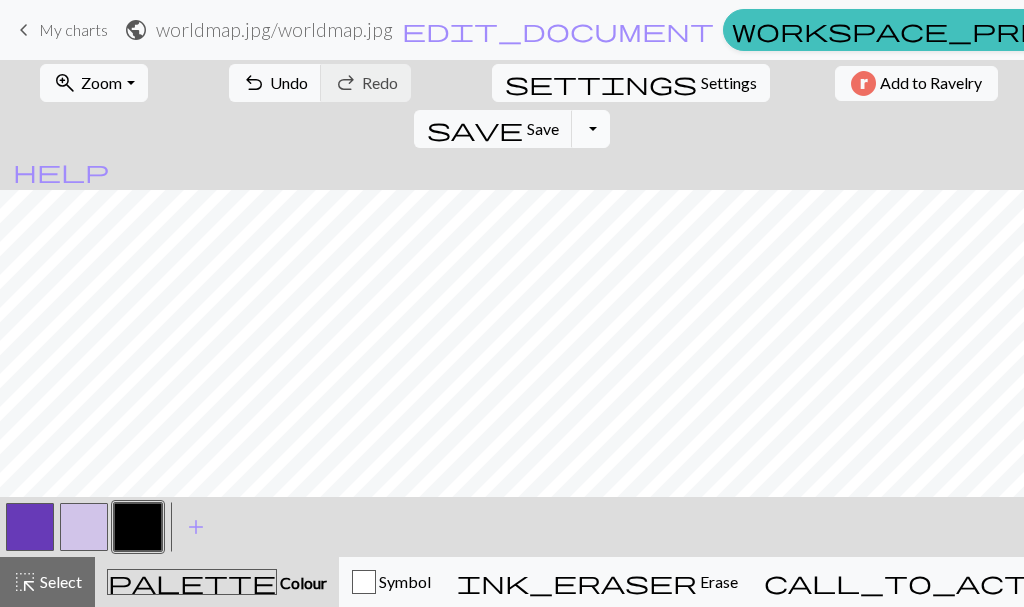 click on "Toggle Dropdown" at bounding box center [591, 129] 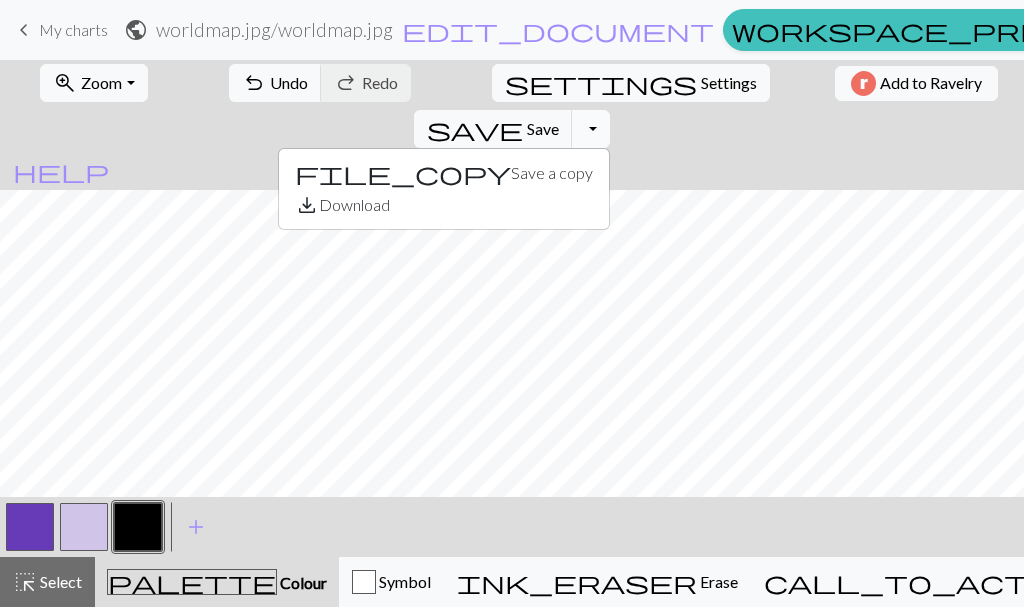 type 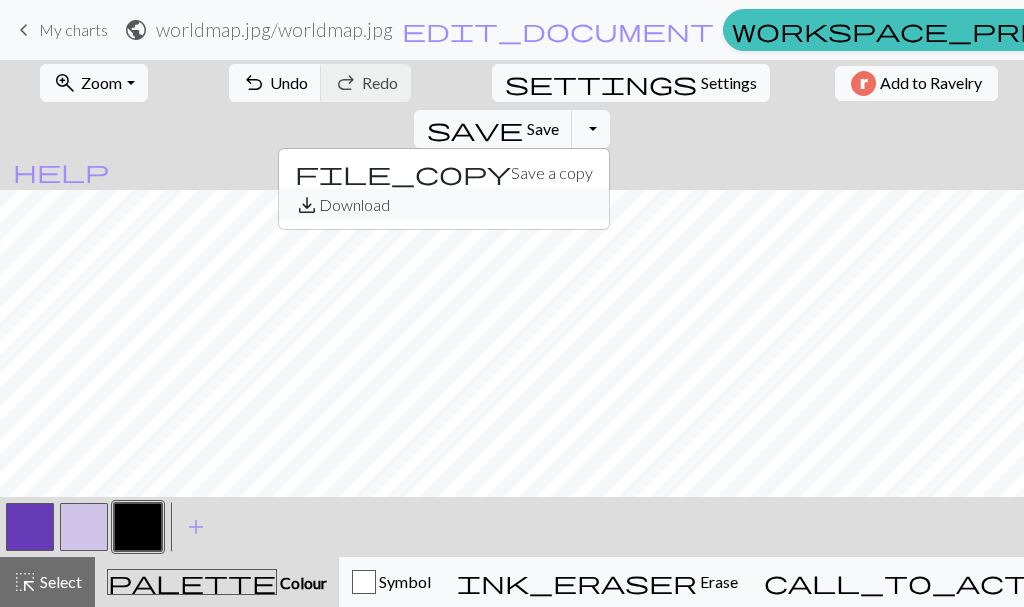 click on "save_alt  Download" at bounding box center [444, 205] 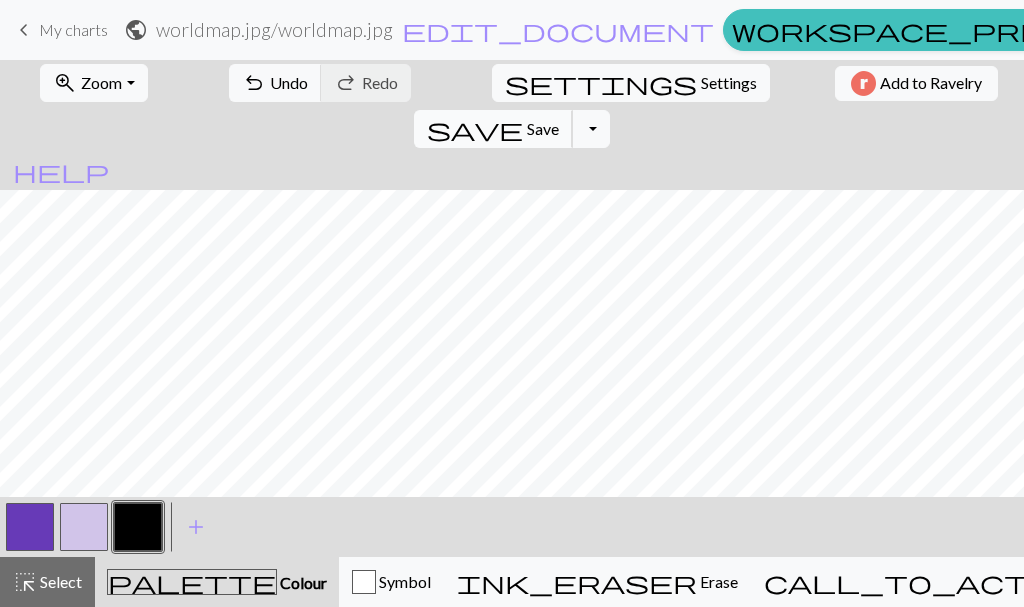click on "save Save Save" at bounding box center [493, 129] 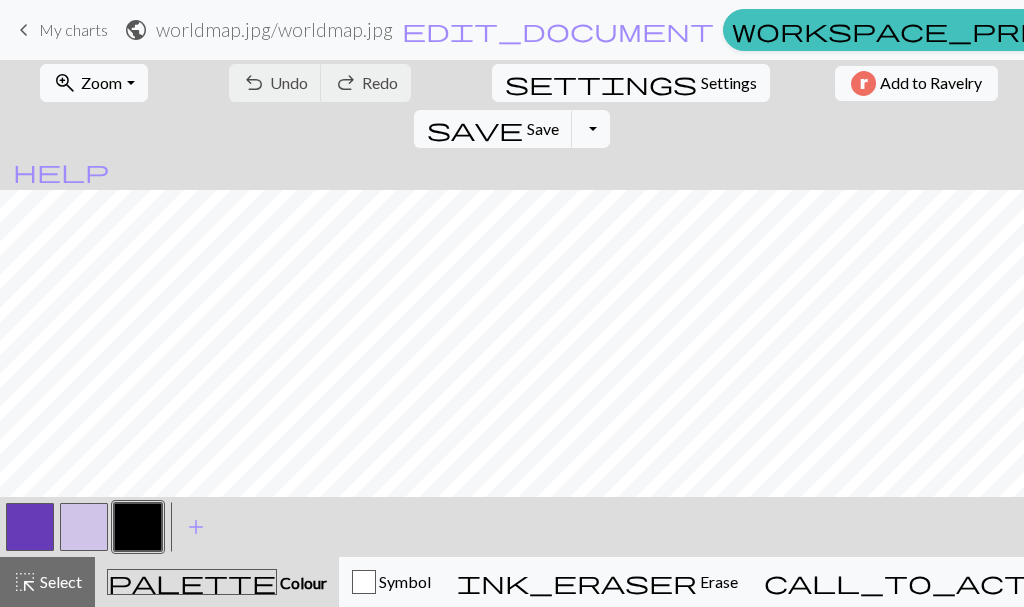 click on "save Save Save Toggle Dropdown file_copy  Save a copy save_alt  Download" at bounding box center [512, 129] 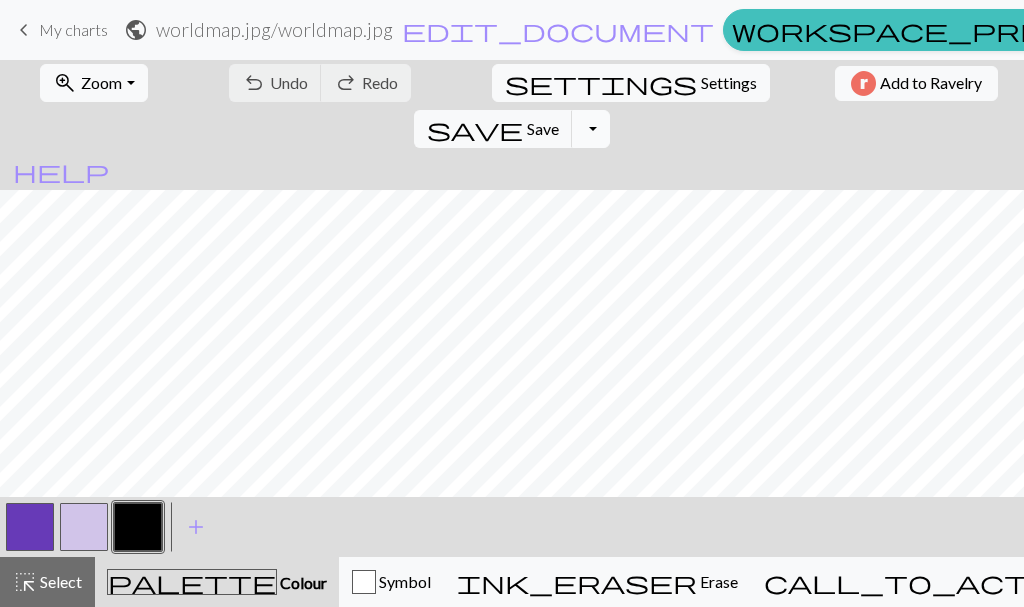 click on "Toggle Dropdown" at bounding box center [591, 129] 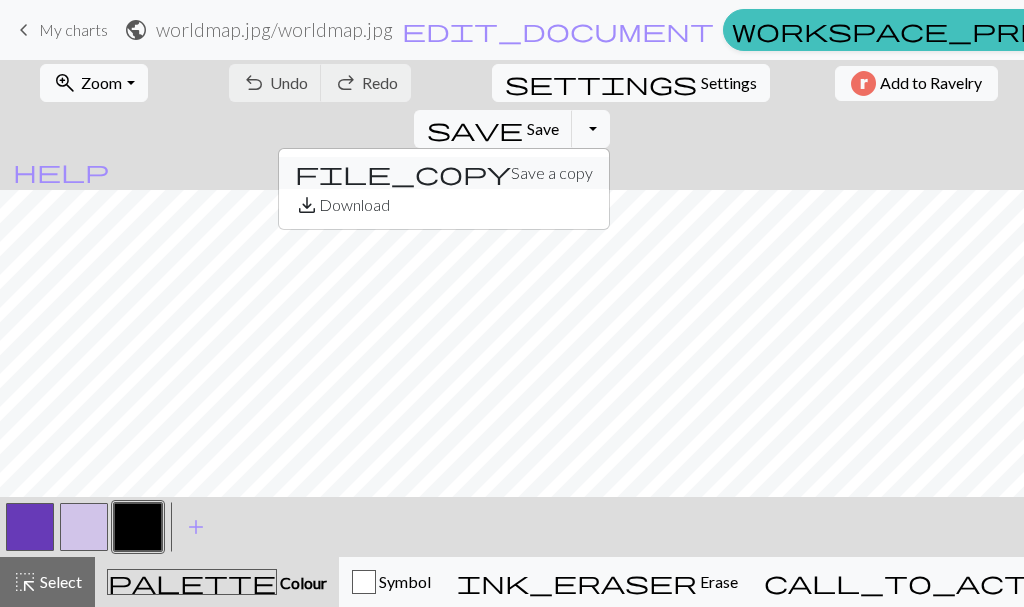 click on "file_copy  Save a copy" at bounding box center (444, 173) 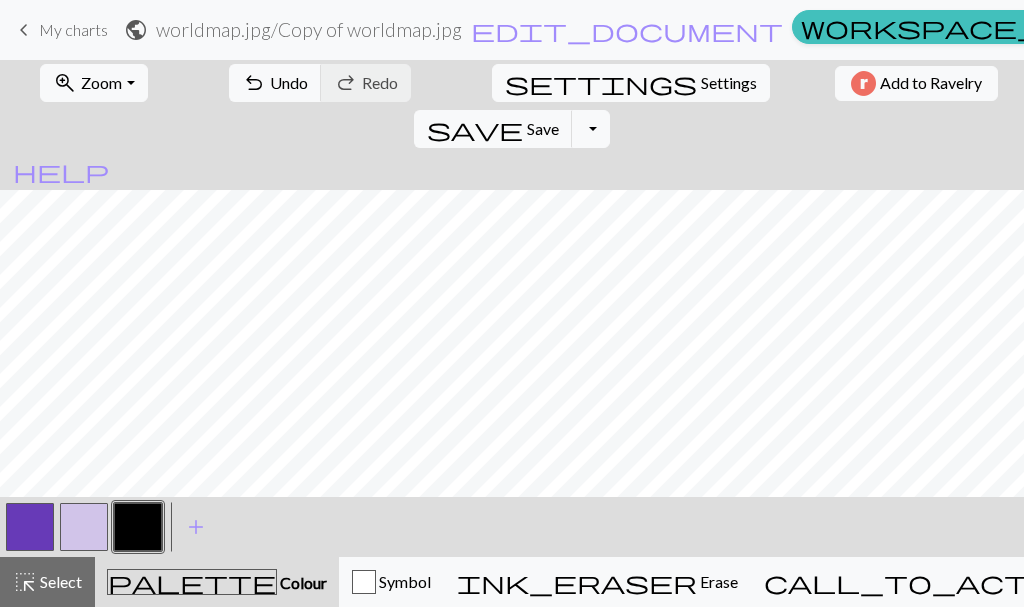 click on "save Save Save Toggle Dropdown file_copy  Save a copy save_alt  Download" at bounding box center [512, 129] 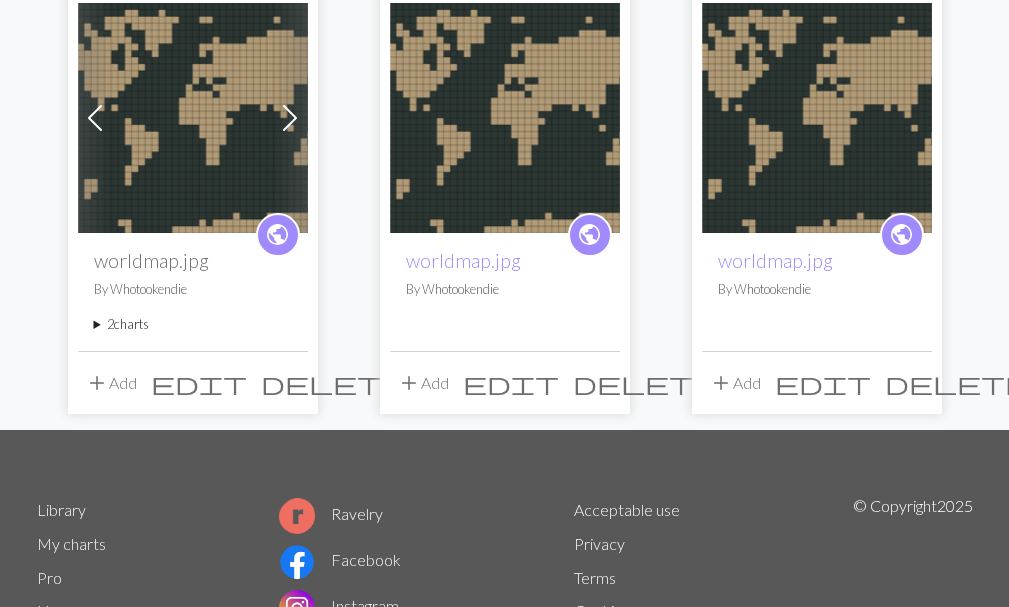 scroll, scrollTop: 0, scrollLeft: 0, axis: both 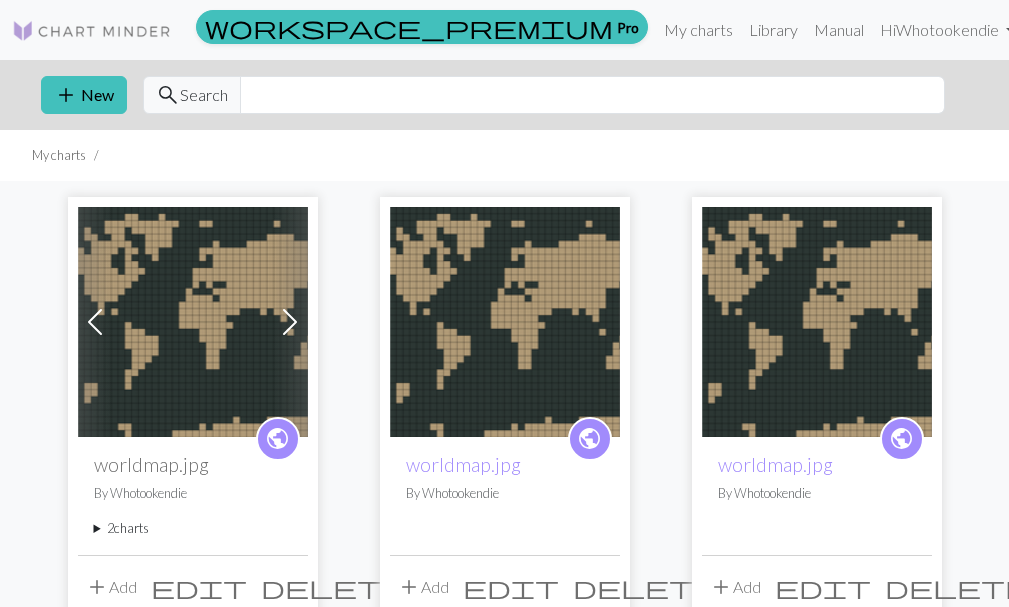 click at bounding box center (290, 322) 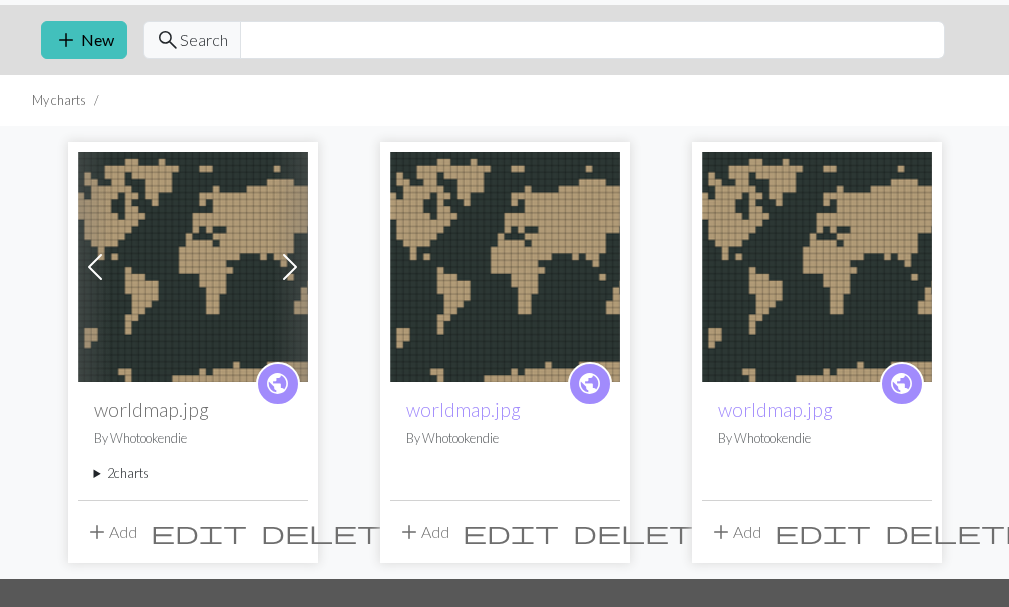 scroll, scrollTop: 100, scrollLeft: 0, axis: vertical 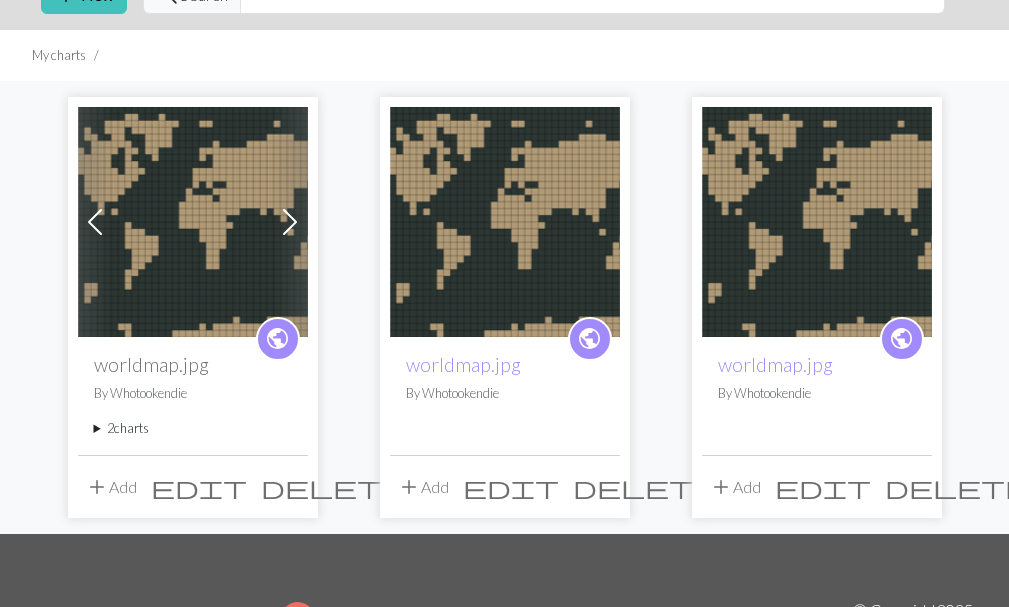click on "By   Whotookendie" at bounding box center (193, 393) 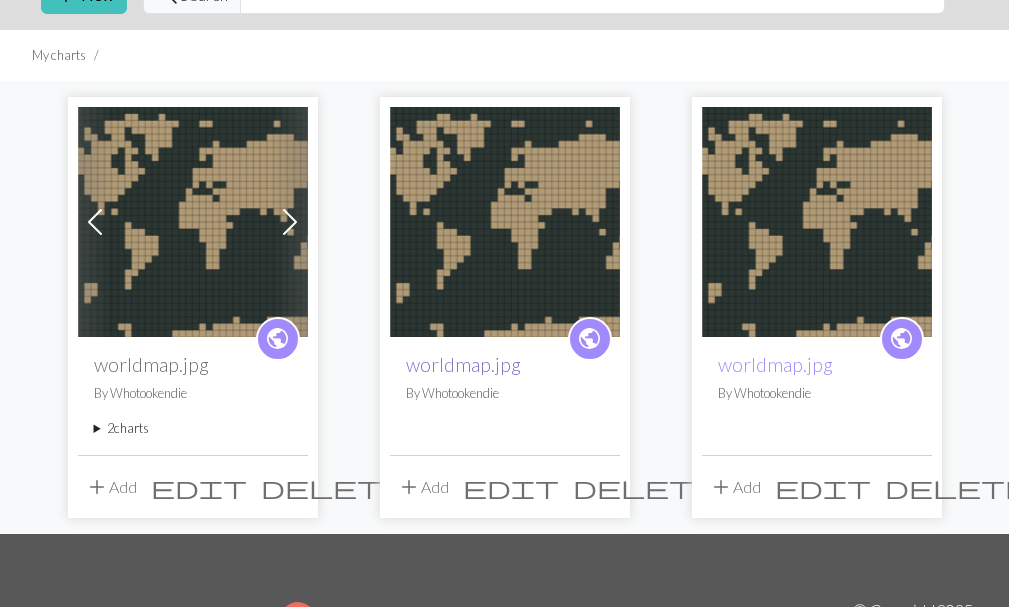 click on "worldmap.jpg" at bounding box center [463, 364] 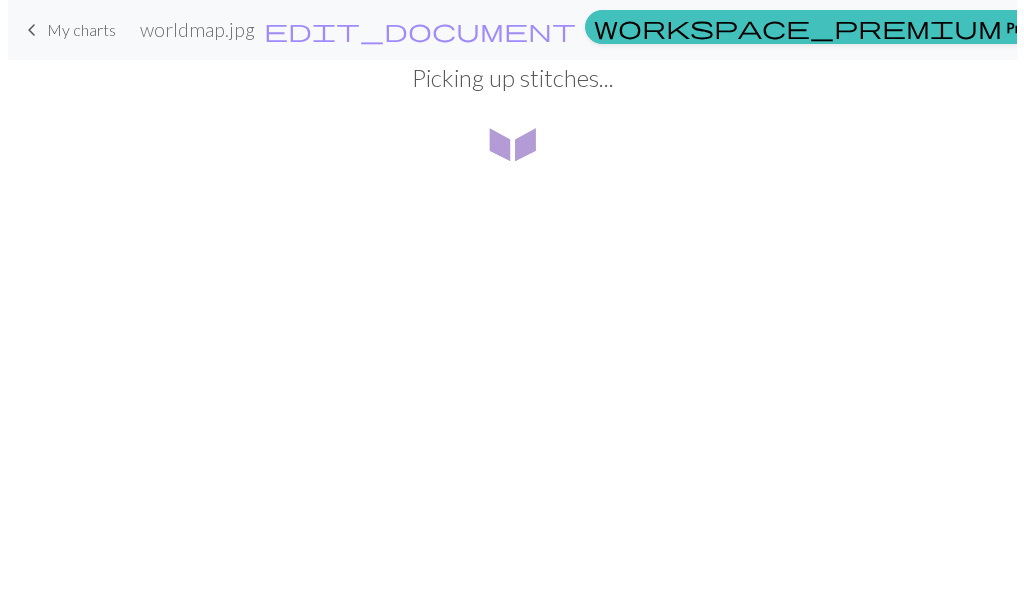 scroll, scrollTop: 0, scrollLeft: 0, axis: both 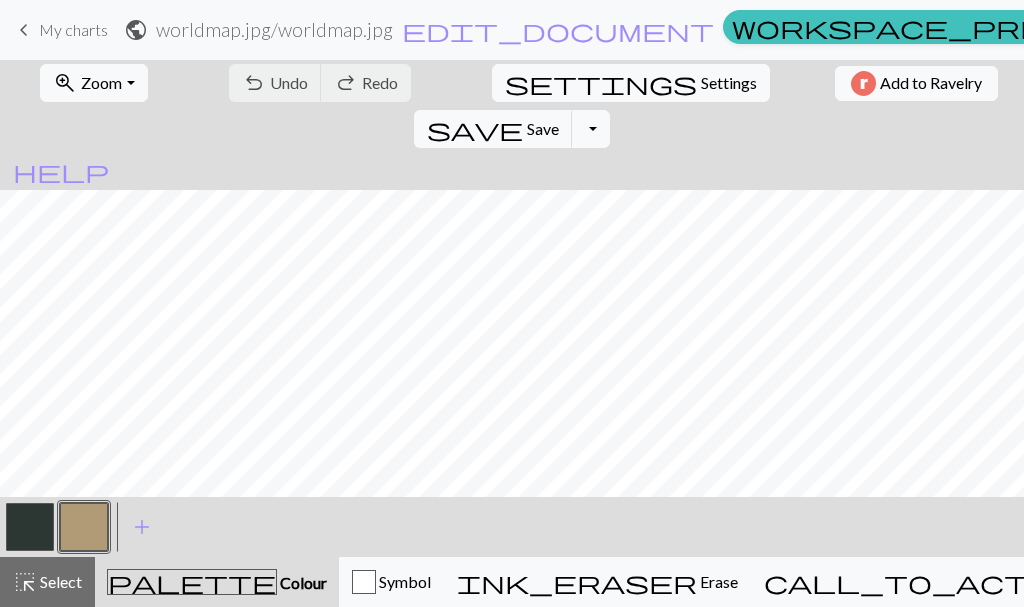 click at bounding box center (30, 527) 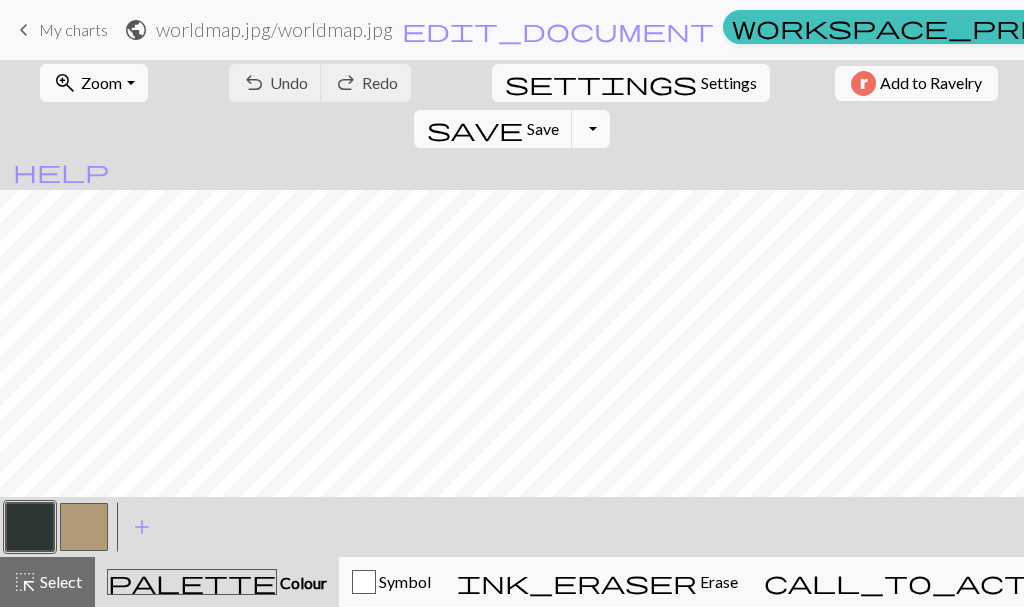 click on "keyboard_arrow_left" at bounding box center (24, 30) 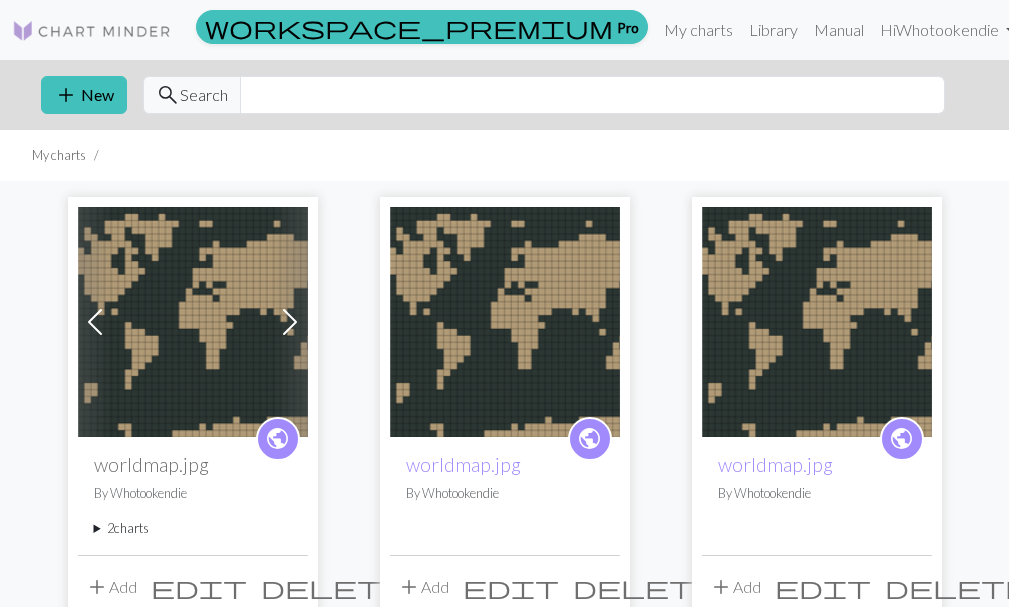 click at bounding box center [193, 322] 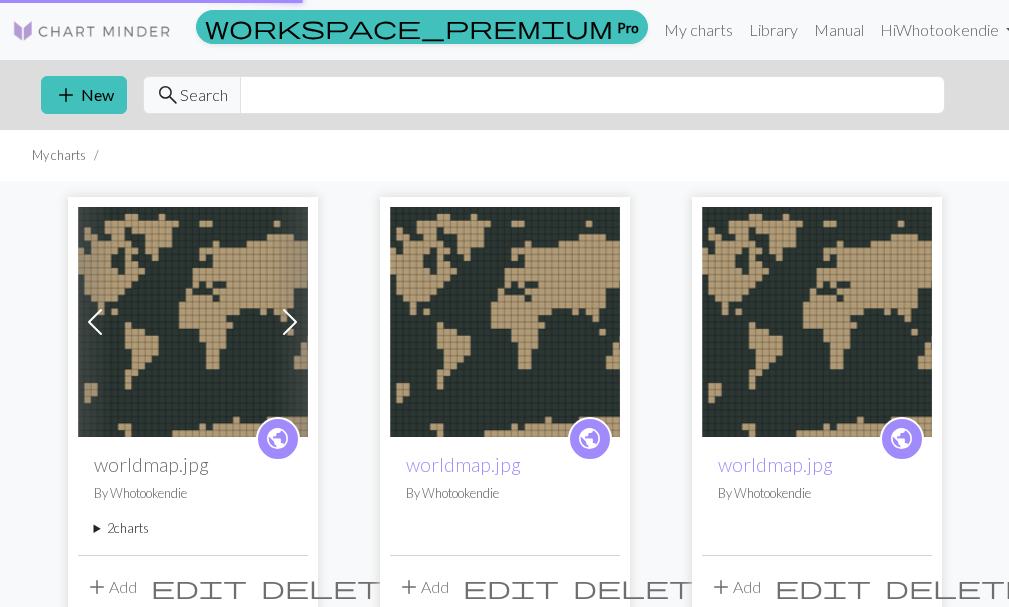 click at bounding box center (193, 322) 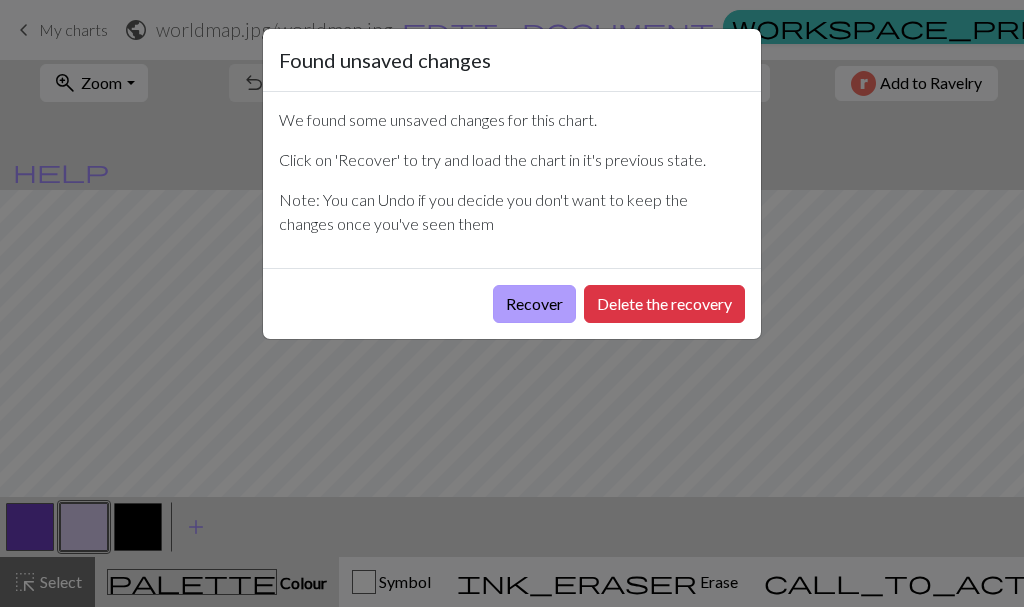 click on "Recover" at bounding box center [534, 304] 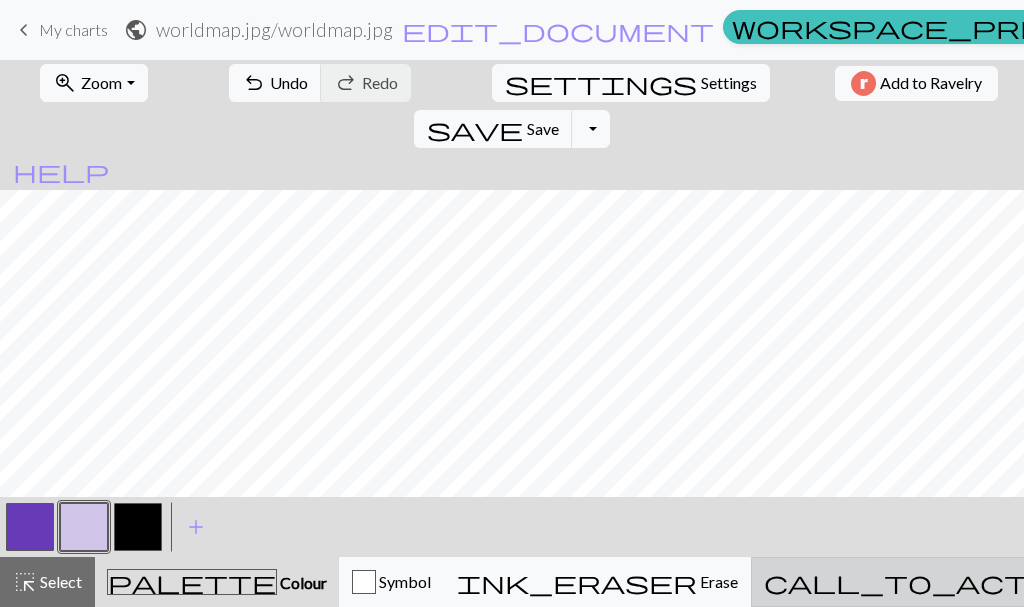 click on "call_to_action   Knitting mode   Knitting mode" at bounding box center (982, 582) 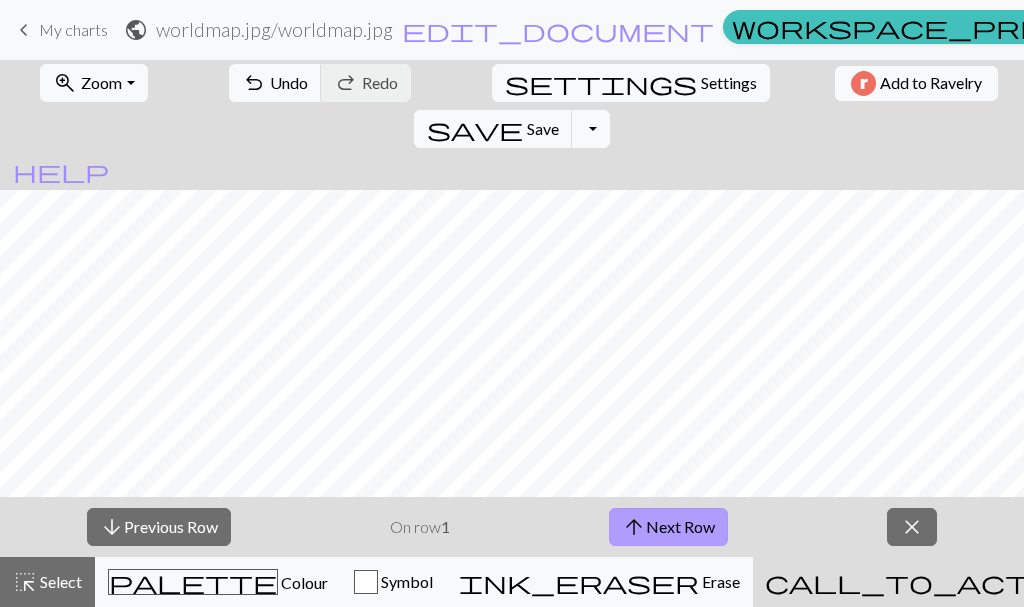 click on "arrow_upward  Next Row" at bounding box center [668, 527] 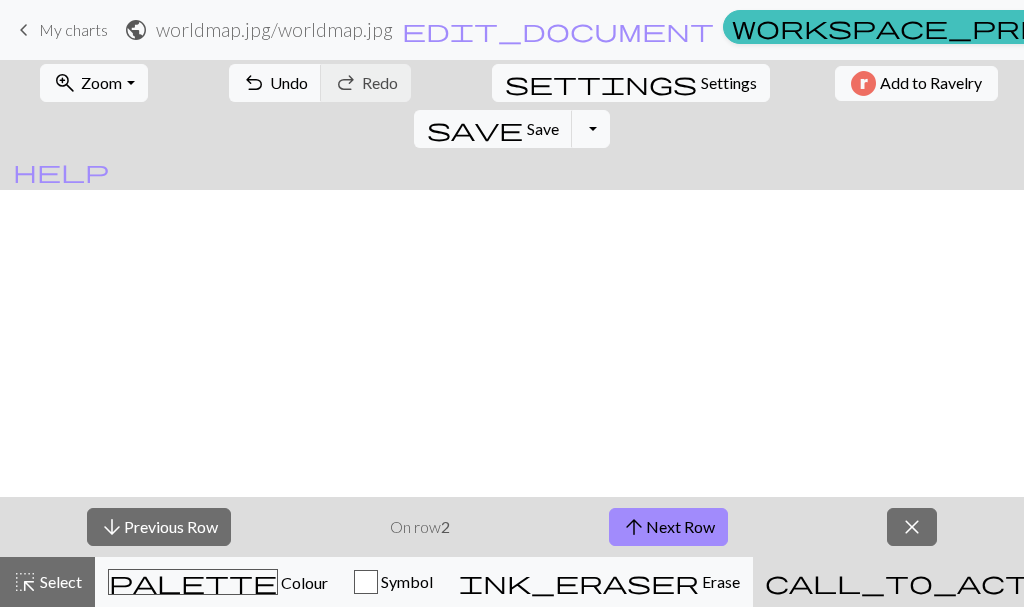 scroll, scrollTop: 394, scrollLeft: 0, axis: vertical 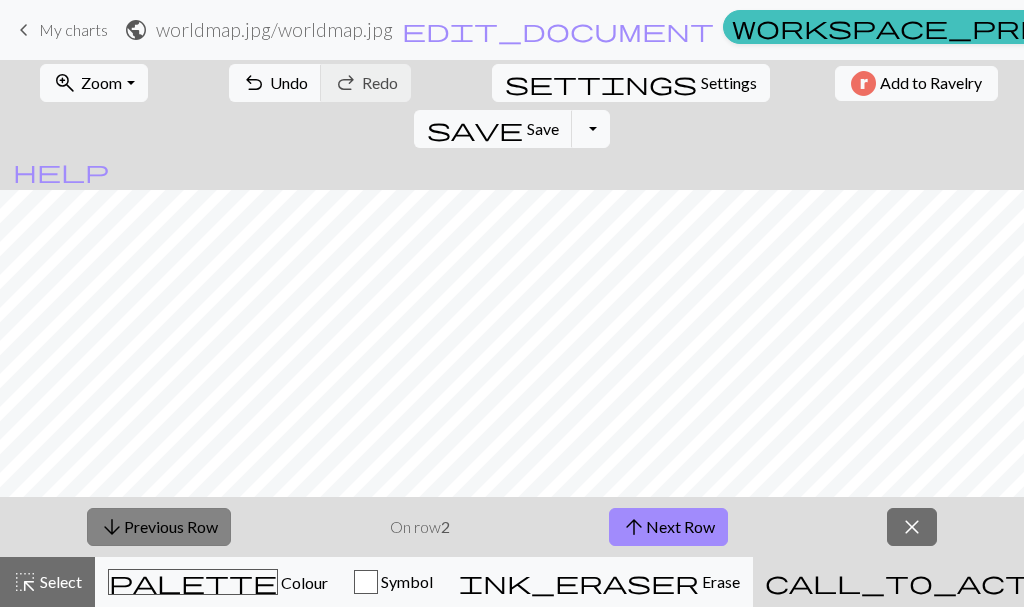 click on "arrow_downward Previous Row" at bounding box center (159, 527) 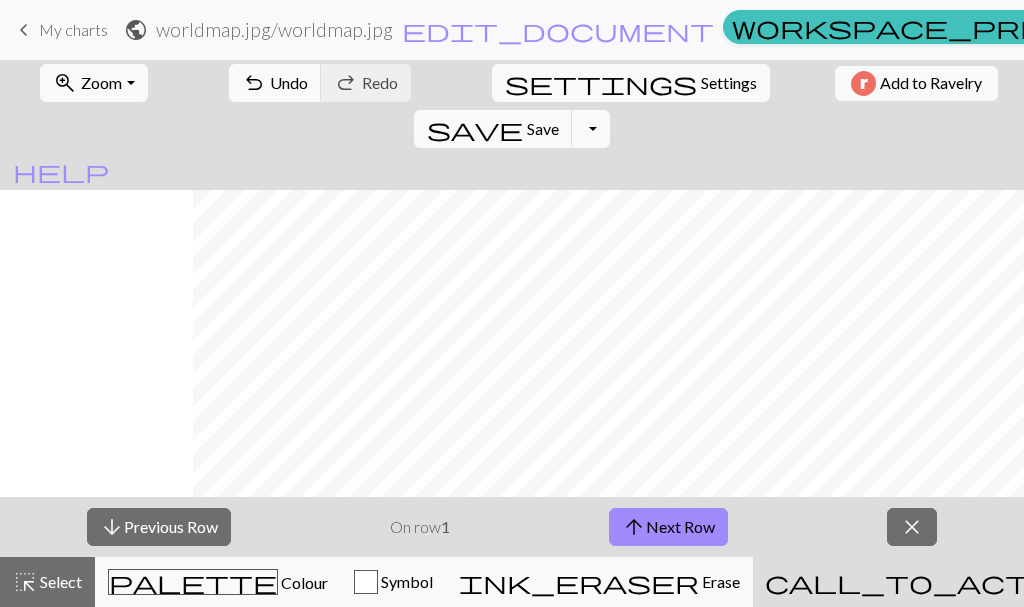 scroll, scrollTop: 394, scrollLeft: 193, axis: both 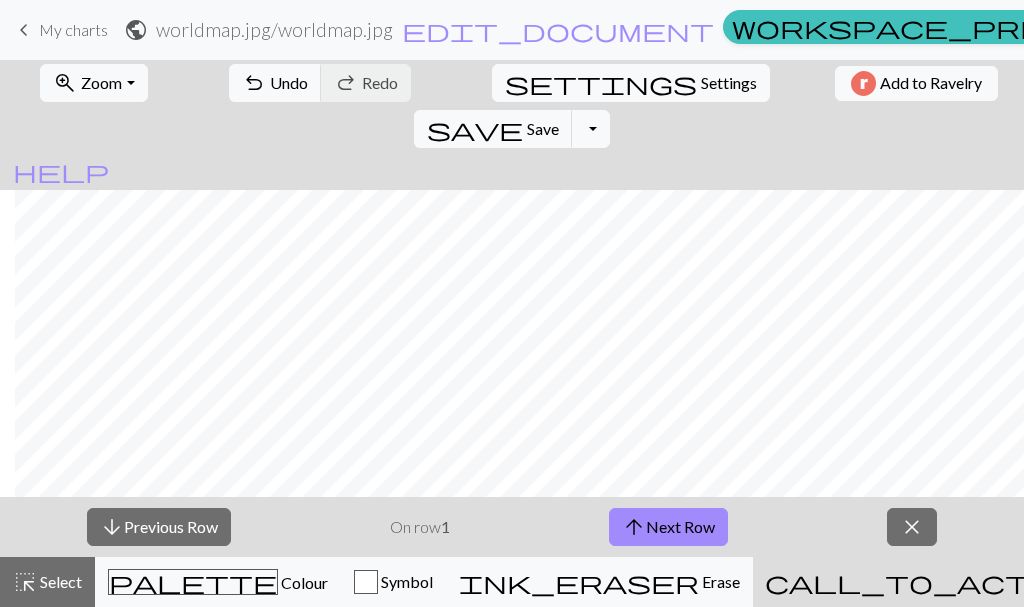 drag, startPoint x: 177, startPoint y: 486, endPoint x: 516, endPoint y: 520, distance: 340.70074 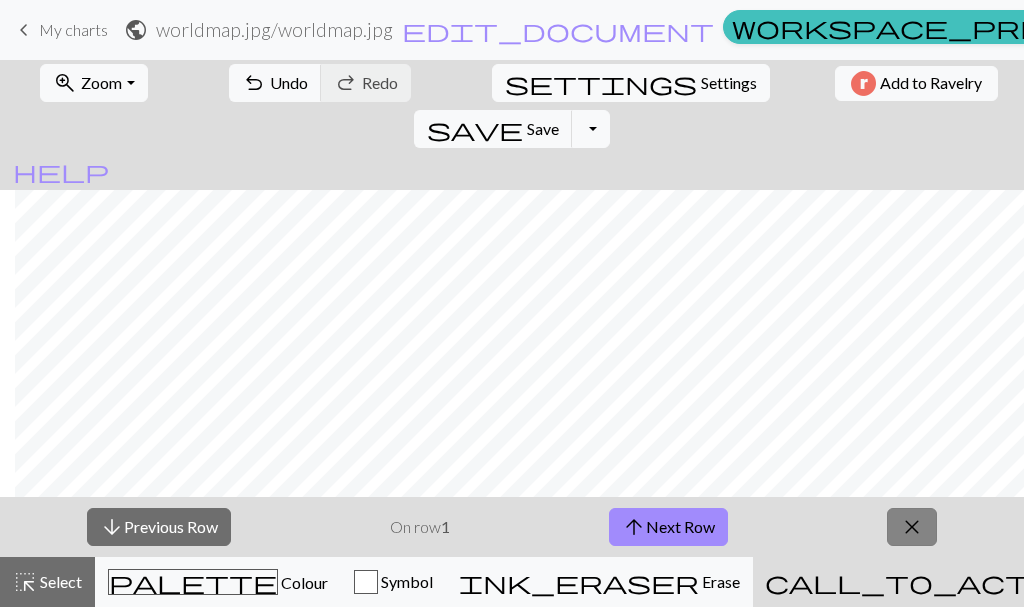 click on "close" at bounding box center (912, 527) 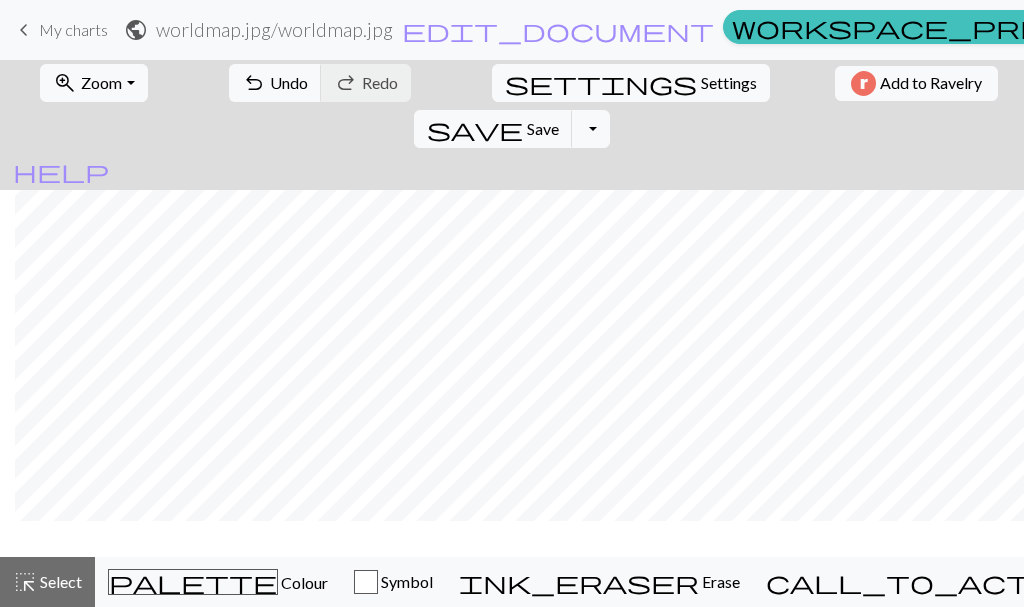 scroll, scrollTop: 334, scrollLeft: 193, axis: both 